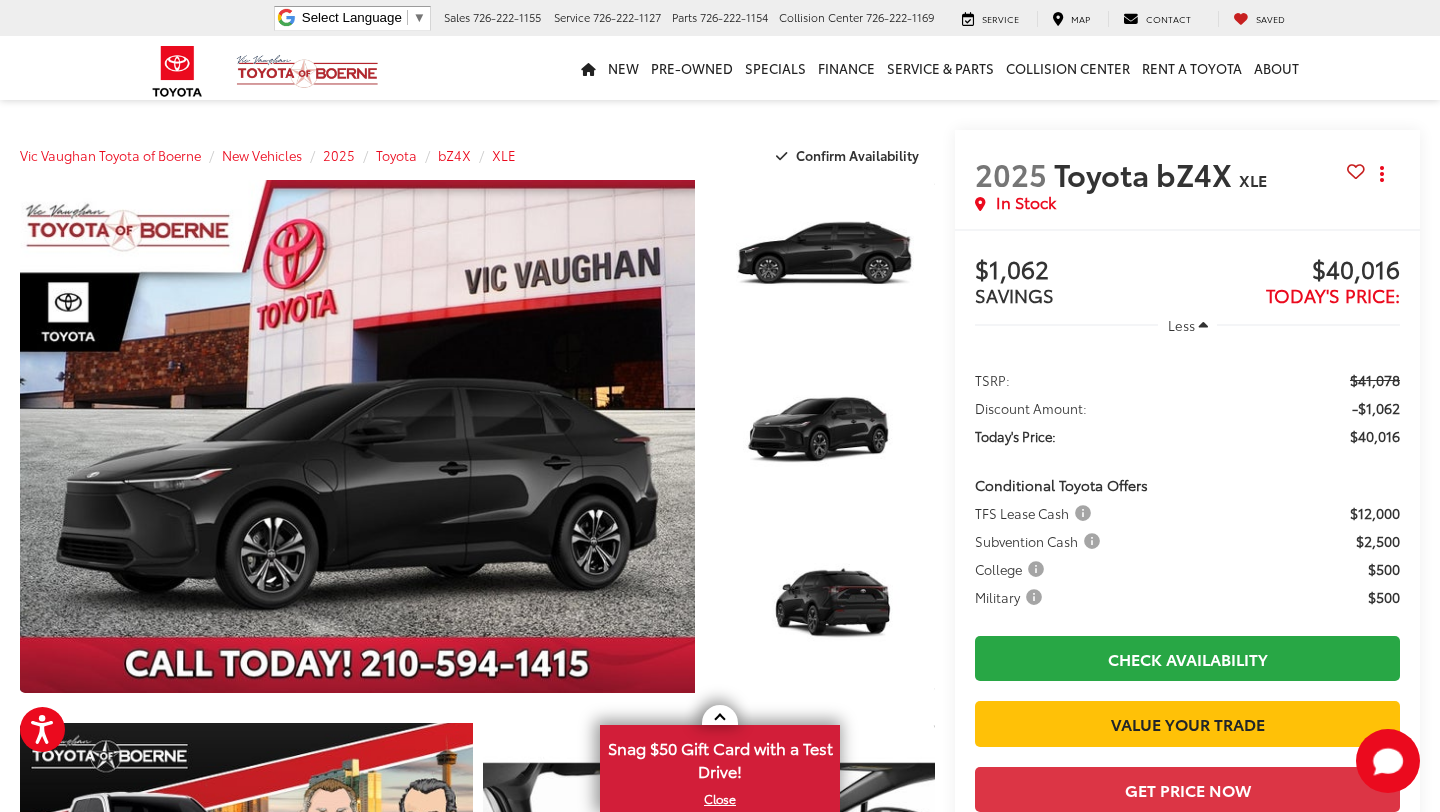 scroll, scrollTop: 0, scrollLeft: 0, axis: both 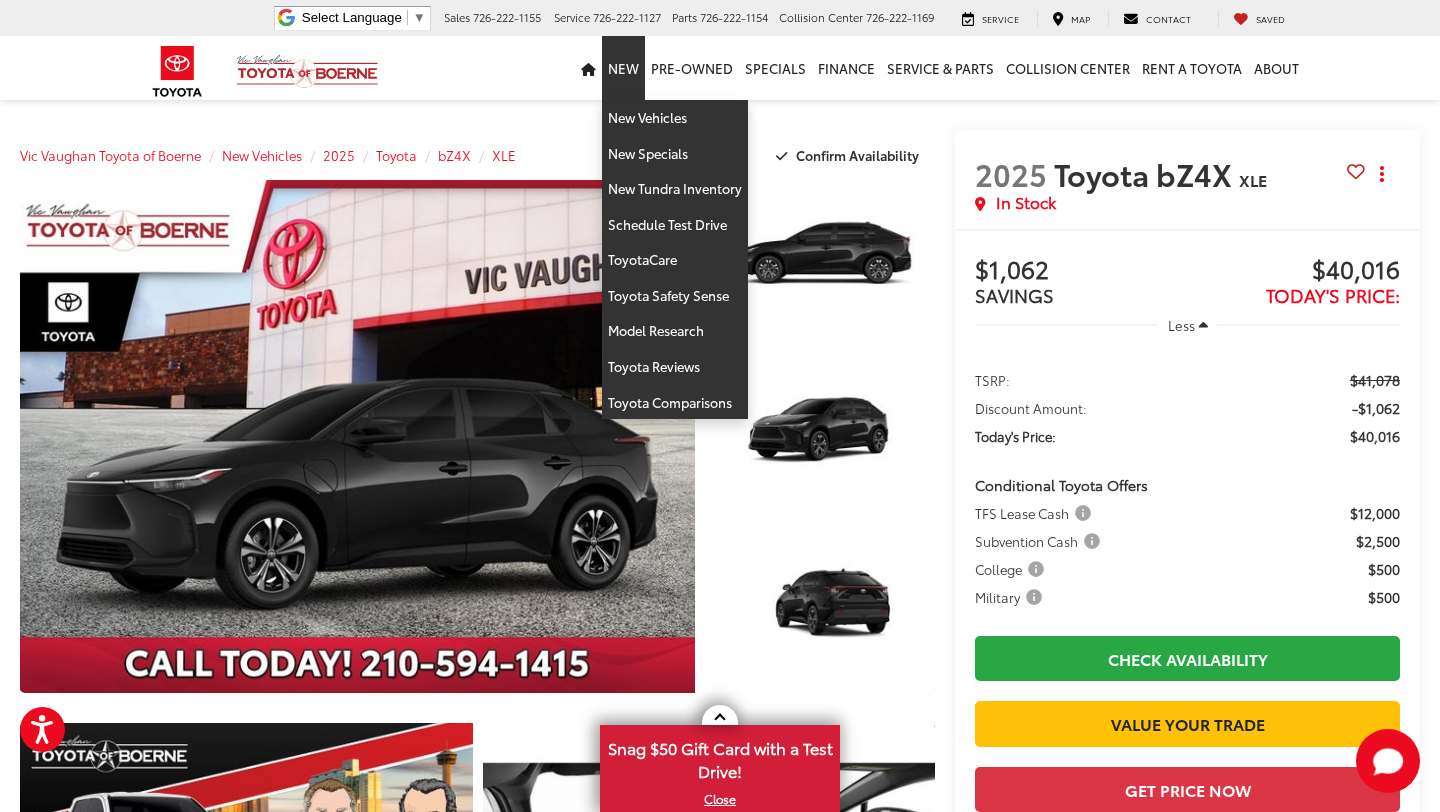 click on "New" at bounding box center (623, 68) 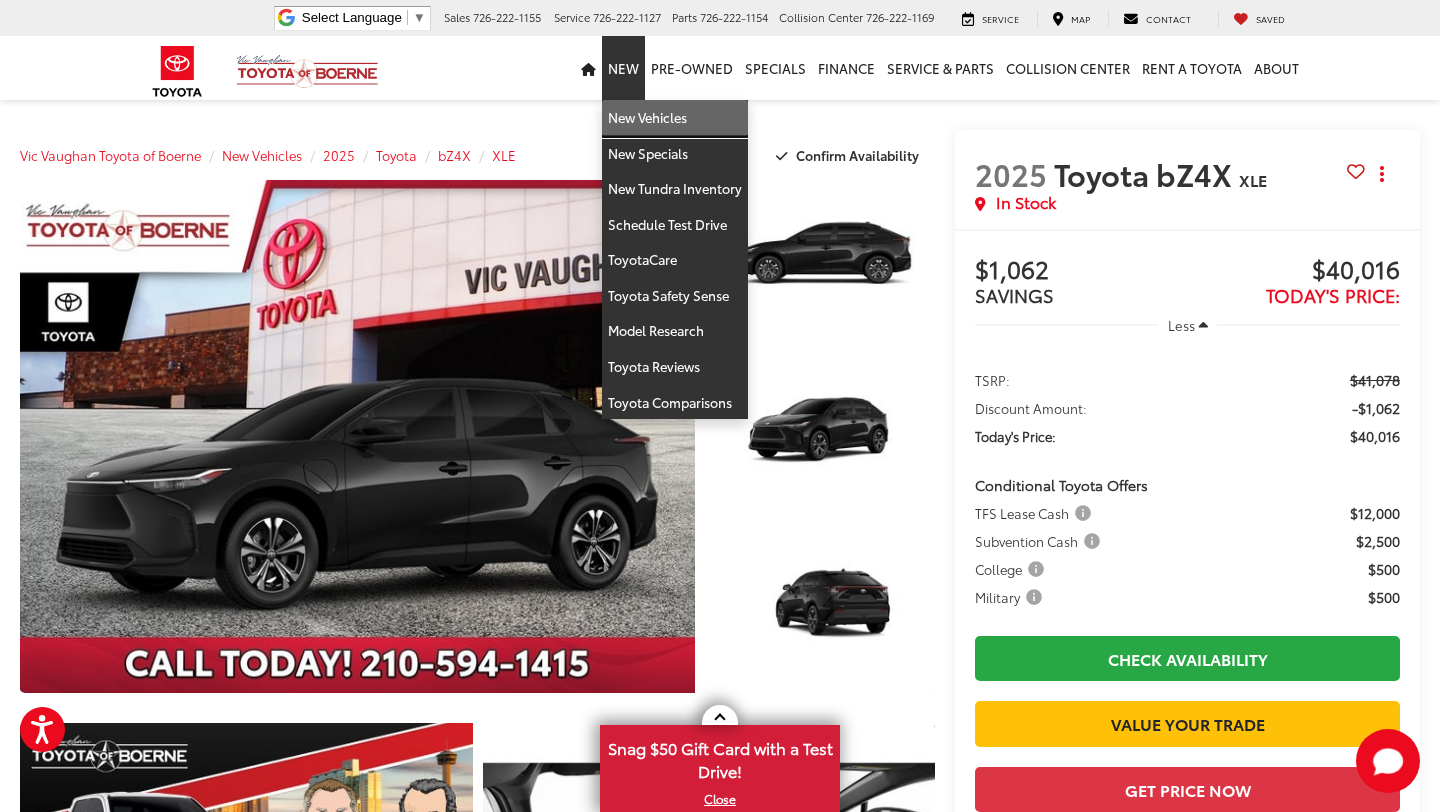click on "New Vehicles" at bounding box center [675, 118] 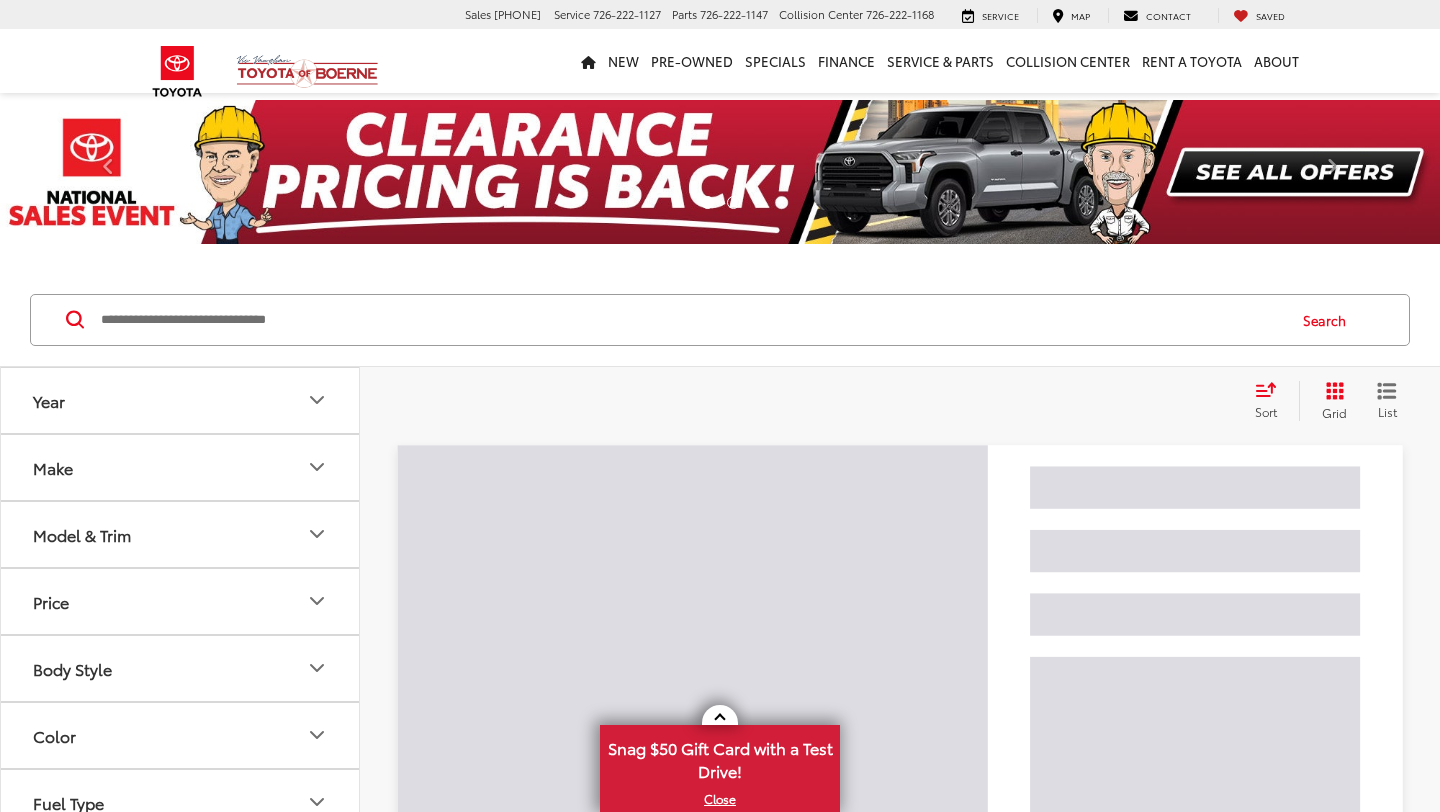 scroll, scrollTop: 7, scrollLeft: 0, axis: vertical 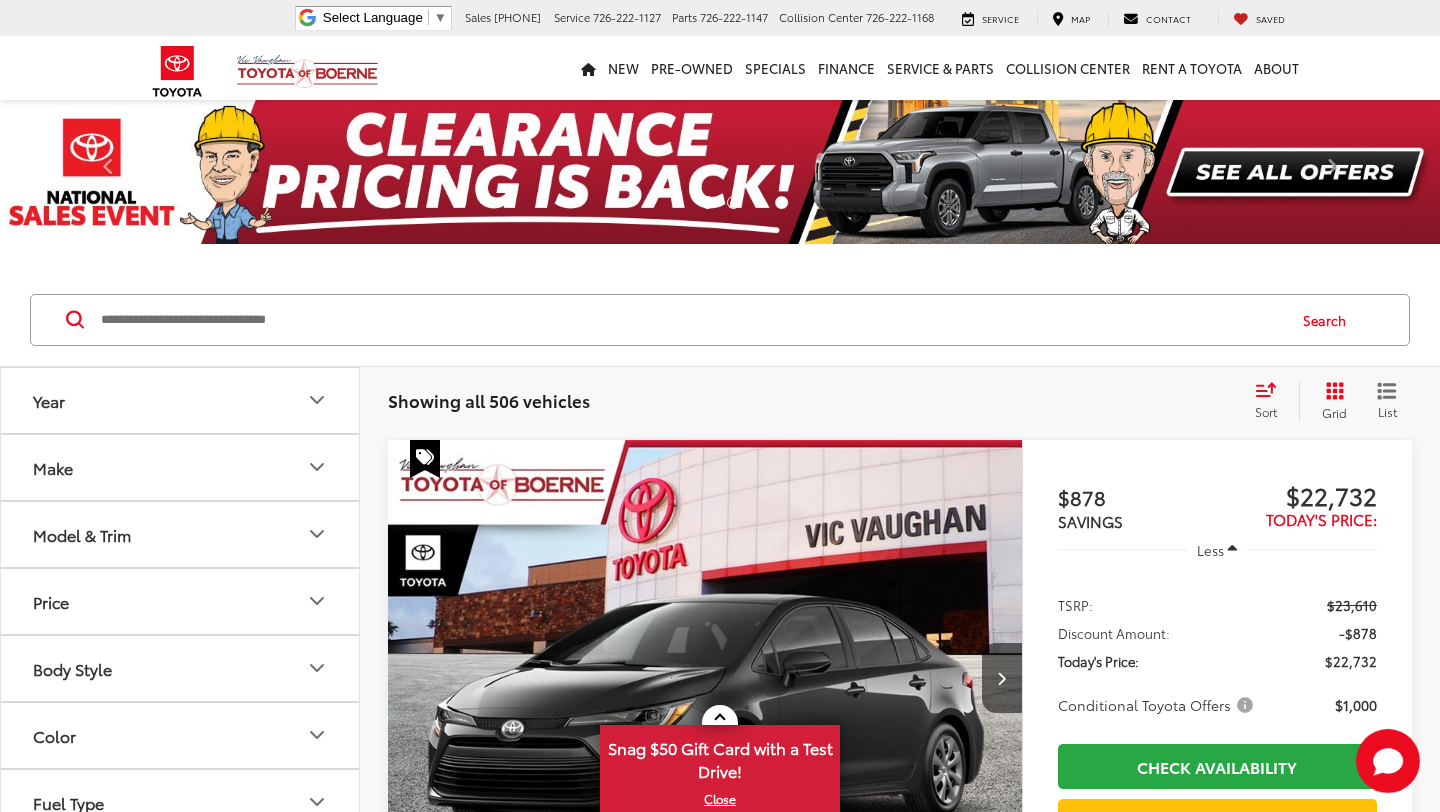 click on "Year" at bounding box center [181, 400] 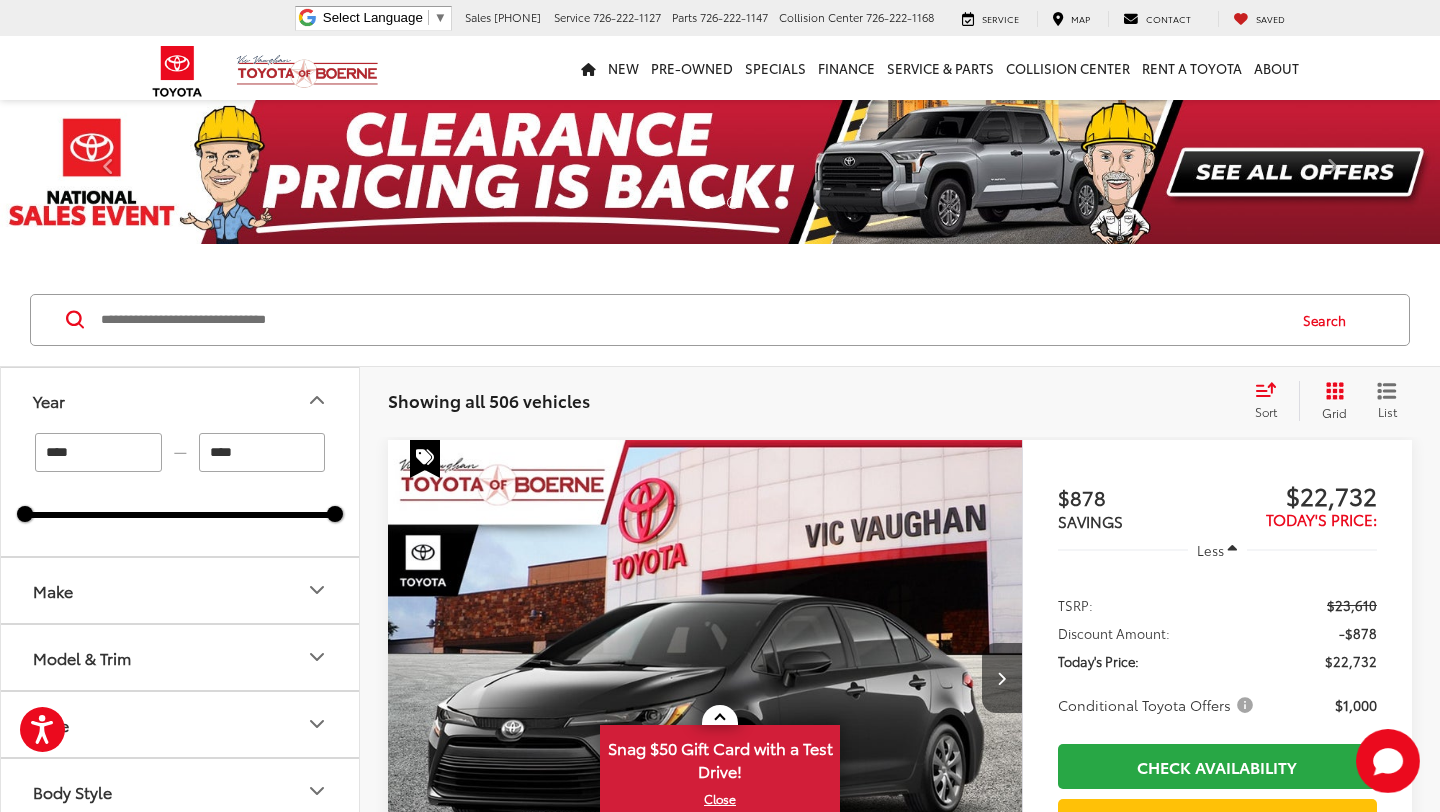 click on "Make" at bounding box center (181, 590) 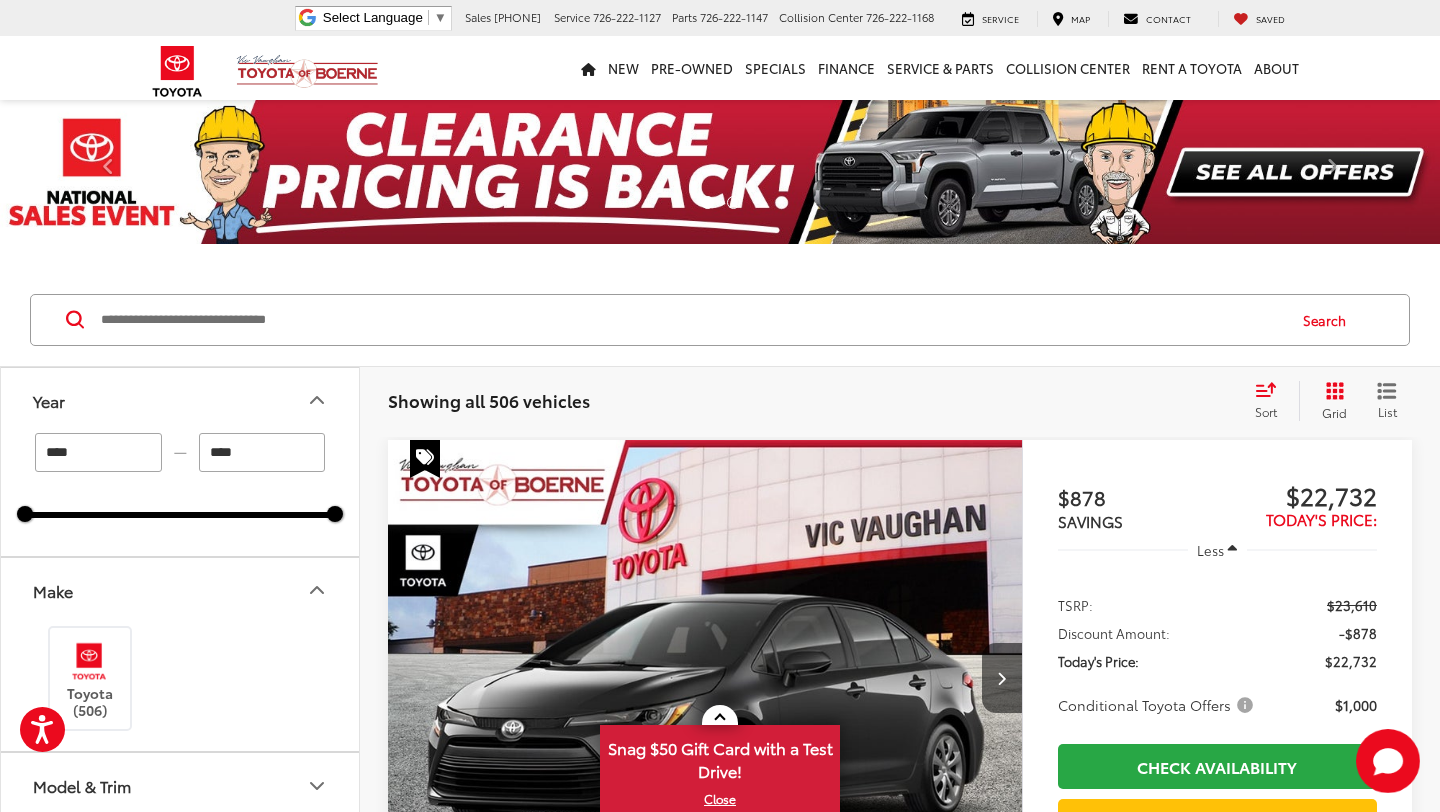scroll, scrollTop: 237, scrollLeft: 0, axis: vertical 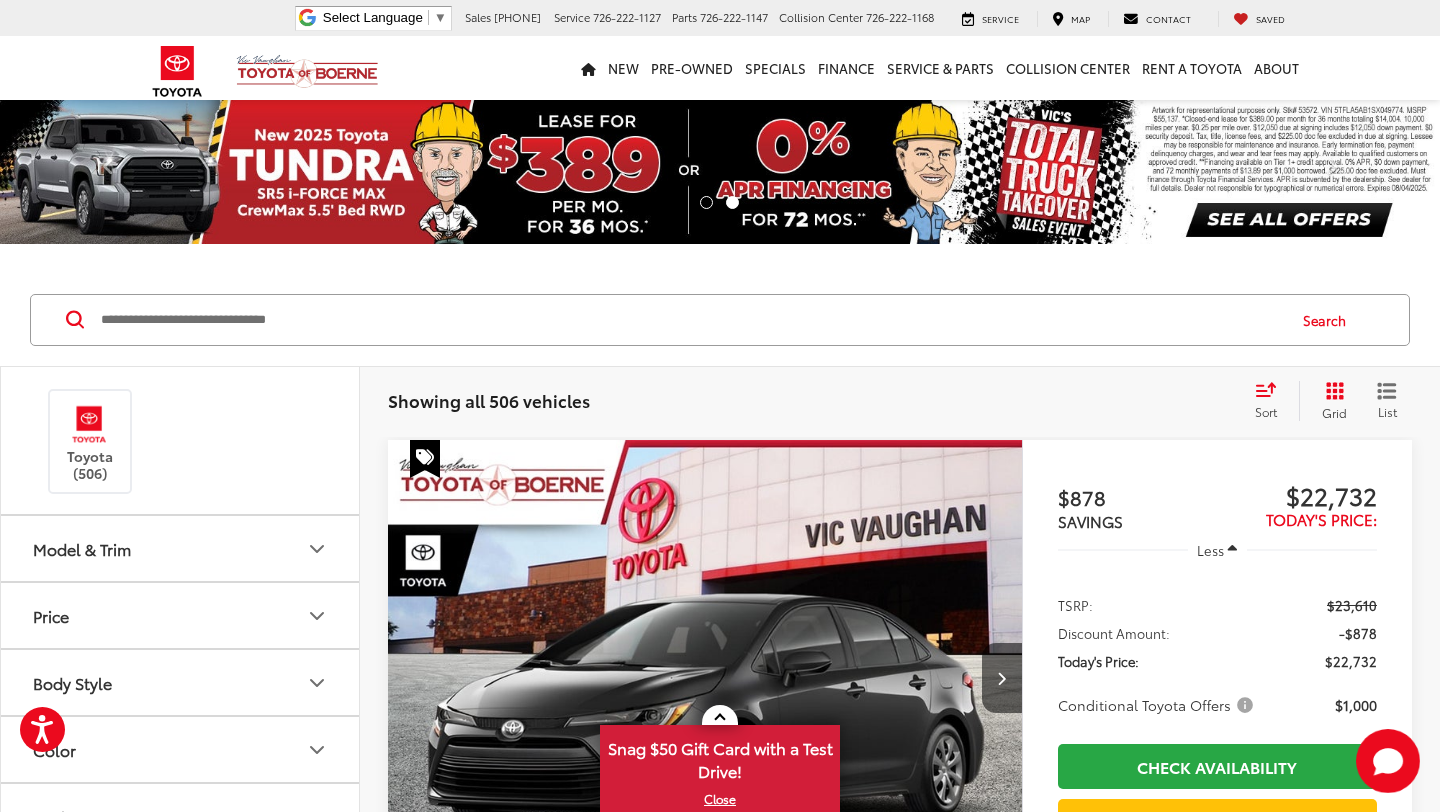 click on "Model & Trim" at bounding box center [181, 548] 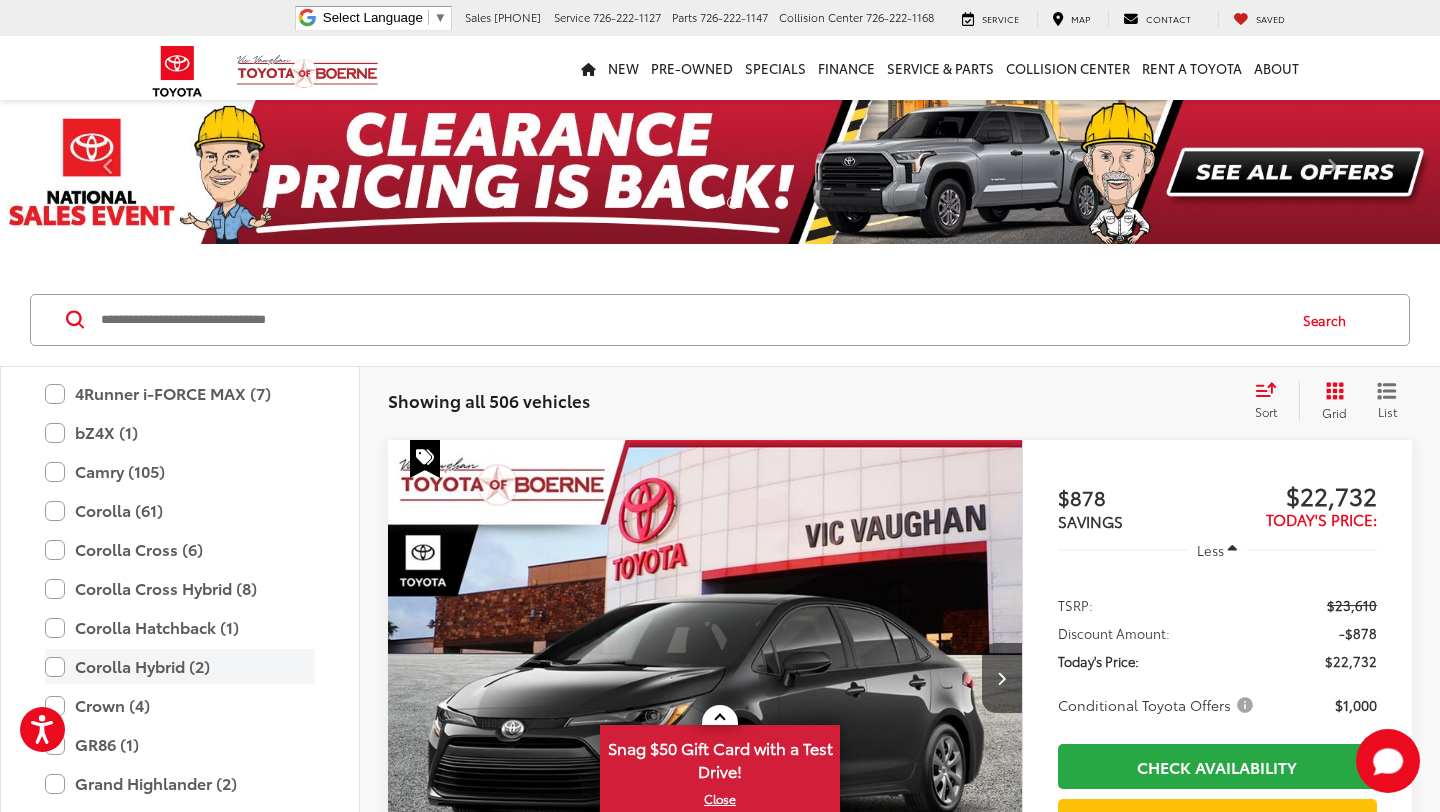 scroll, scrollTop: 488, scrollLeft: 0, axis: vertical 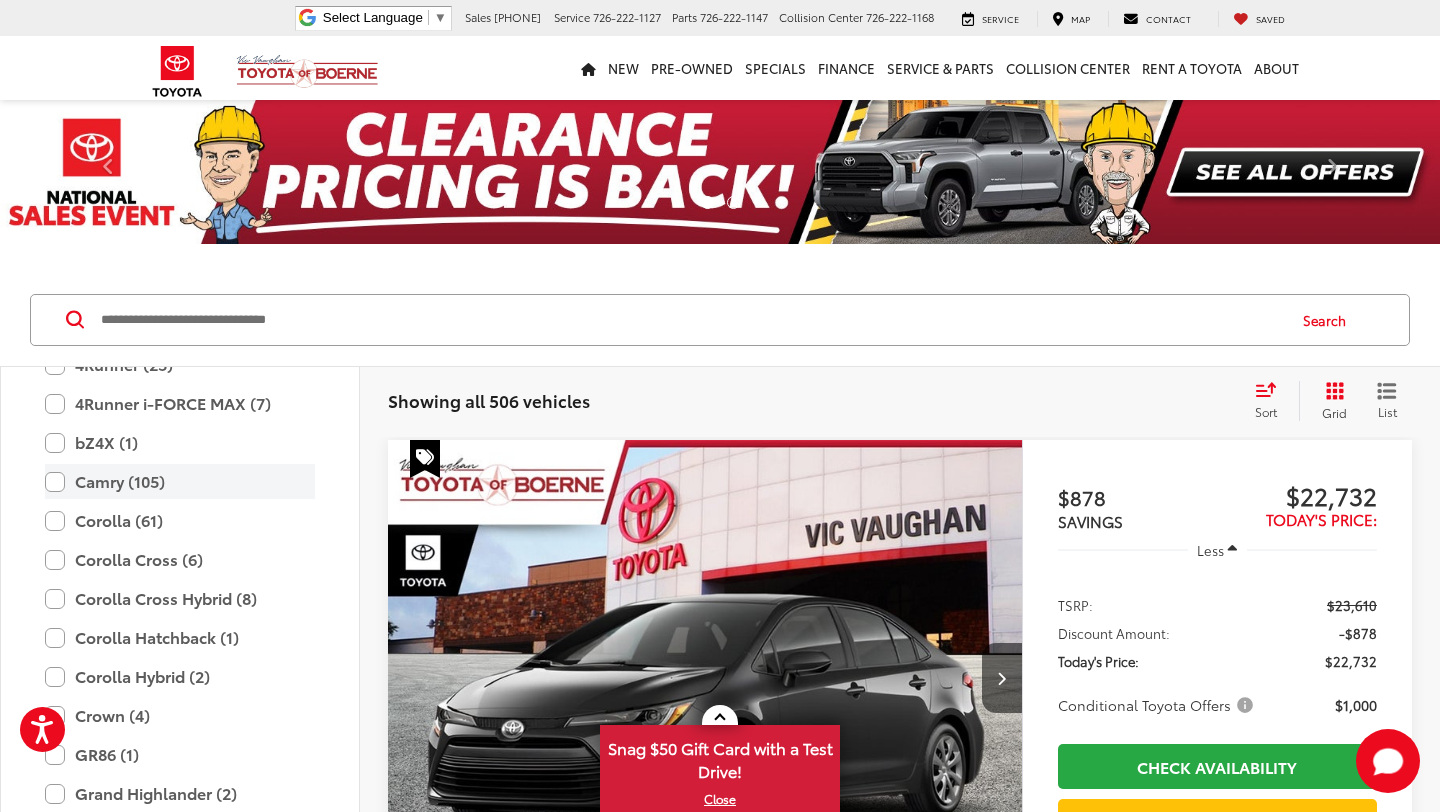 click on "Camry (105)" at bounding box center [180, 481] 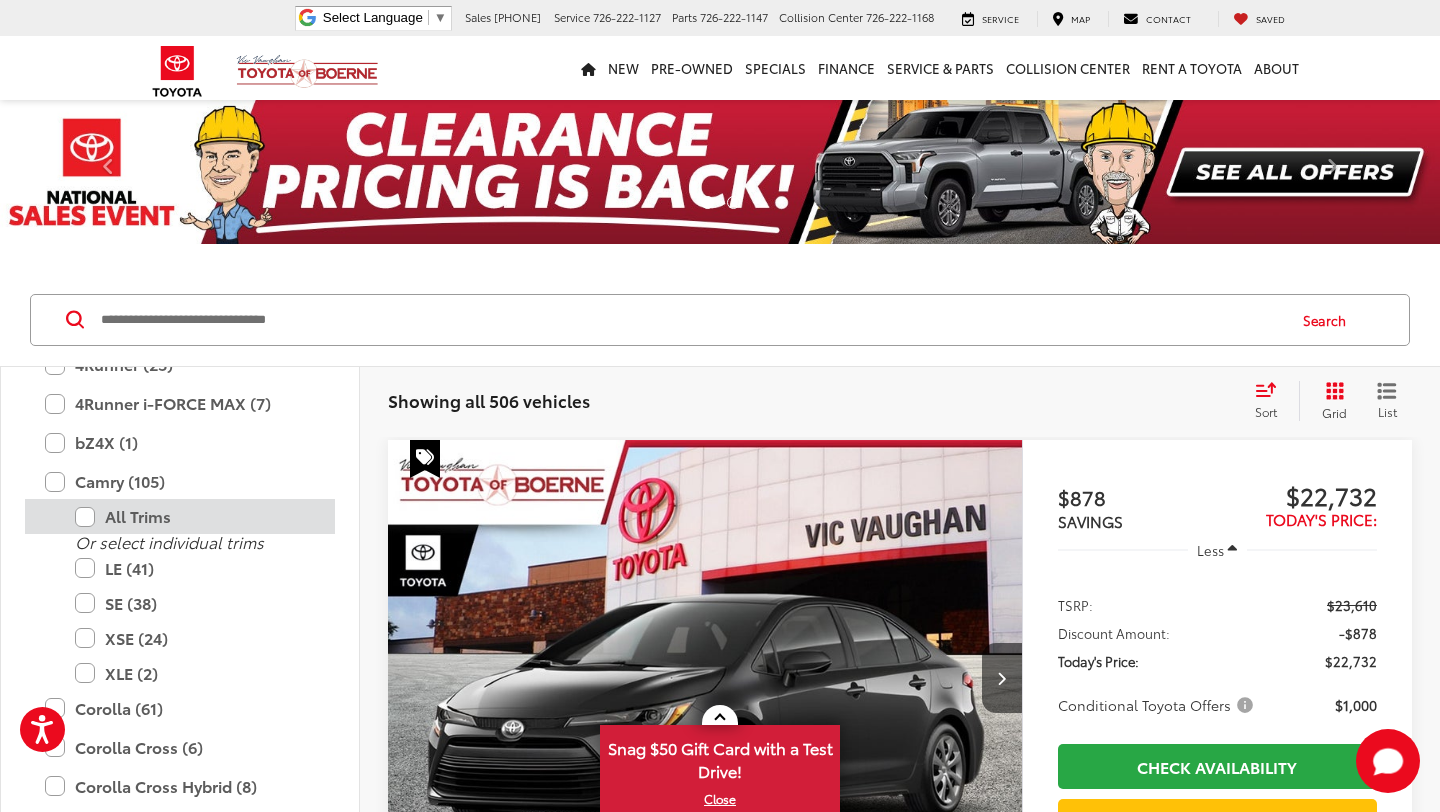 type on "****" 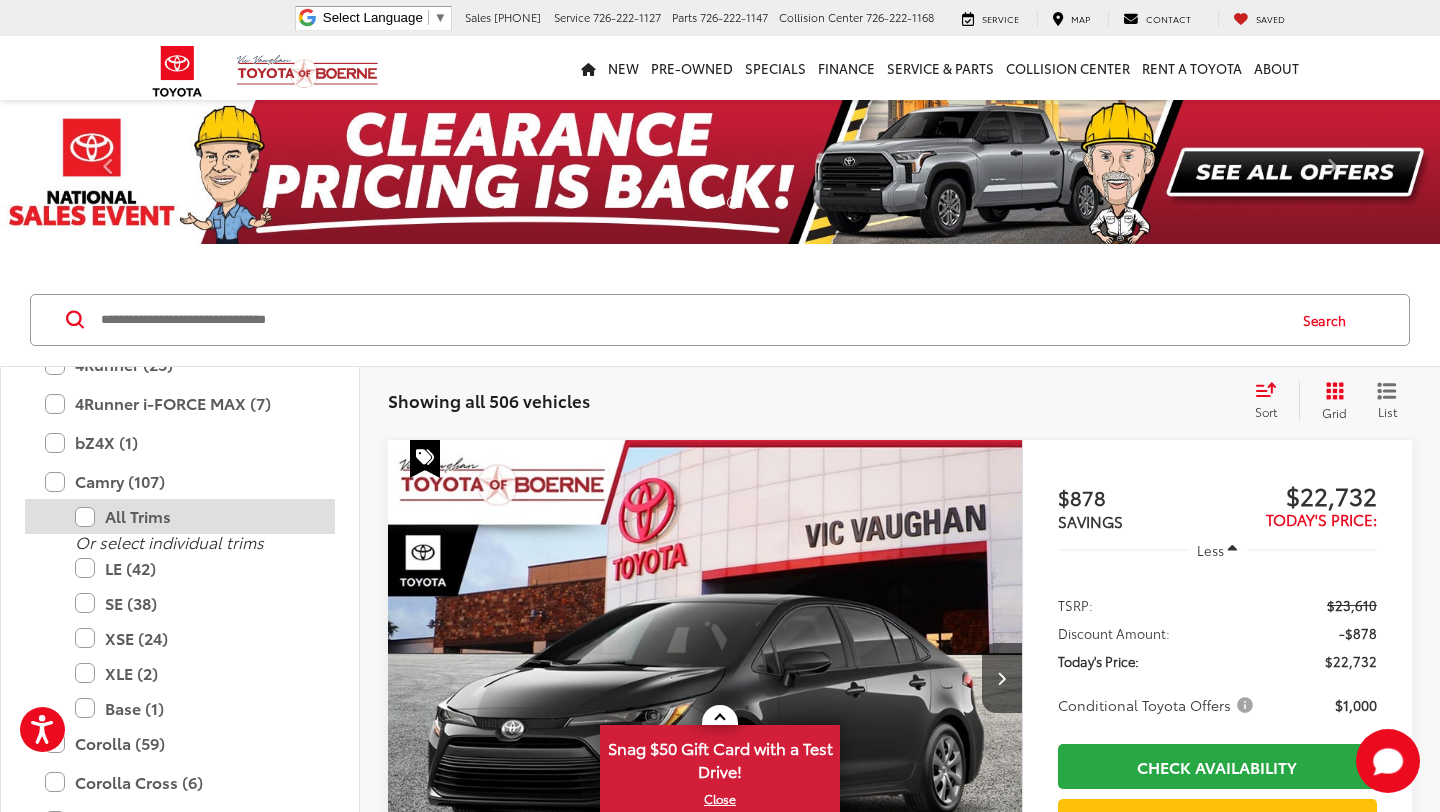 scroll, scrollTop: 55, scrollLeft: 0, axis: vertical 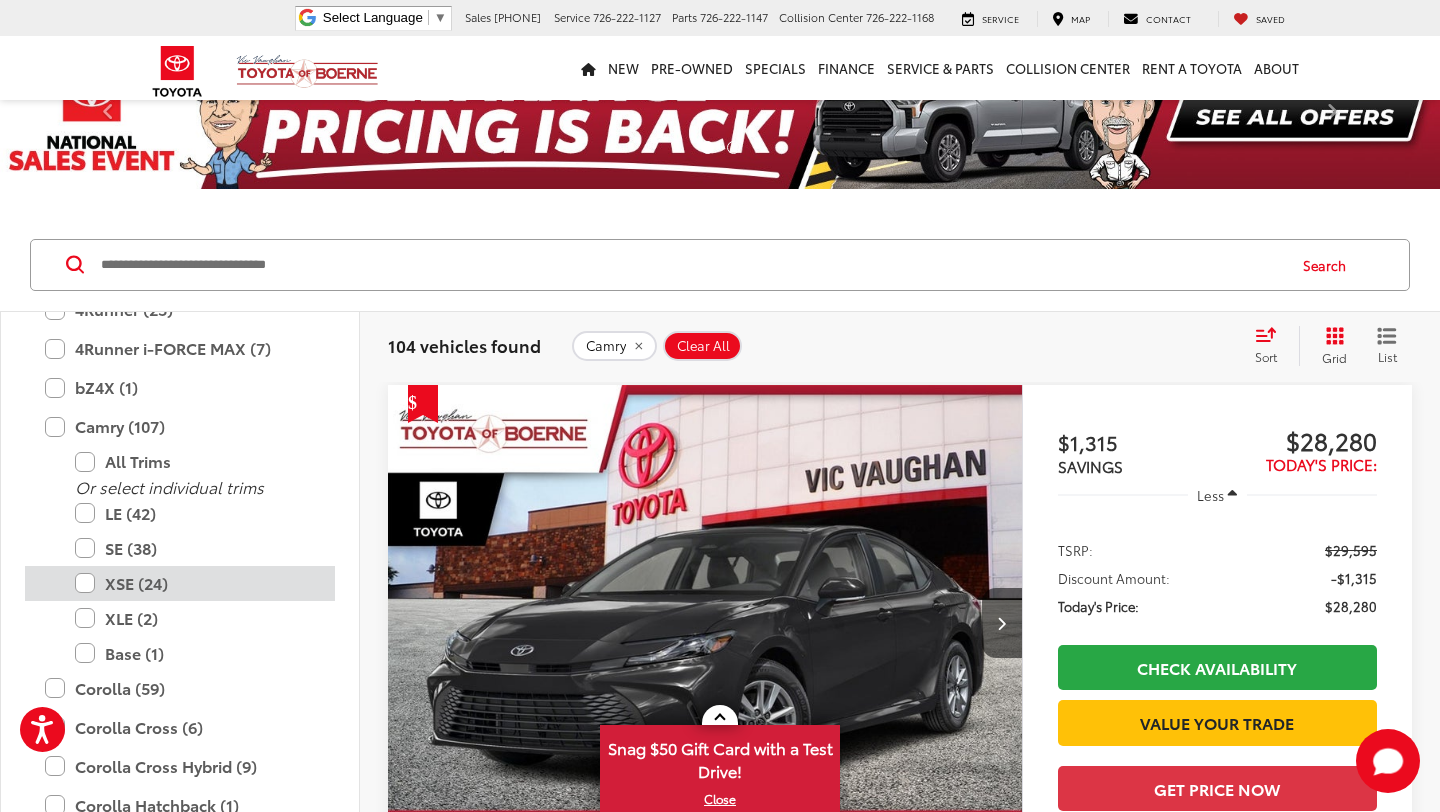 click on "XSE (24)" at bounding box center (195, 583) 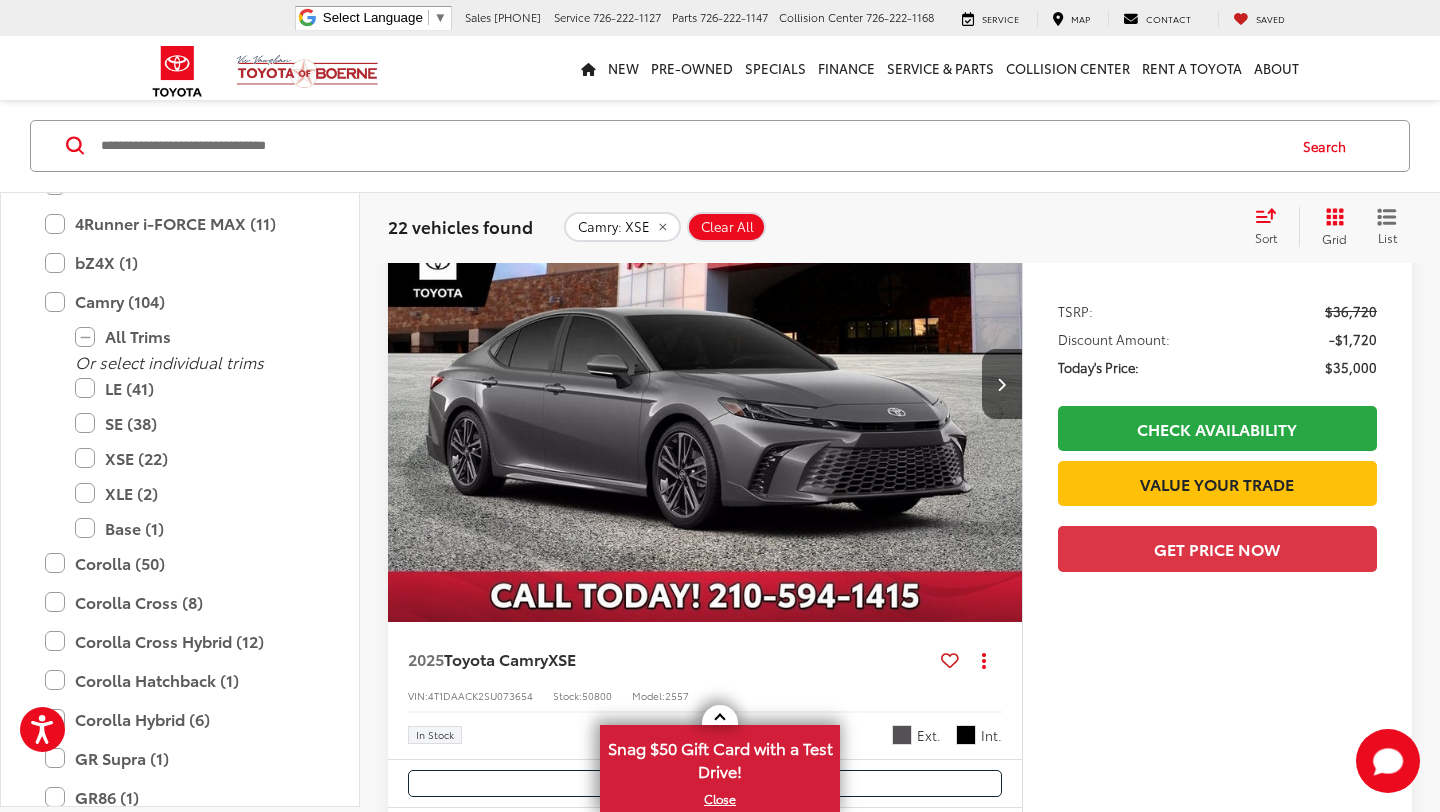 scroll, scrollTop: 1125, scrollLeft: 0, axis: vertical 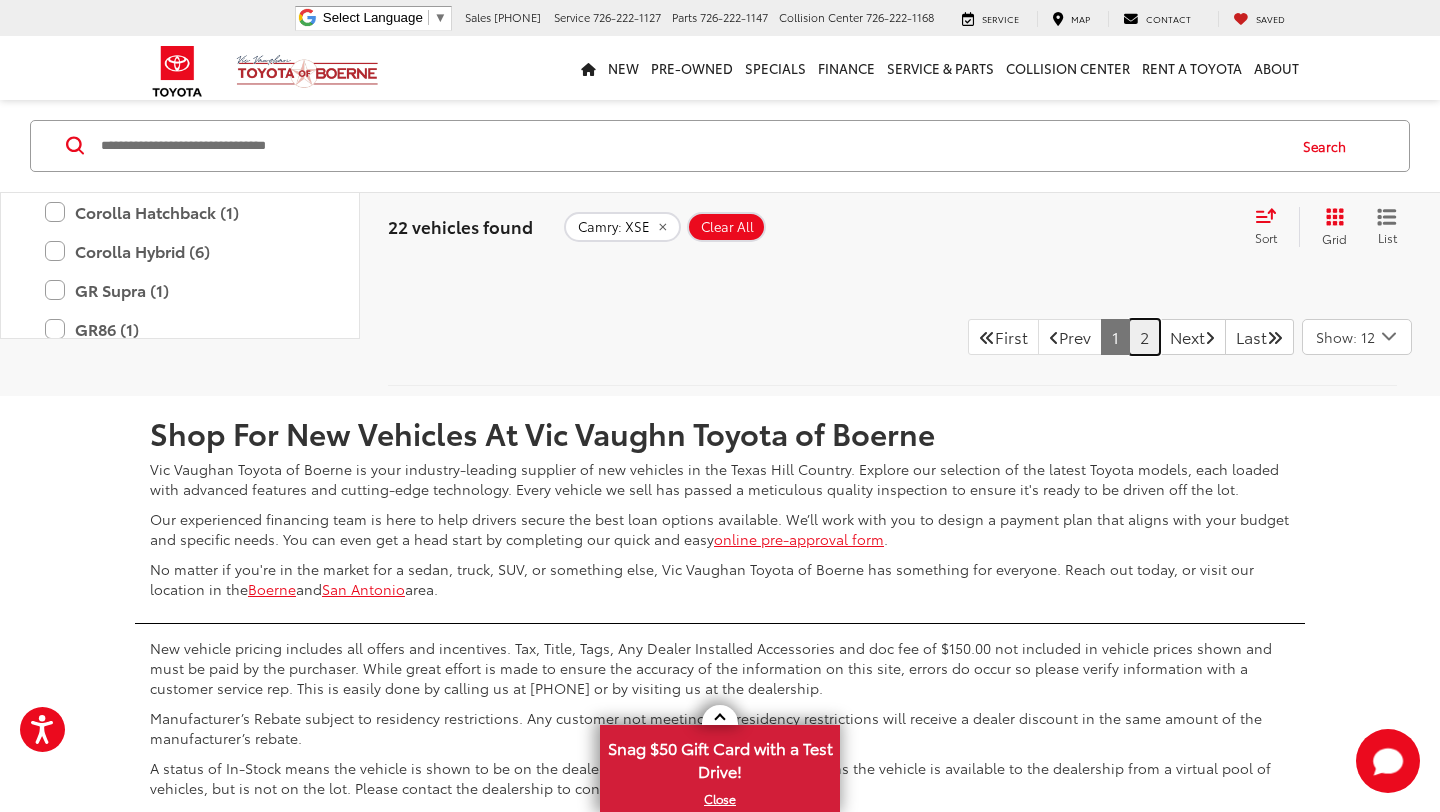click on "2" at bounding box center (1144, 337) 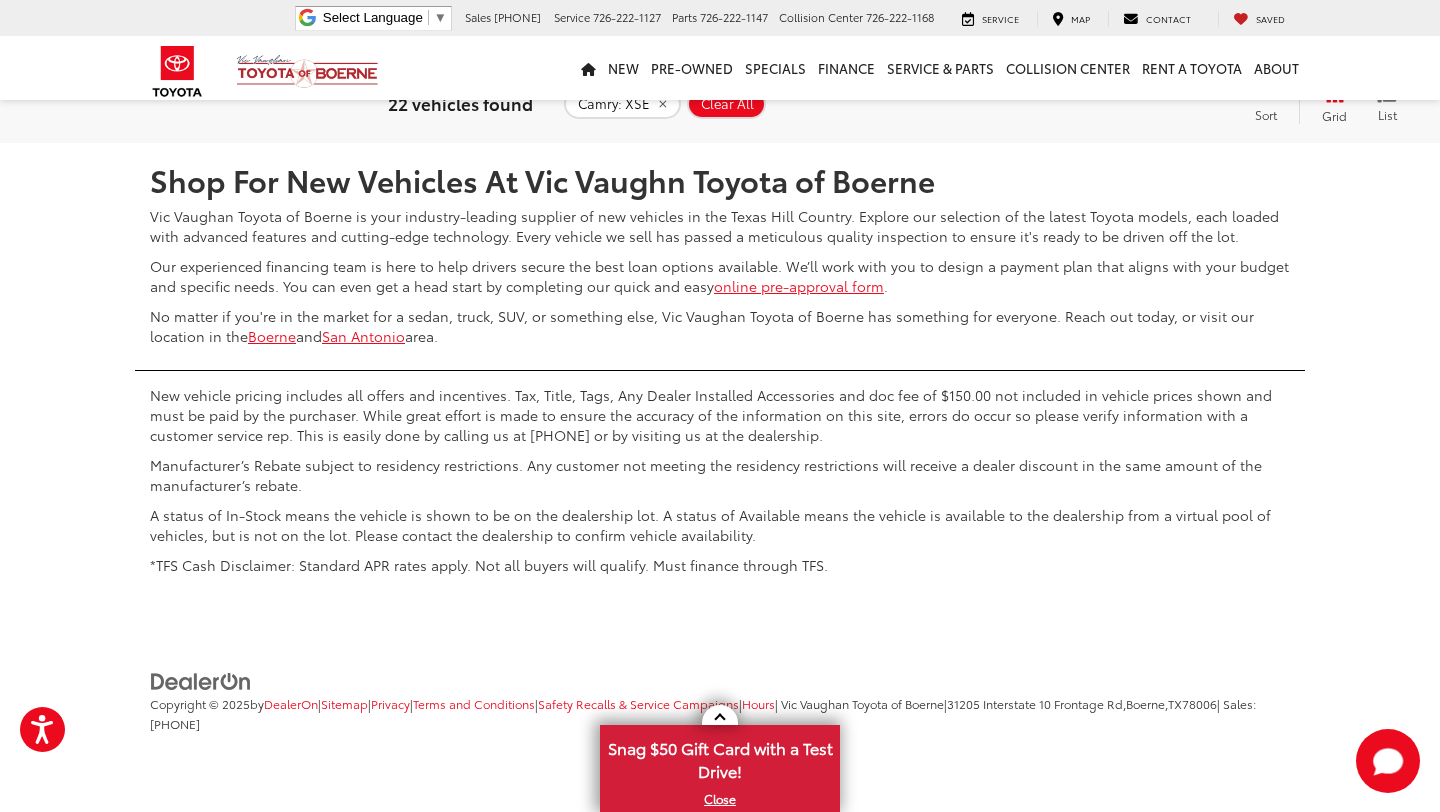 scroll, scrollTop: 8132, scrollLeft: 0, axis: vertical 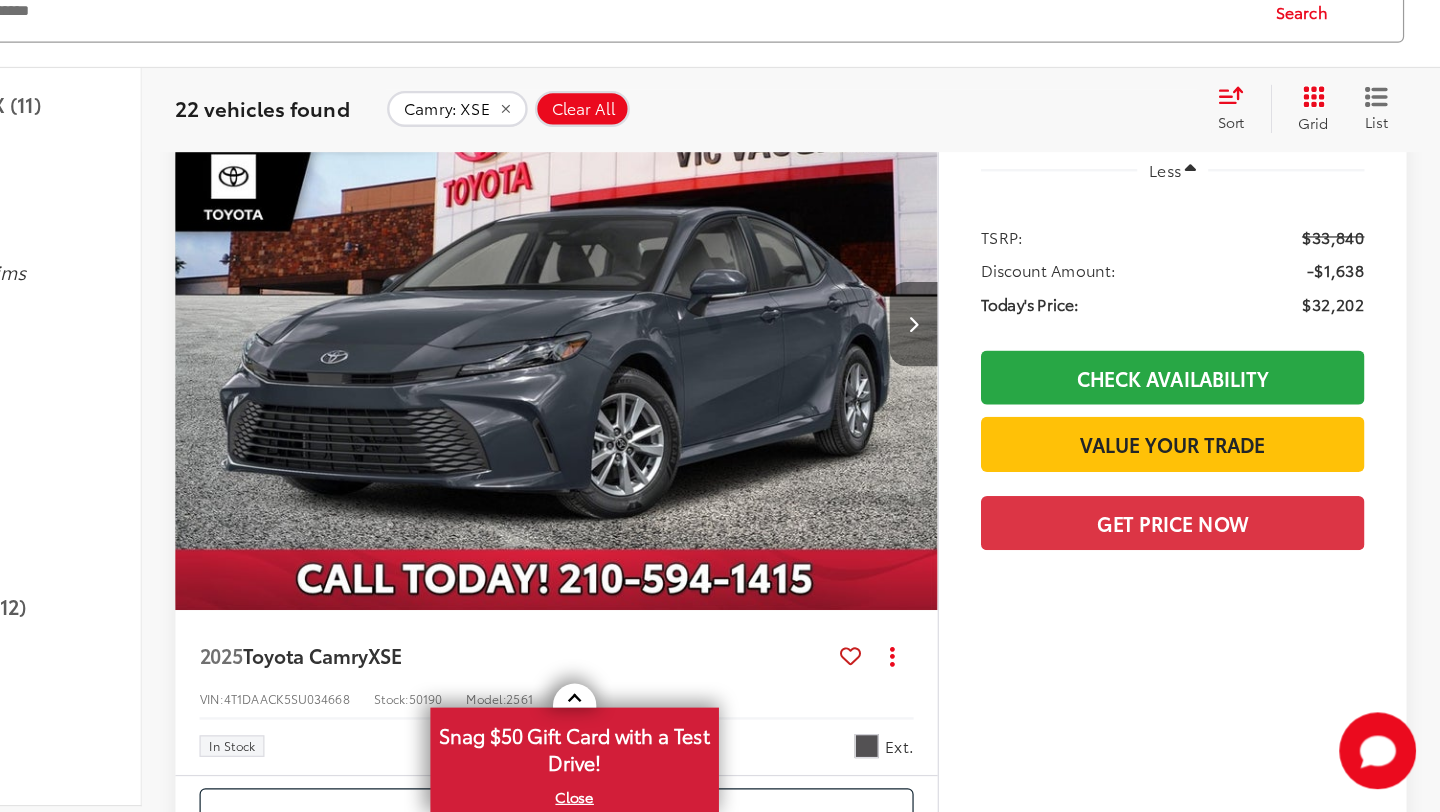 click at bounding box center [1002, 406] 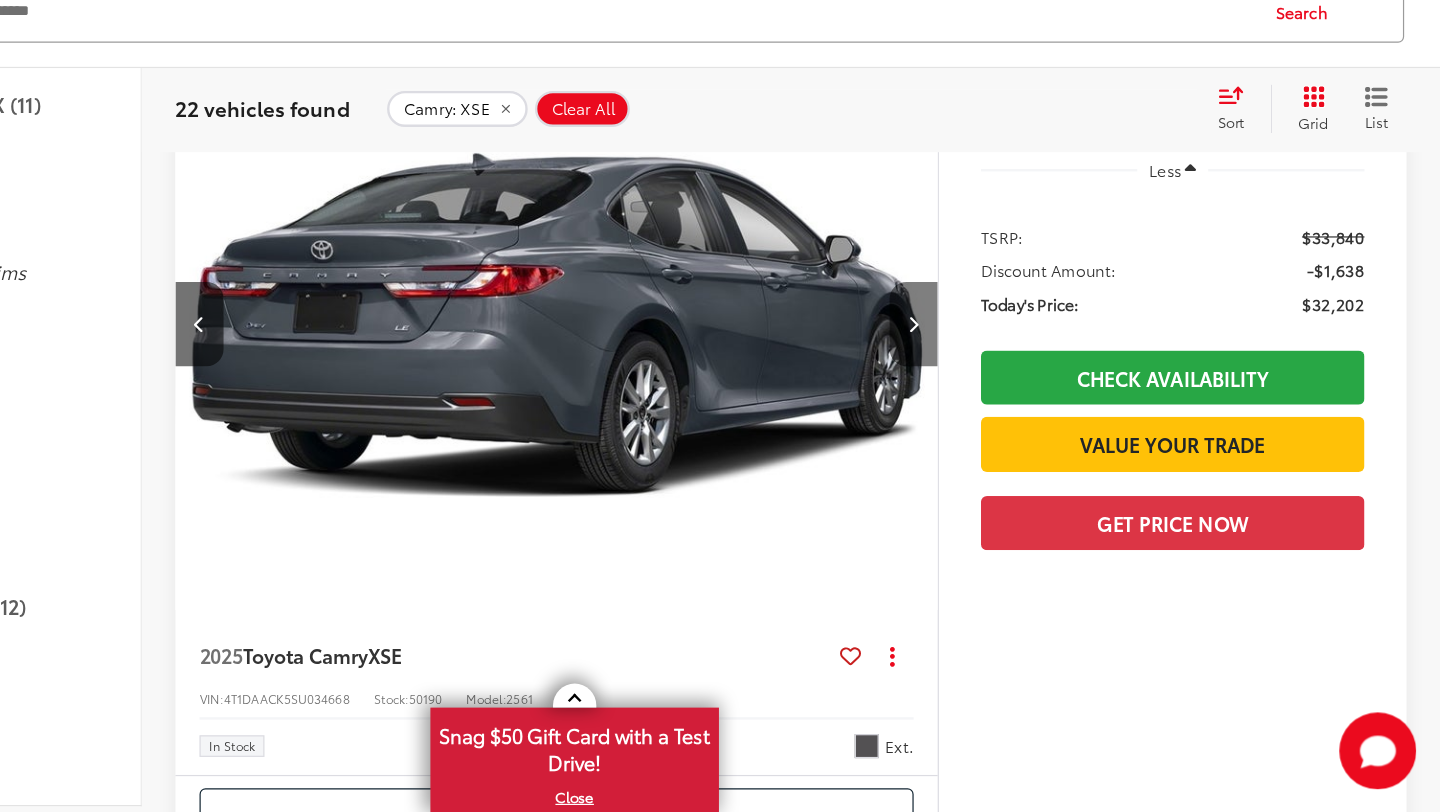 click at bounding box center (1002, 406) 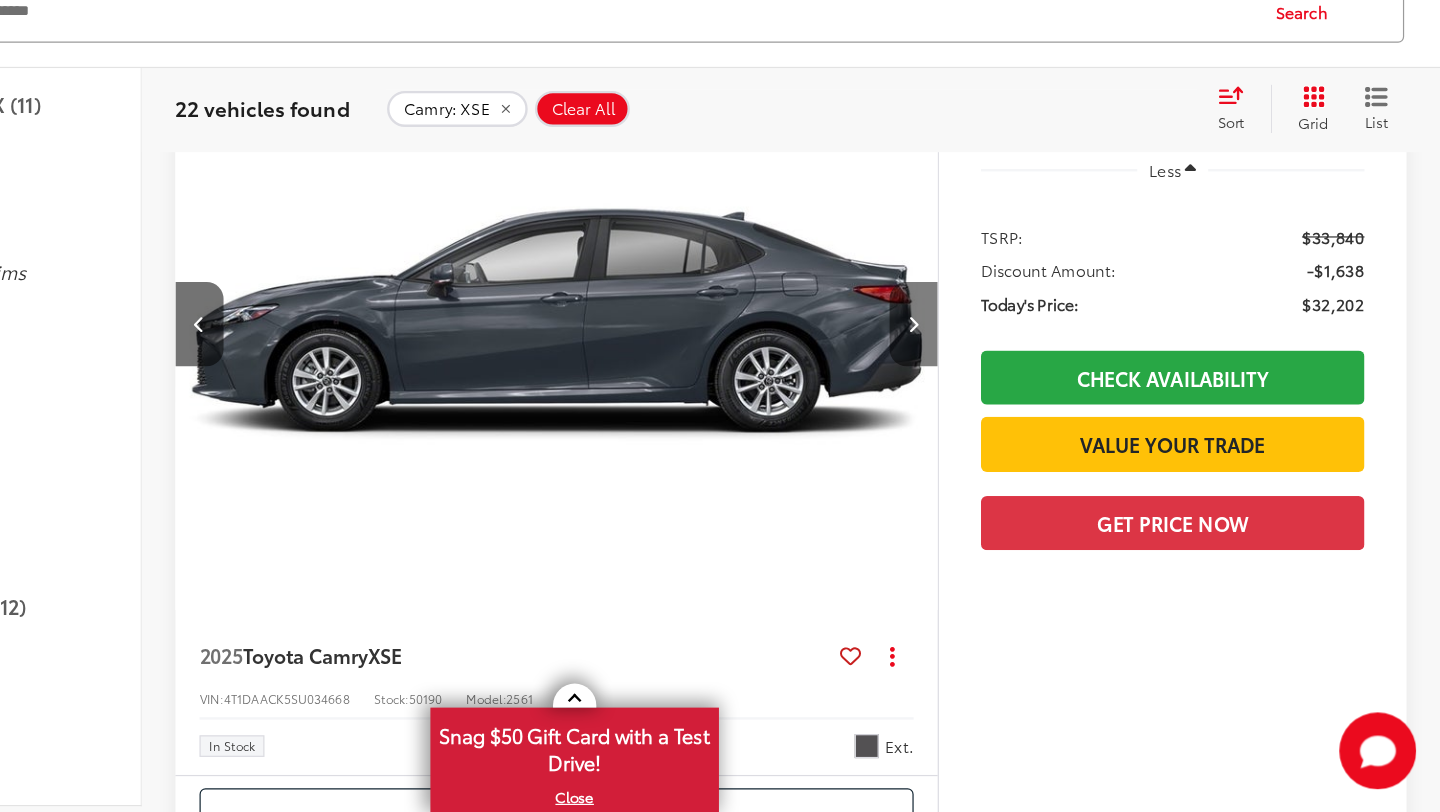 click at bounding box center (1002, 406) 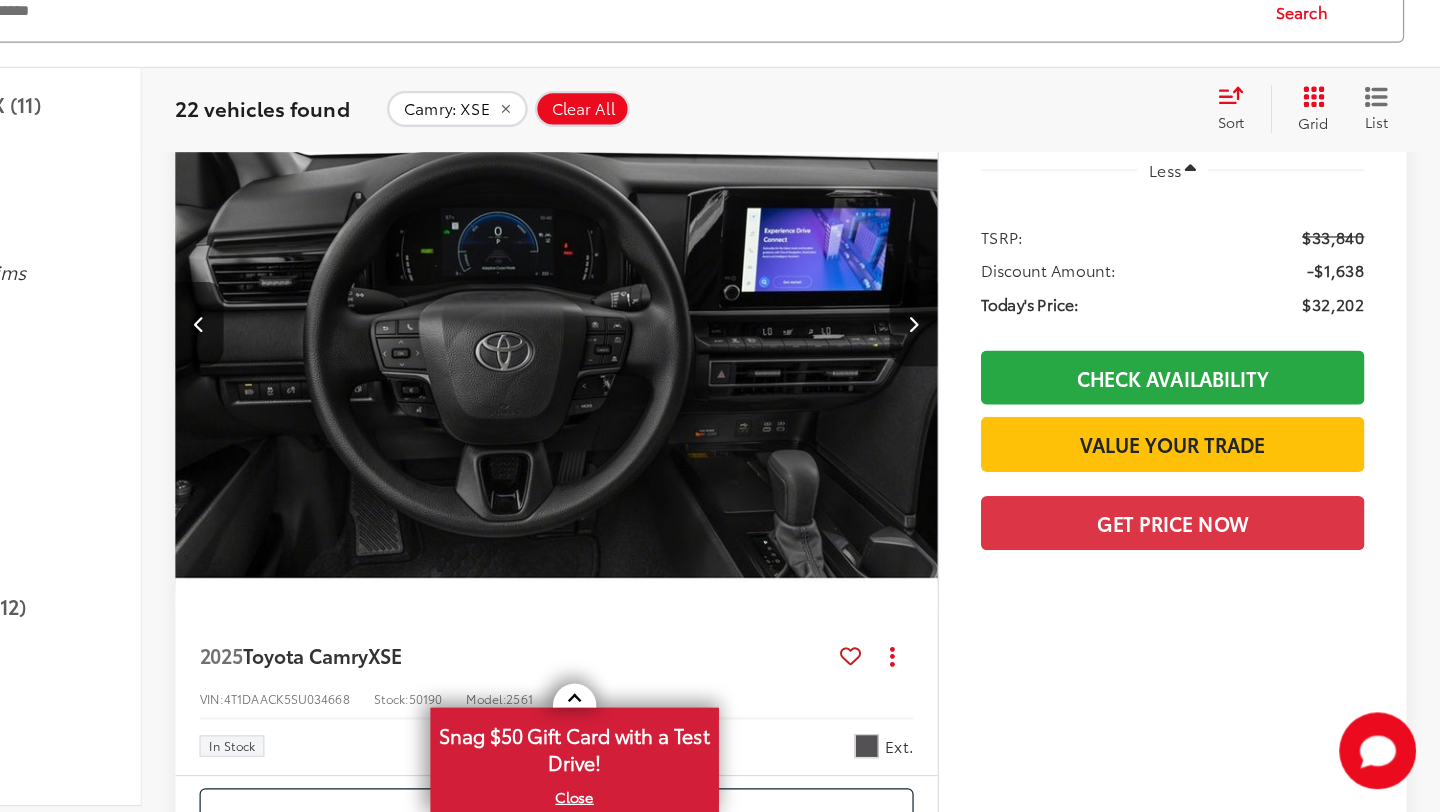 click at bounding box center [1002, 406] 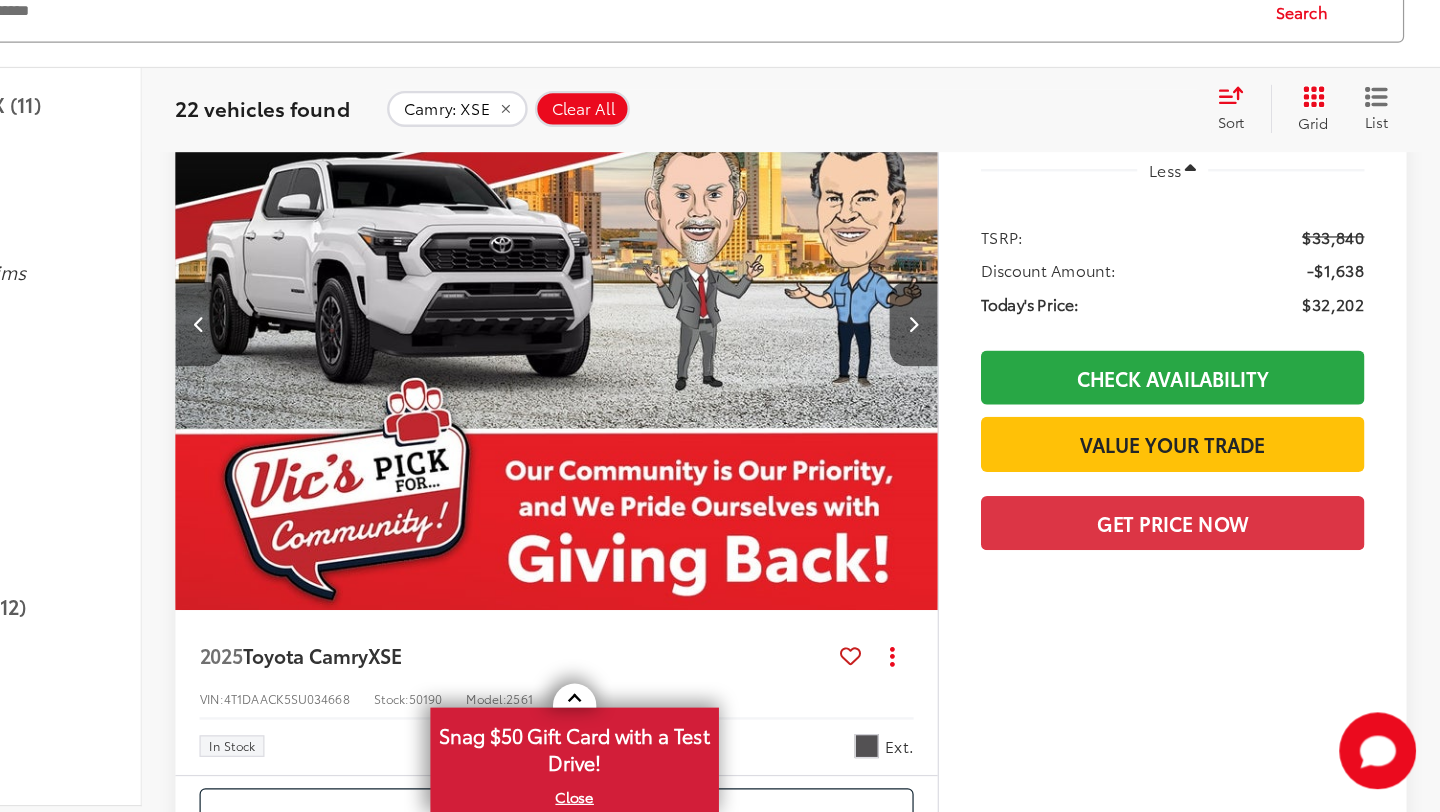 click at bounding box center (408, 406) 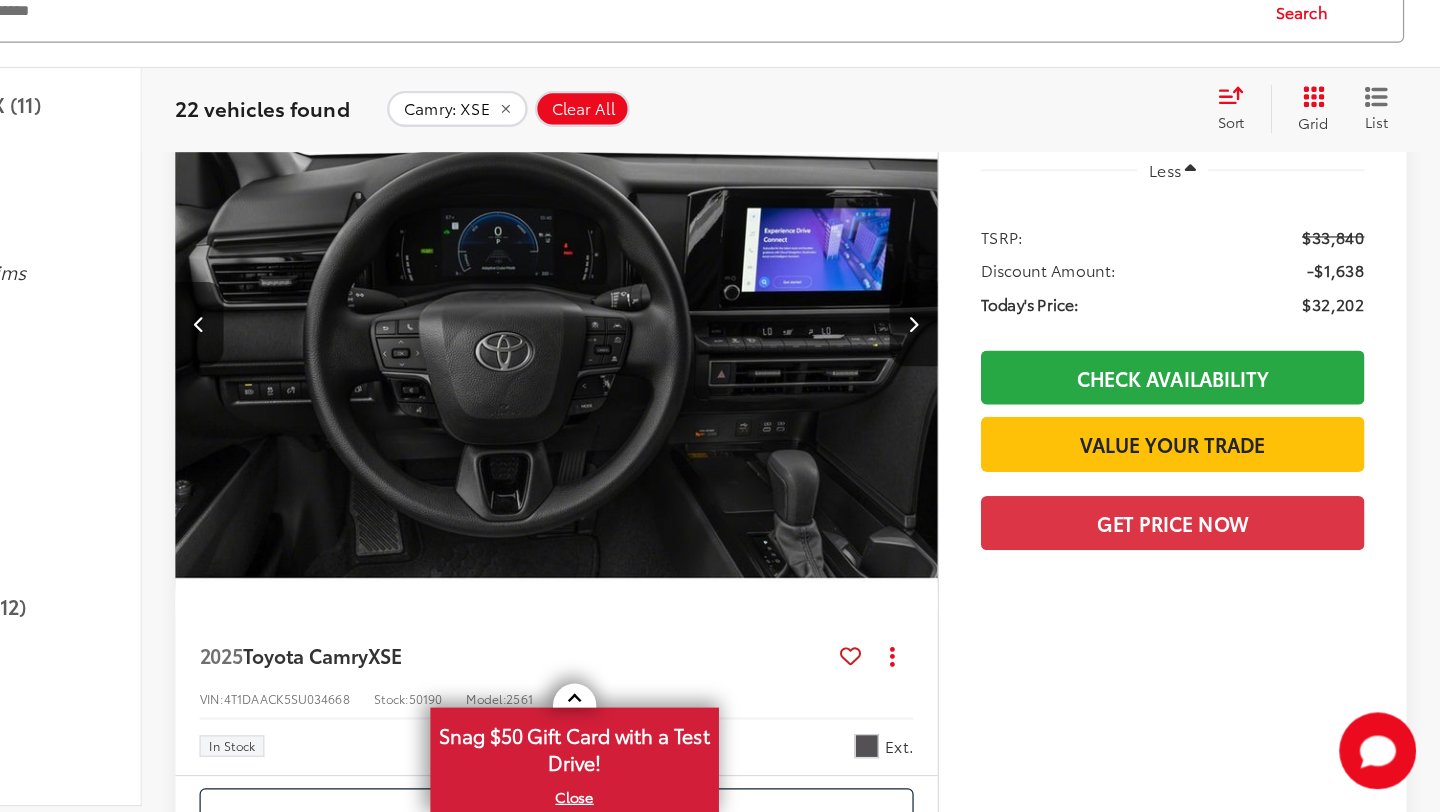 scroll, scrollTop: 0, scrollLeft: 1911, axis: horizontal 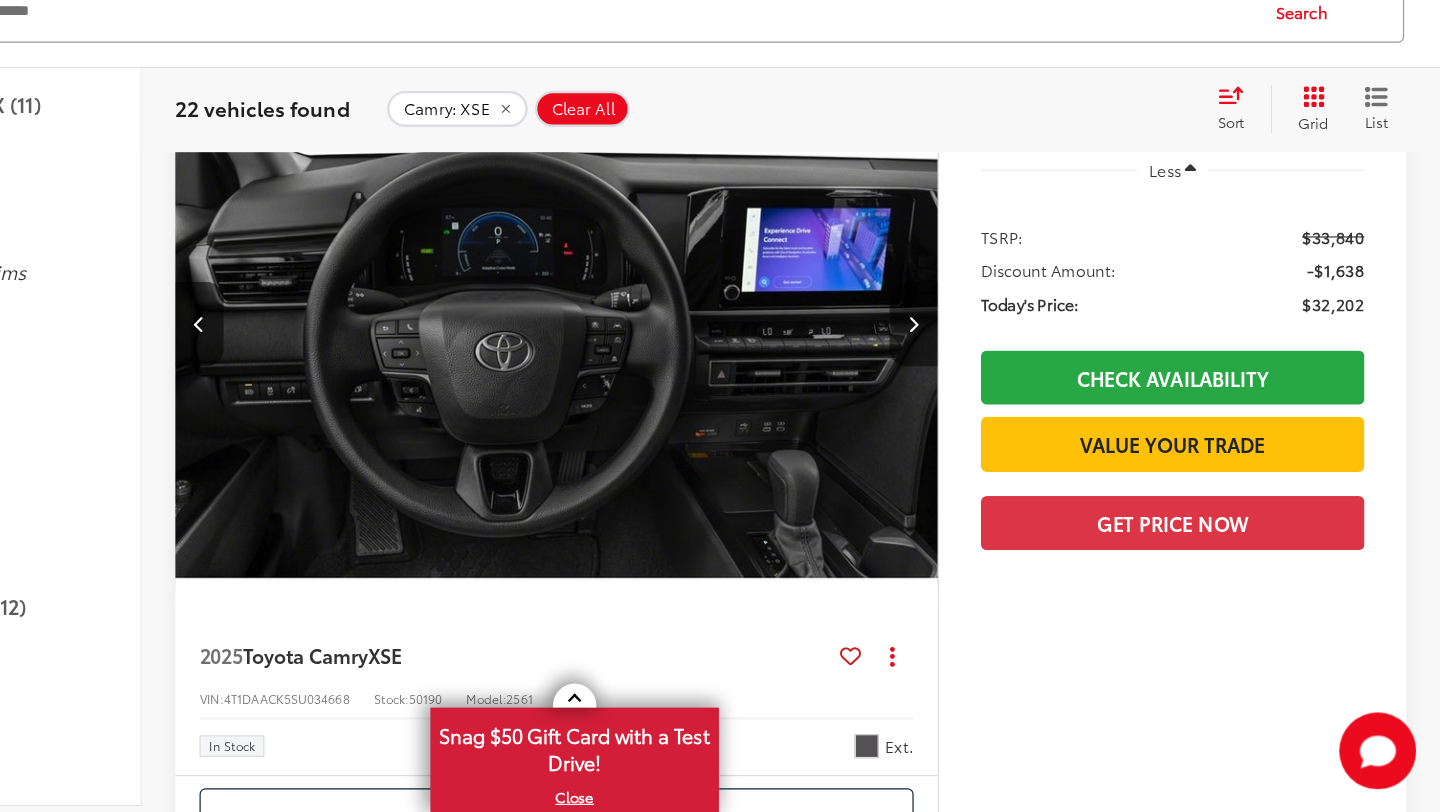 click at bounding box center [1002, 406] 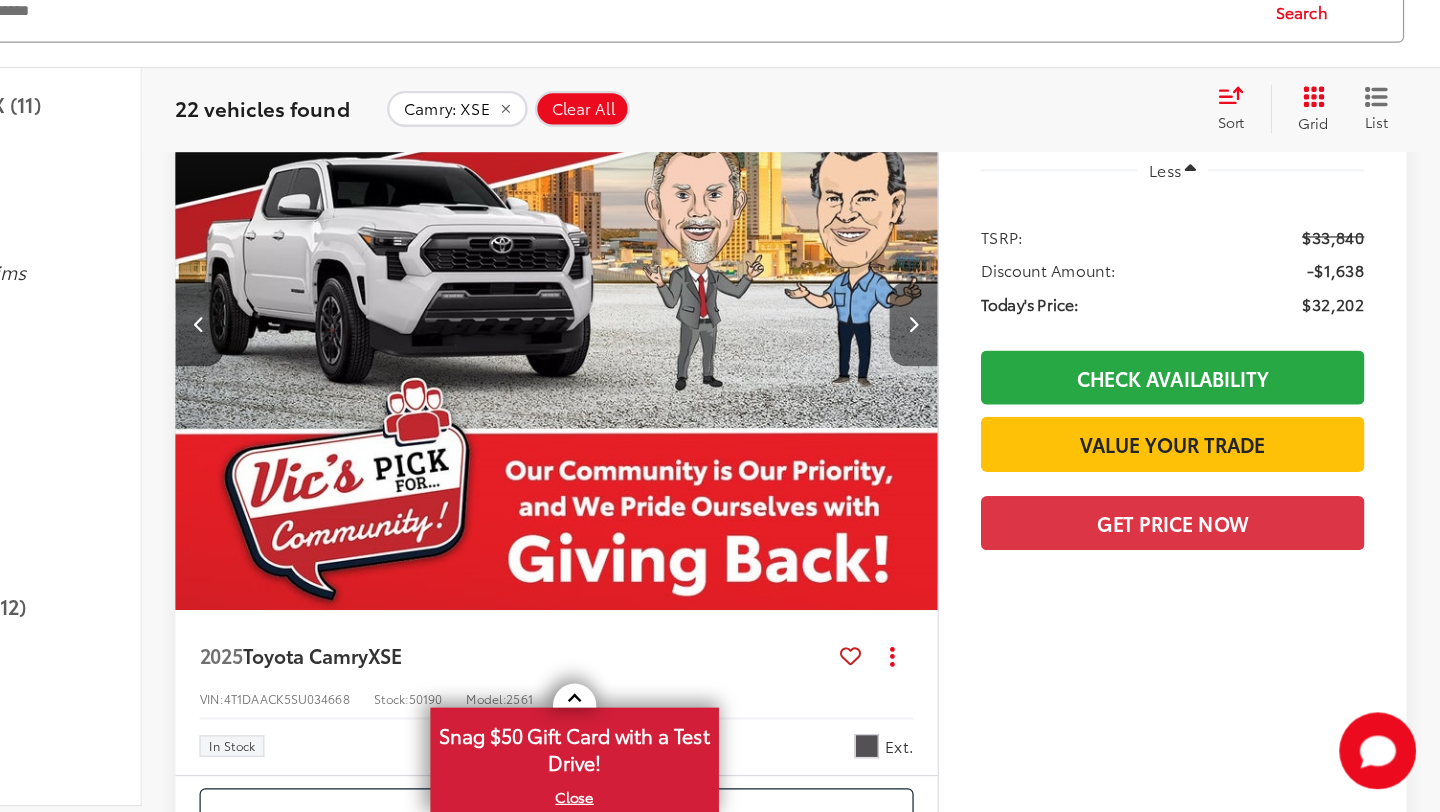 click at bounding box center [1002, 406] 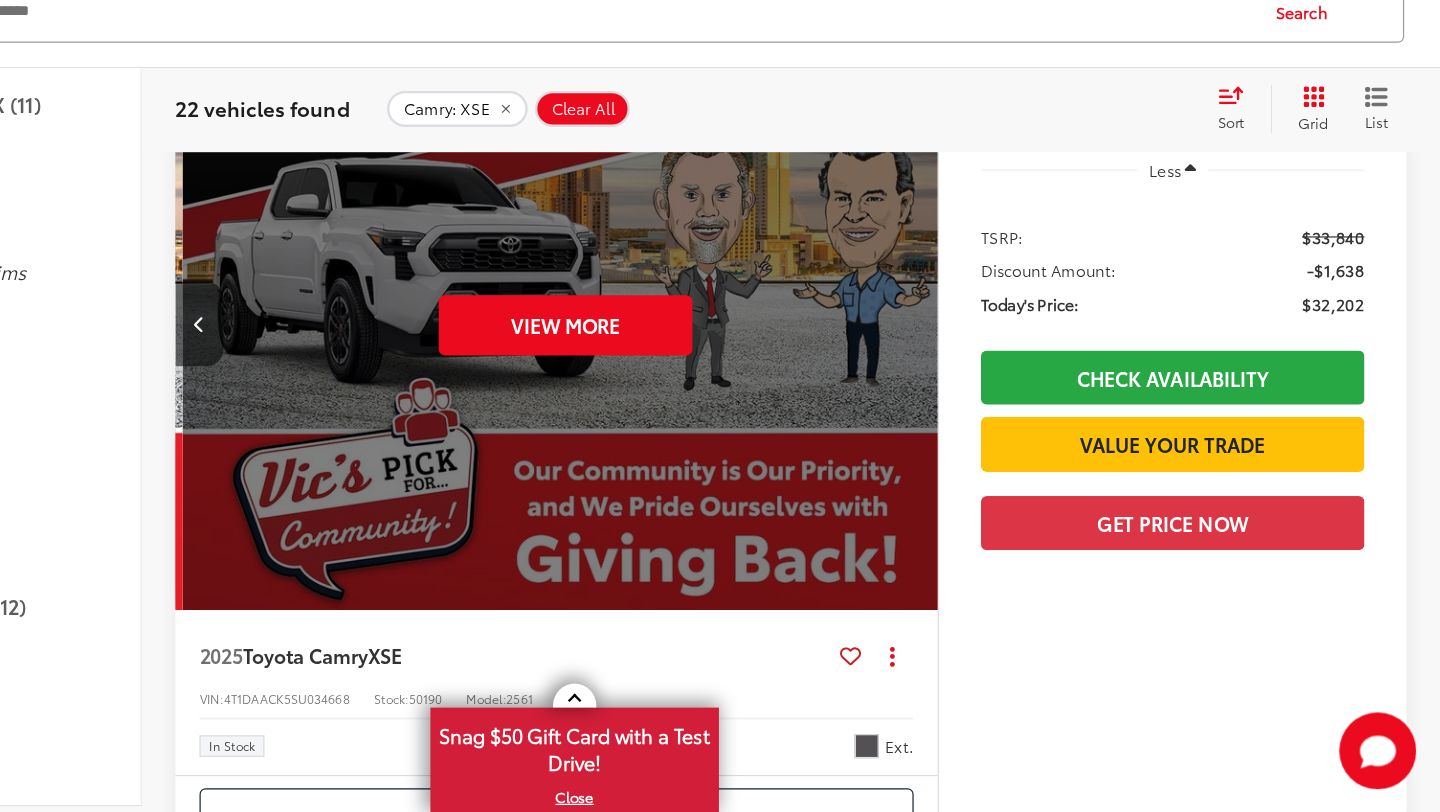scroll, scrollTop: 0, scrollLeft: 3185, axis: horizontal 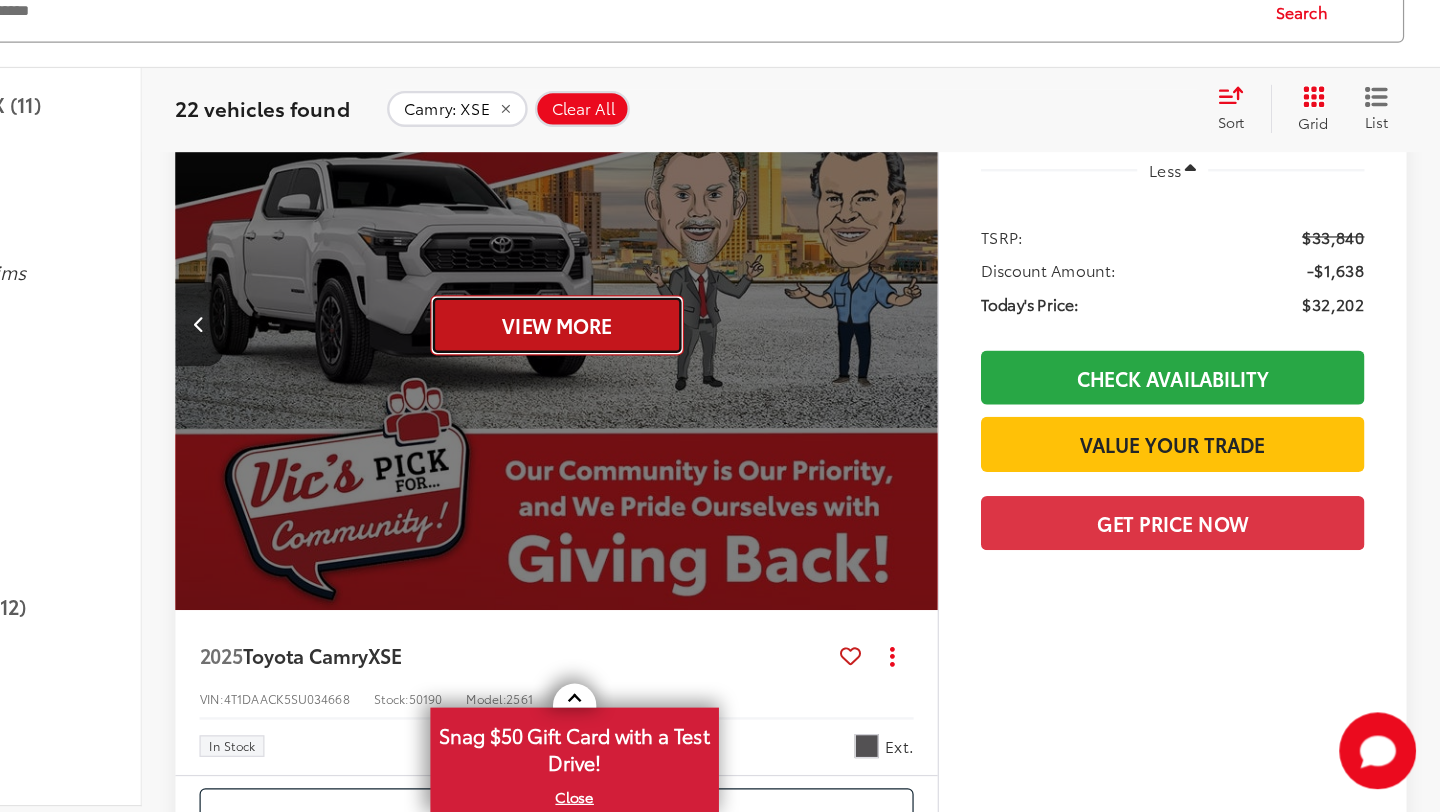 click on "View More" at bounding box center (705, 407) 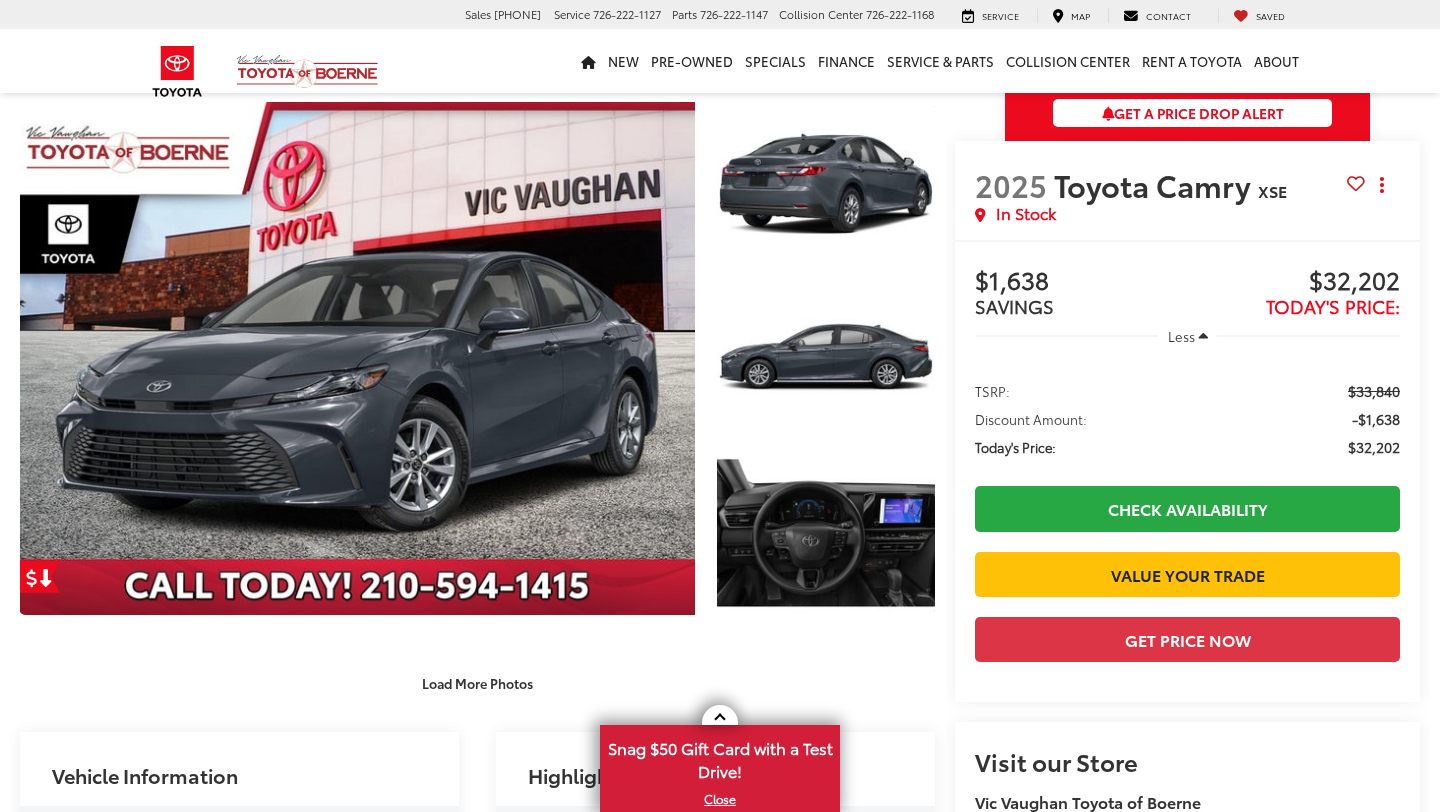 scroll, scrollTop: 364, scrollLeft: 0, axis: vertical 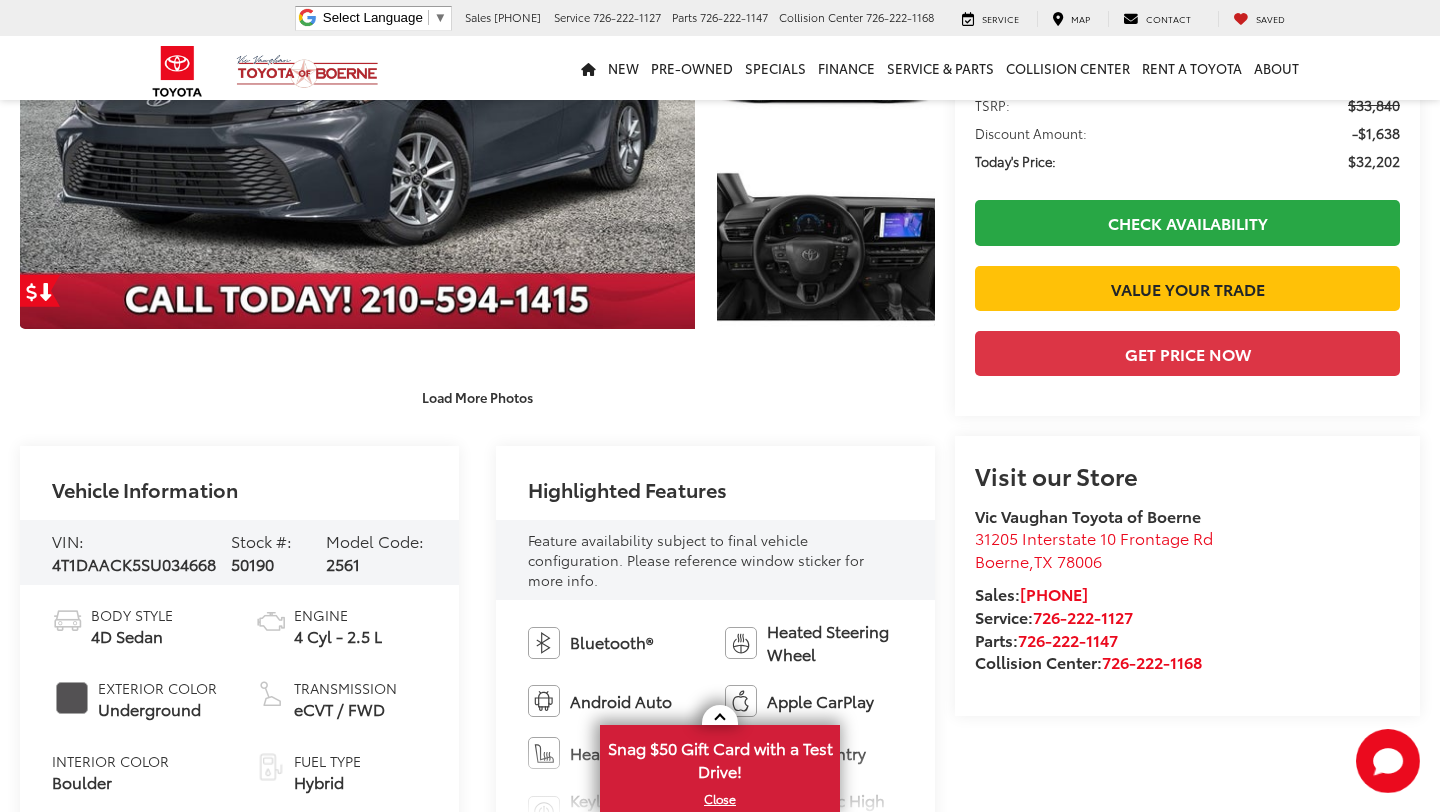 click on "Load More Photos" at bounding box center [477, 387] 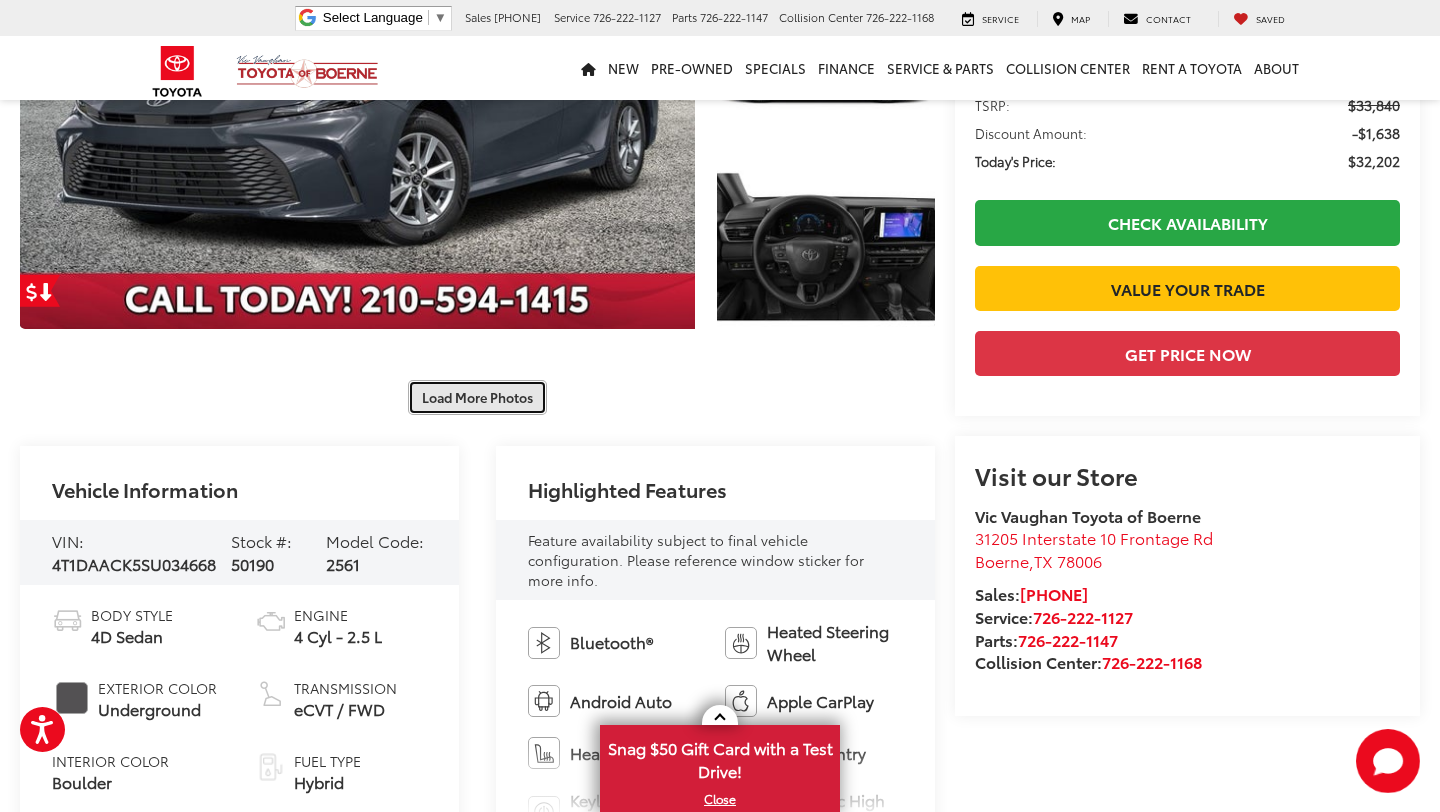 click on "Load More Photos" at bounding box center [477, 397] 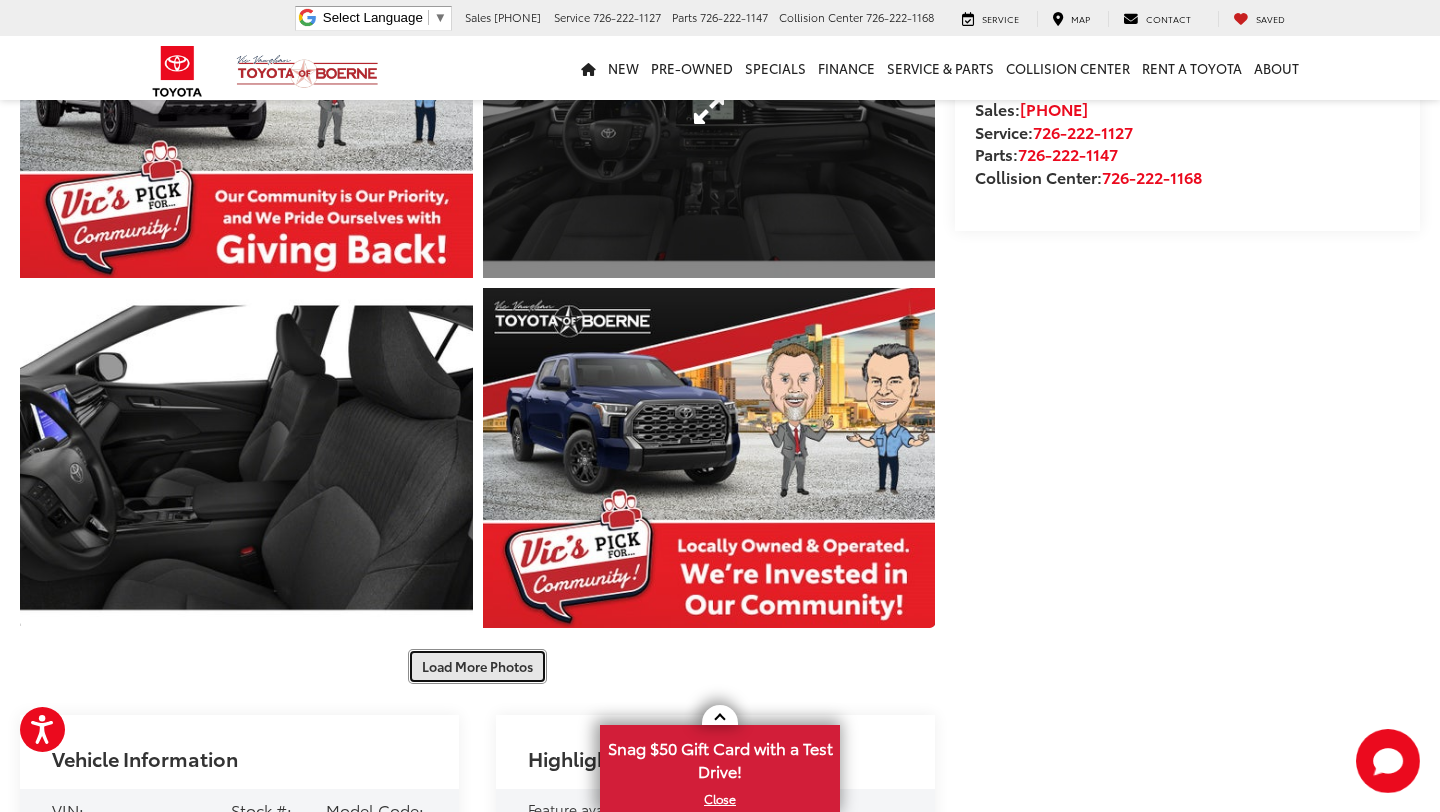 scroll, scrollTop: 805, scrollLeft: 0, axis: vertical 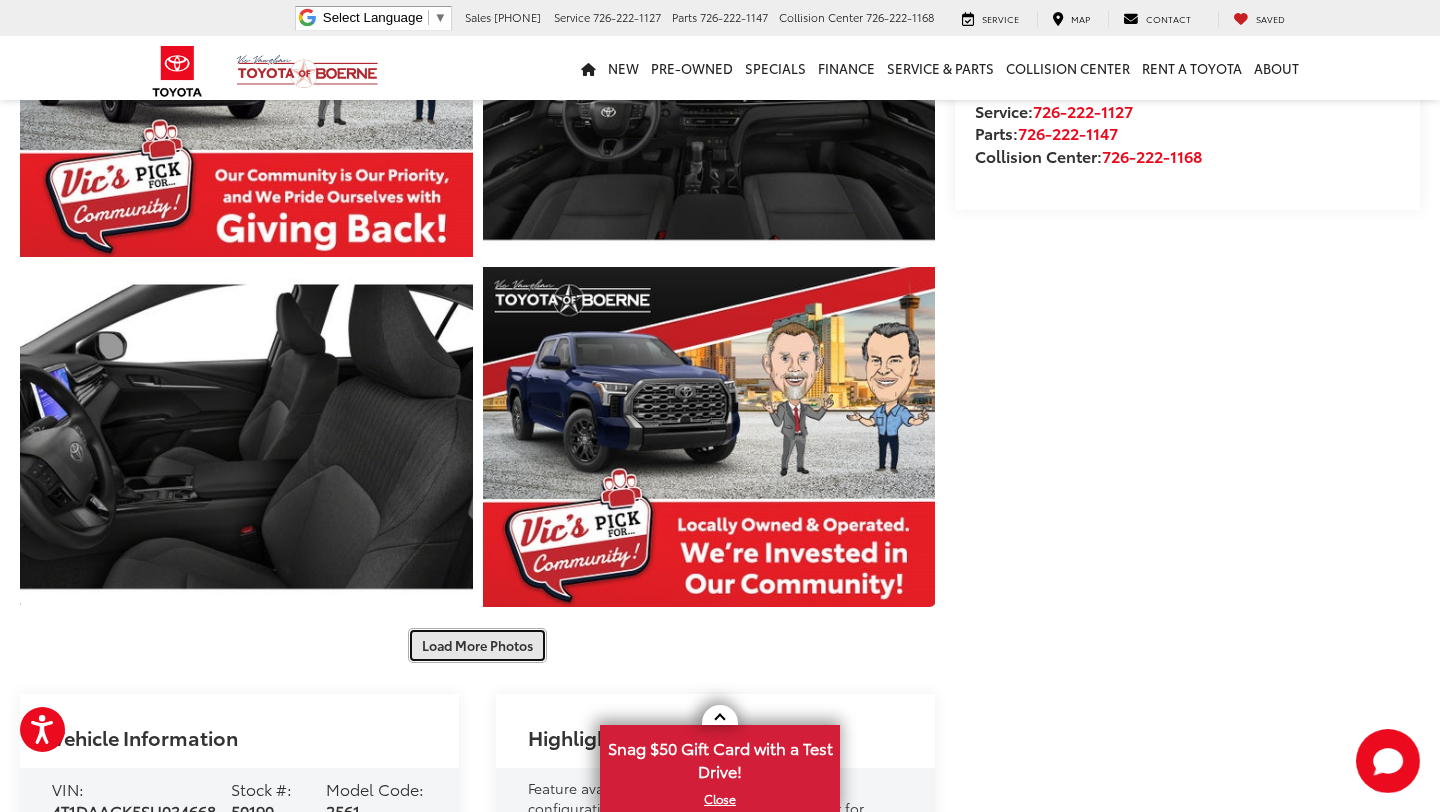 click on "Load More Photos" at bounding box center (477, 645) 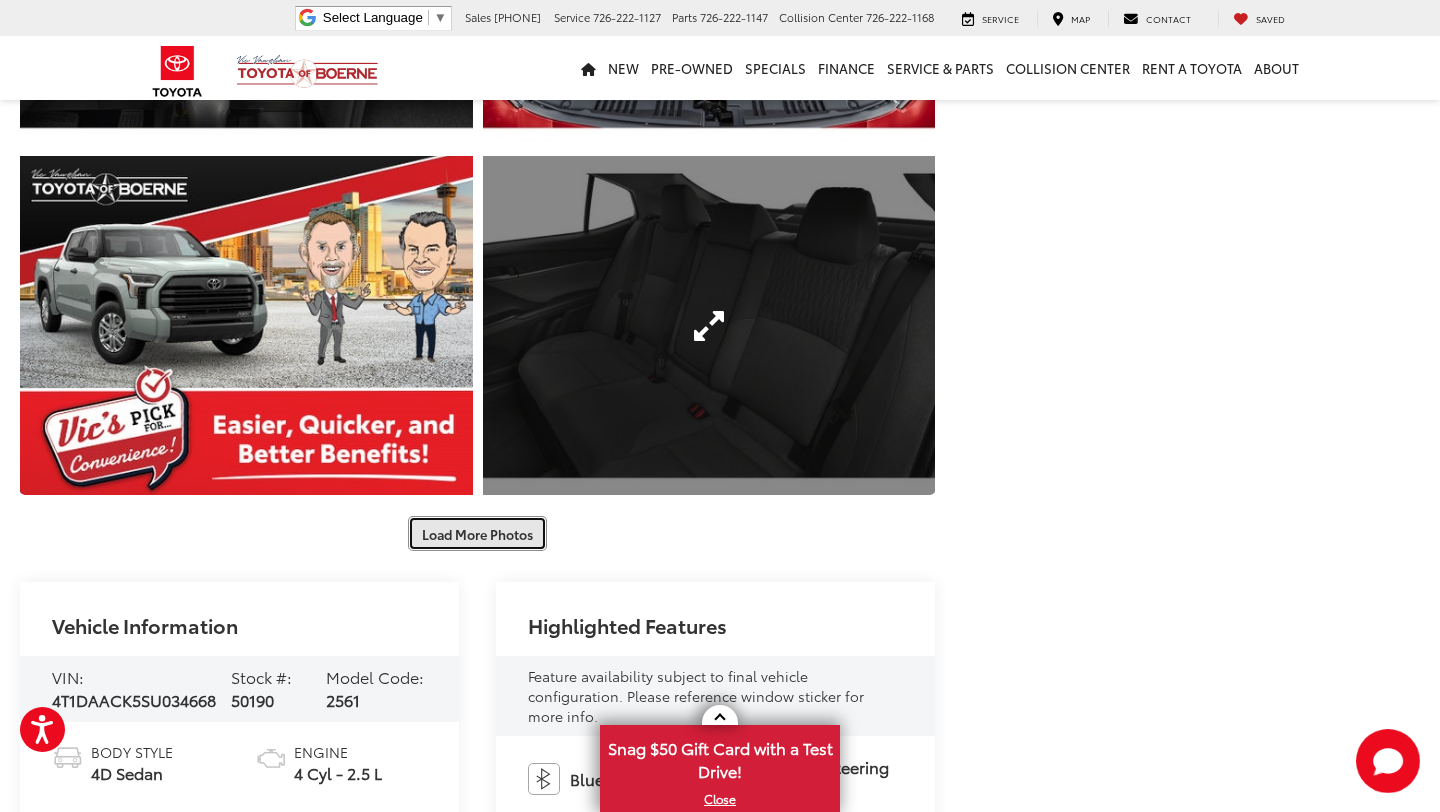 scroll, scrollTop: 2035, scrollLeft: 0, axis: vertical 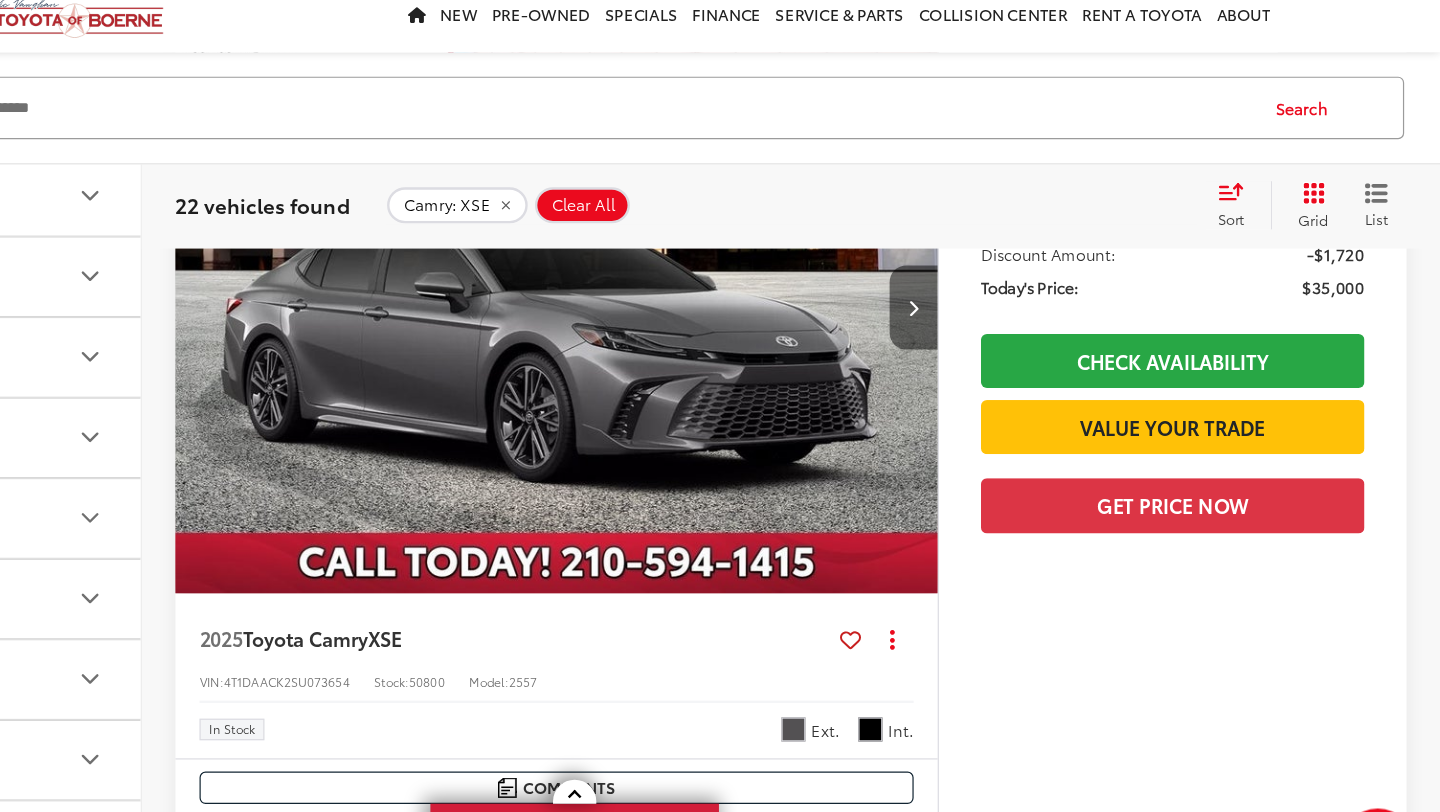 click at bounding box center [1002, 312] 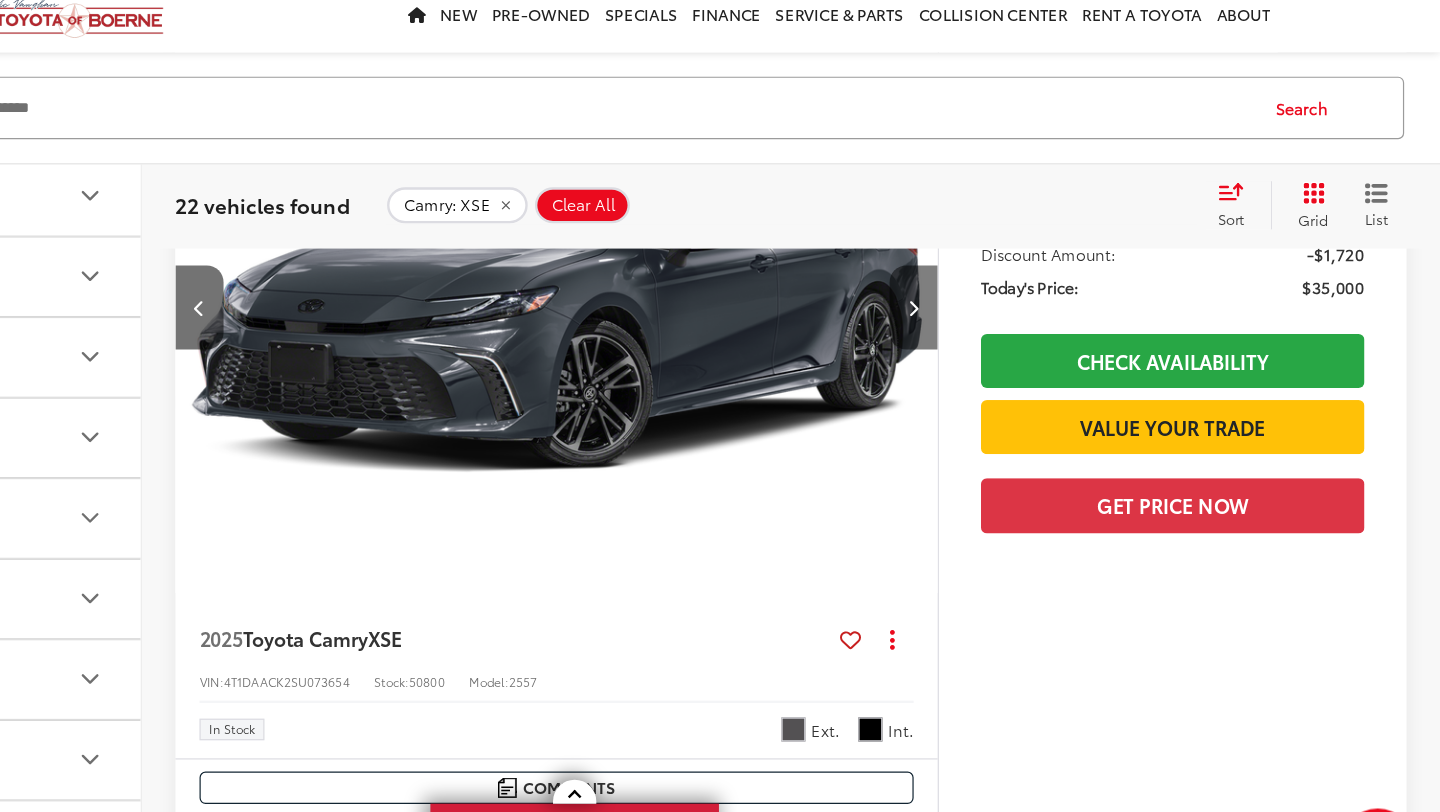 click at bounding box center (1002, 312) 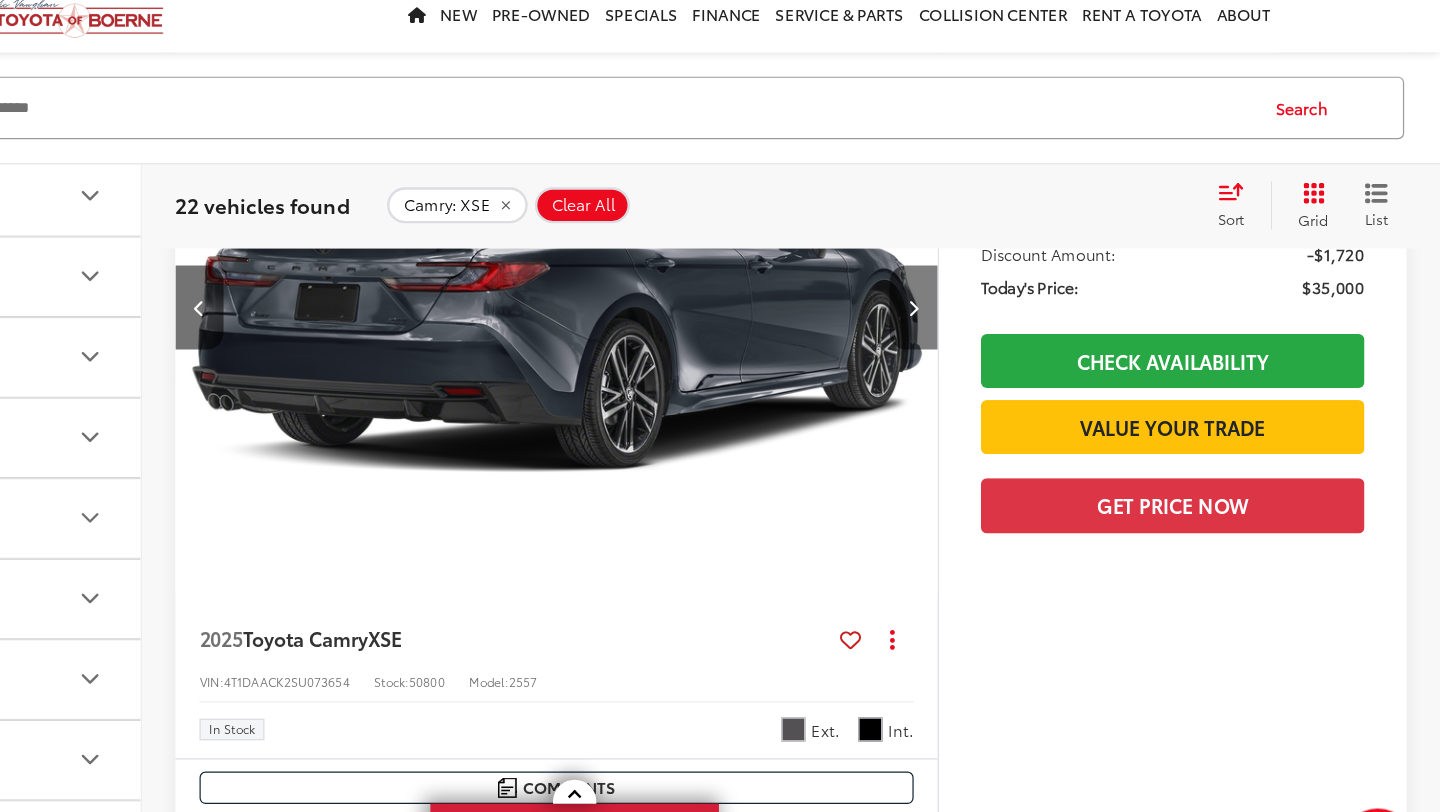 click at bounding box center [1002, 312] 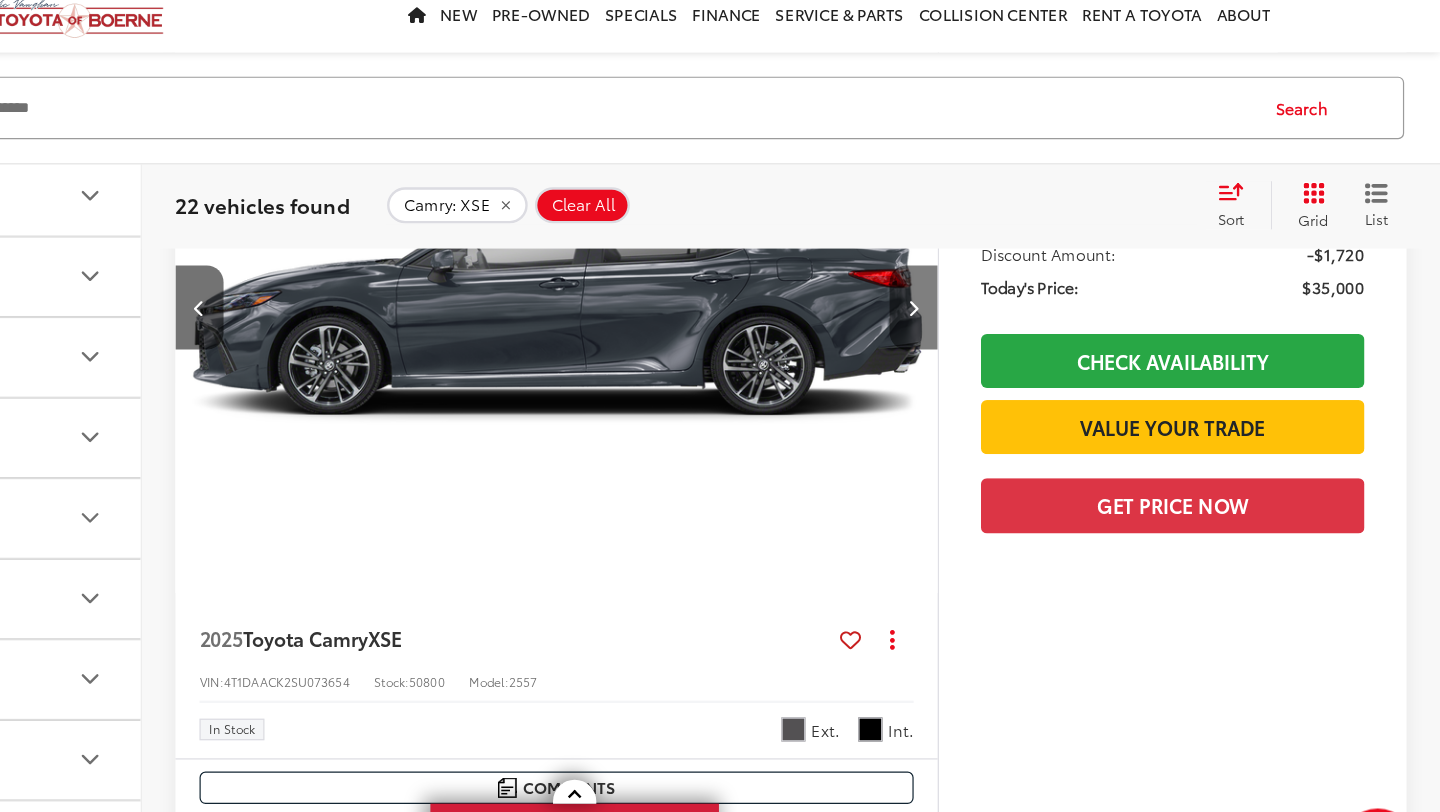 click at bounding box center (1002, 312) 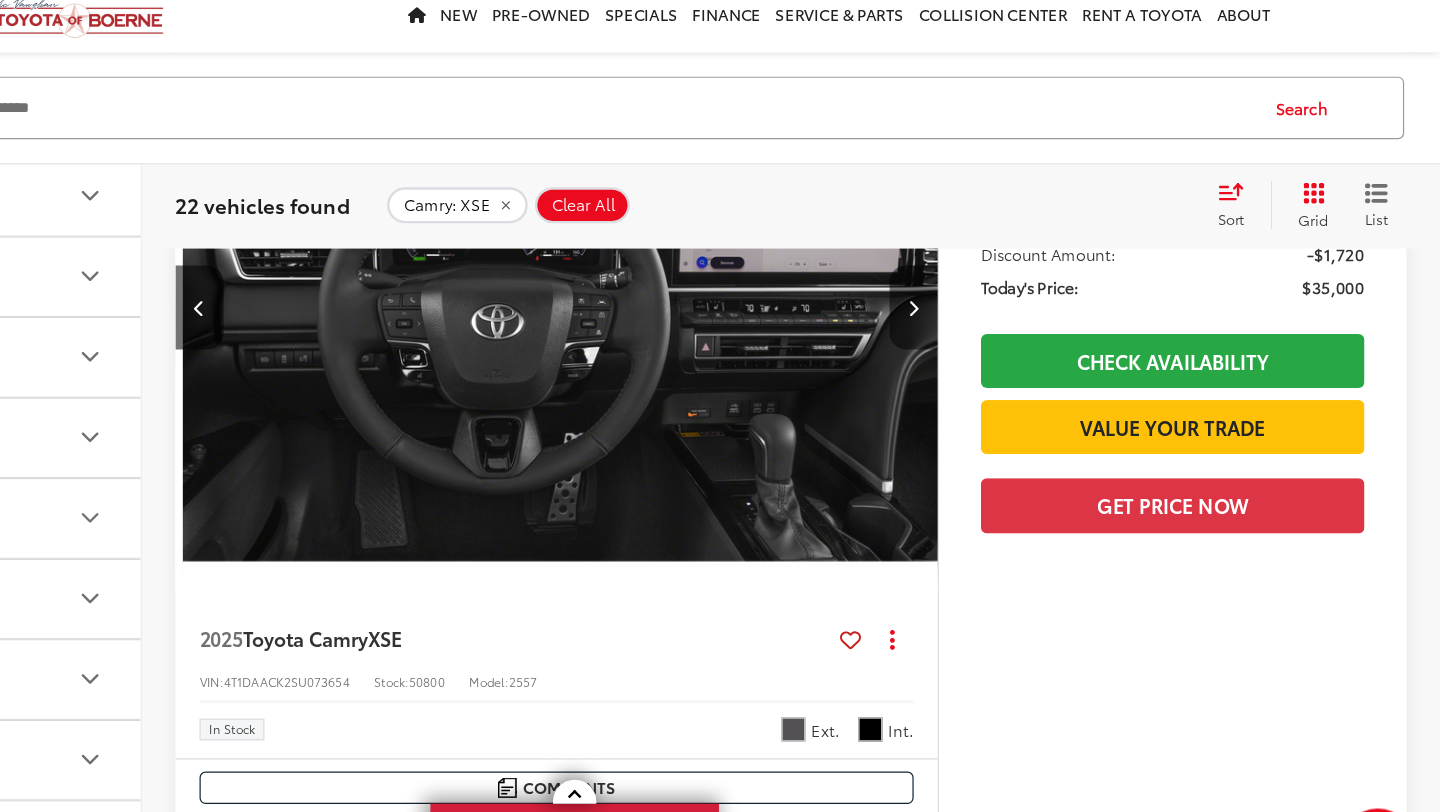 scroll, scrollTop: 0, scrollLeft: 2548, axis: horizontal 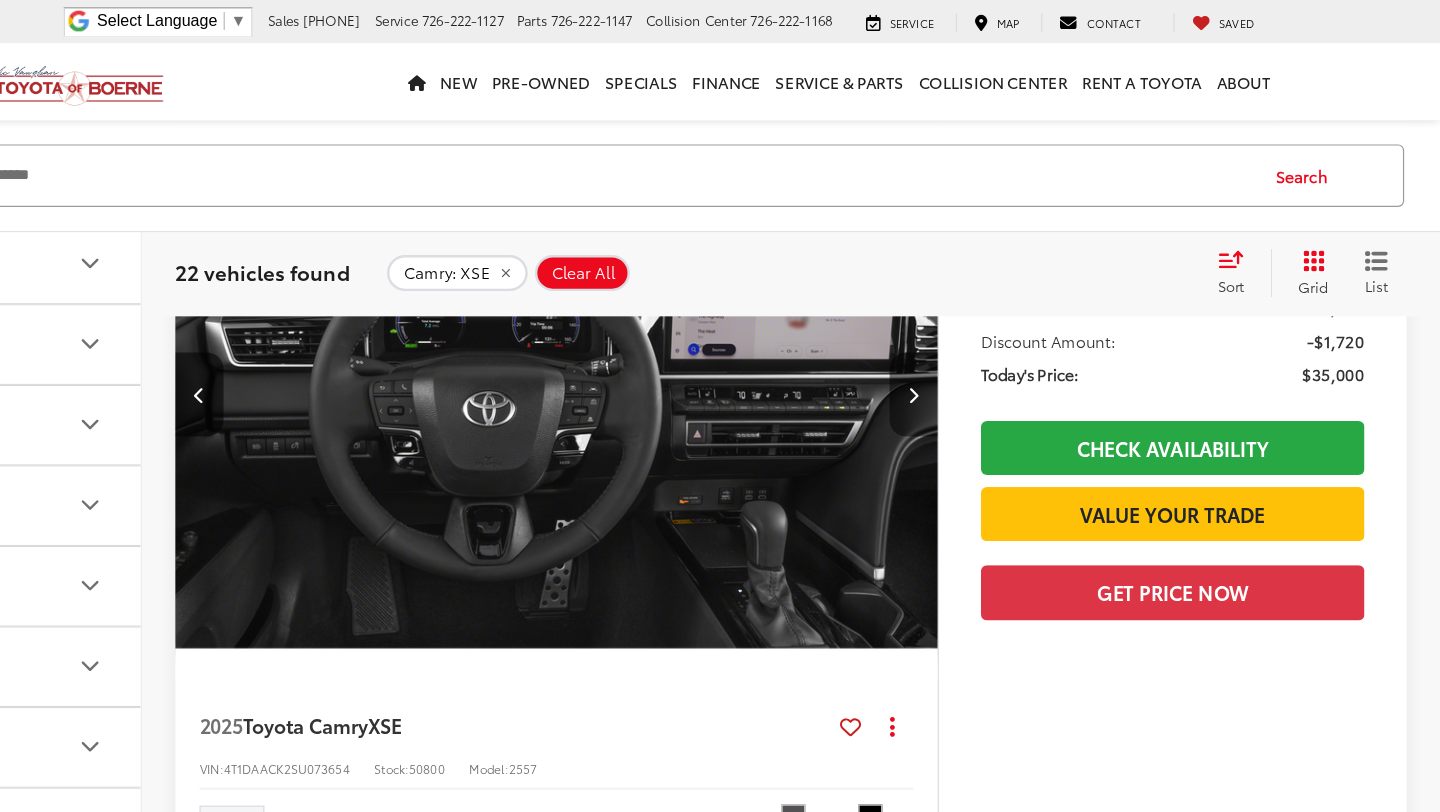click at bounding box center (1002, 328) 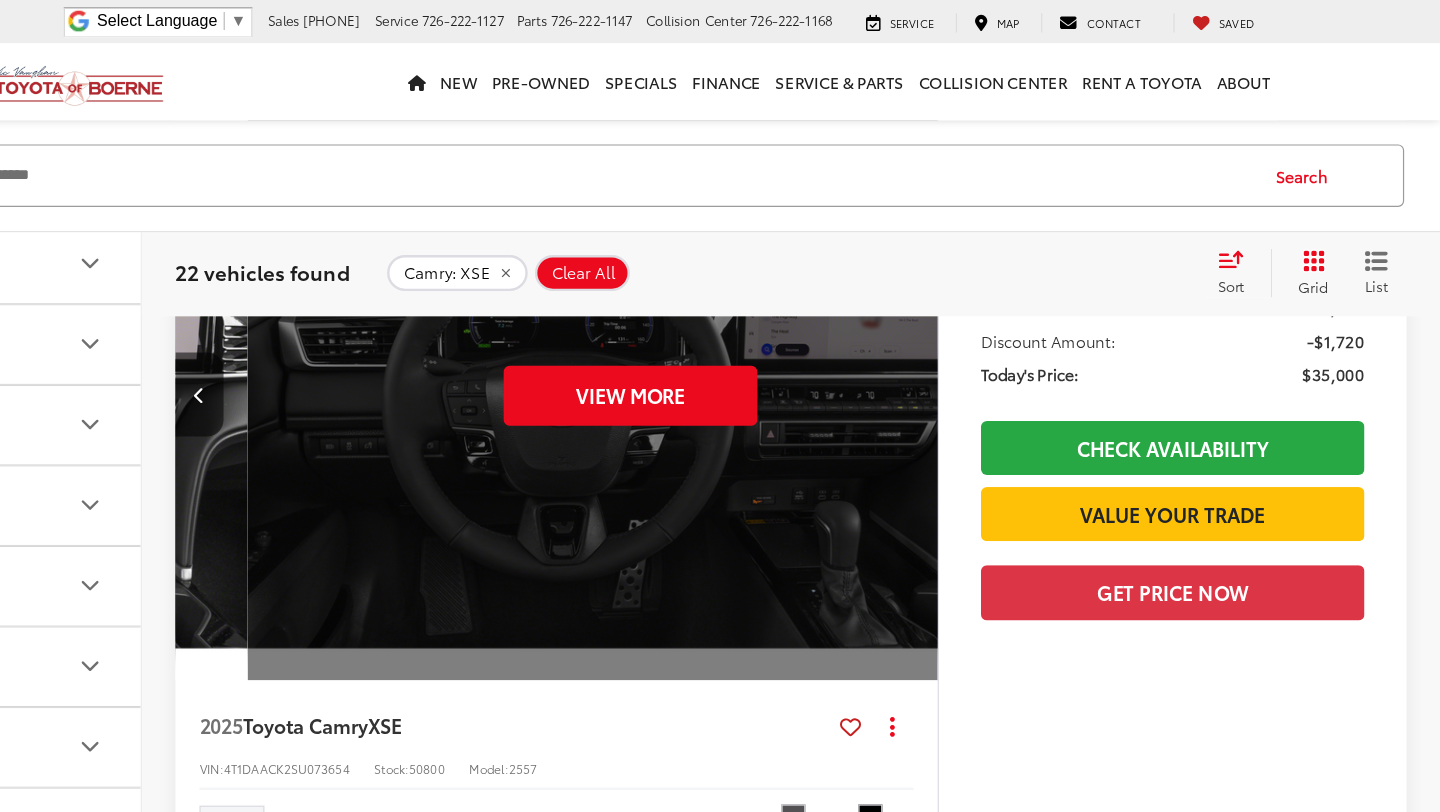 scroll, scrollTop: 0, scrollLeft: 3185, axis: horizontal 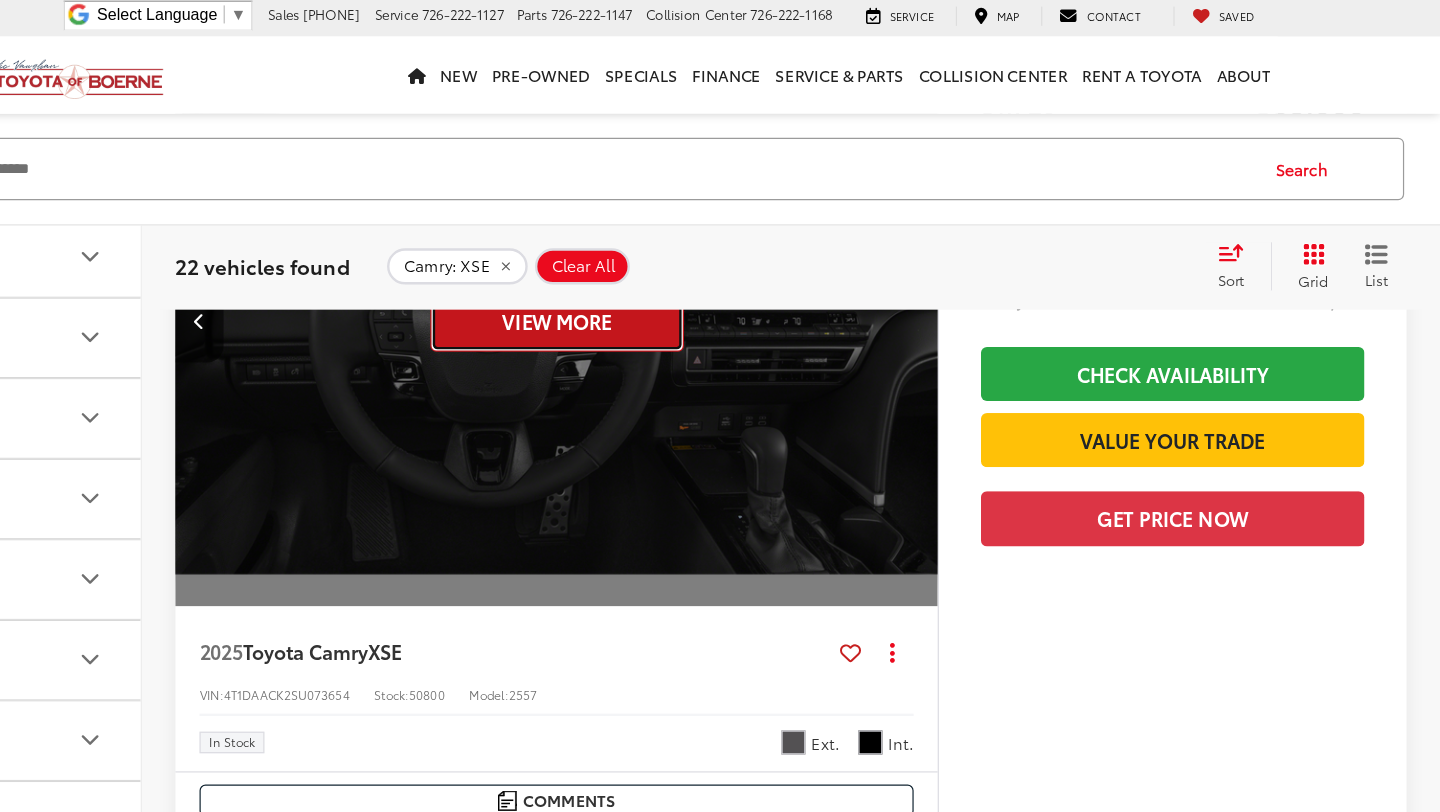 click on "View More" at bounding box center [705, 273] 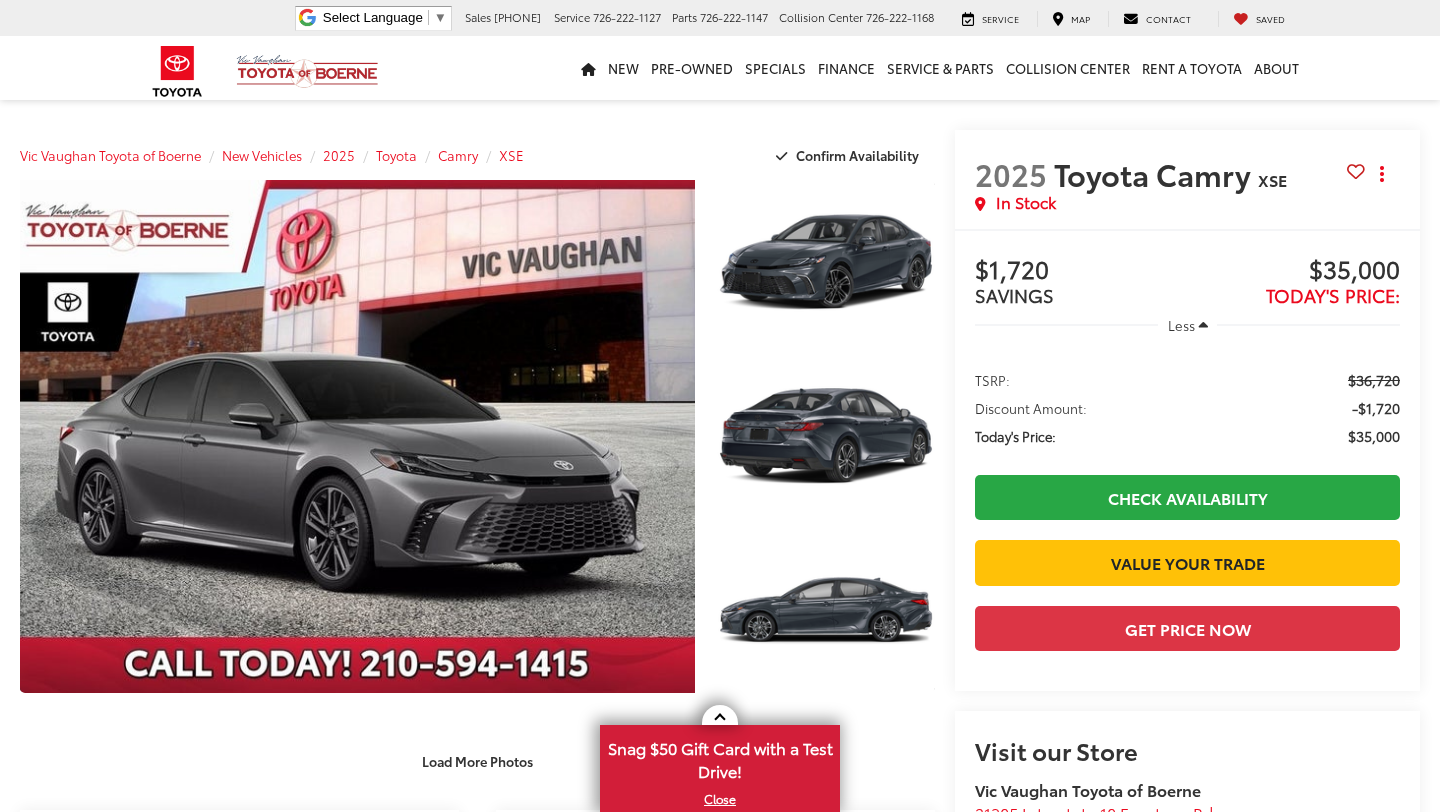 scroll, scrollTop: 612, scrollLeft: 0, axis: vertical 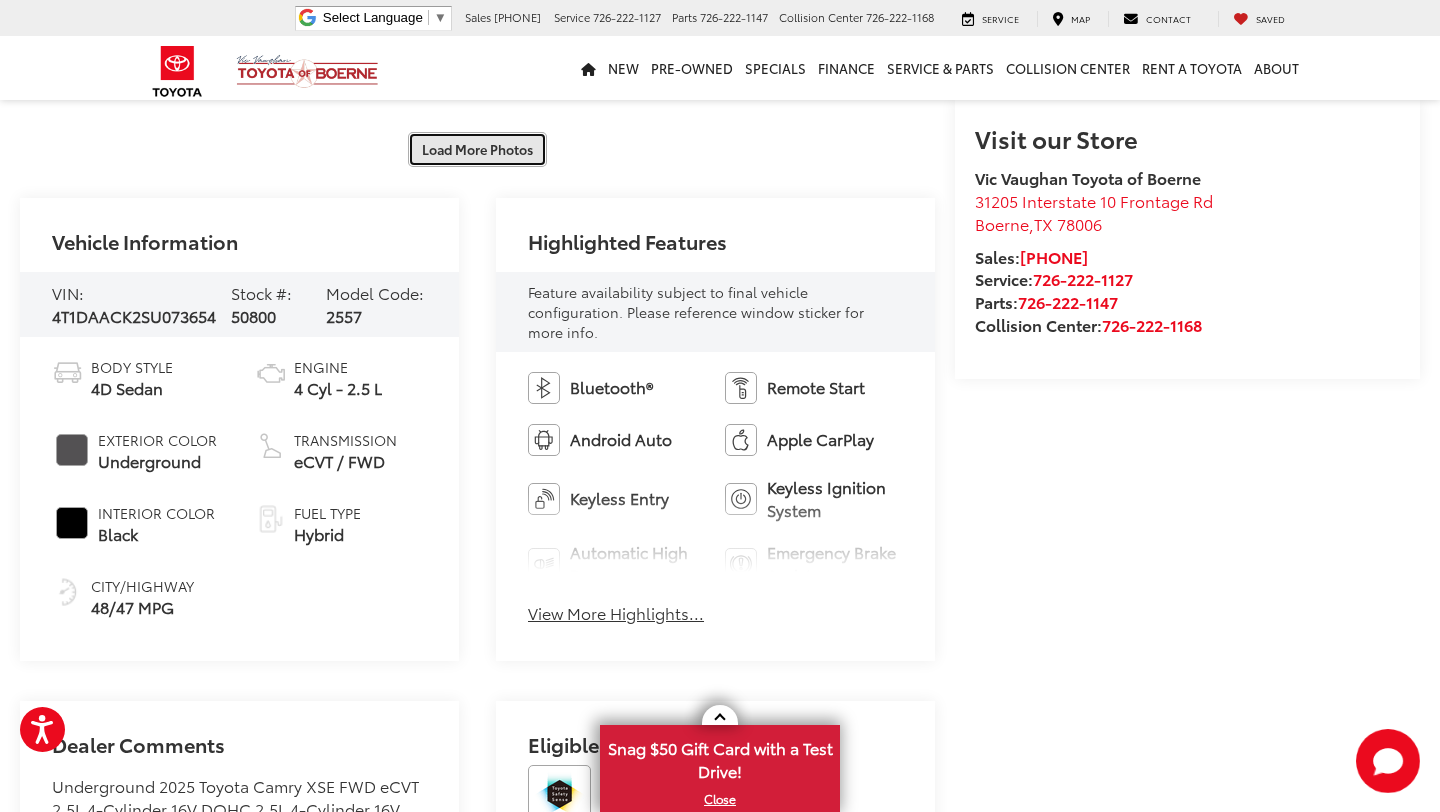 click on "Load More Photos" at bounding box center (477, 149) 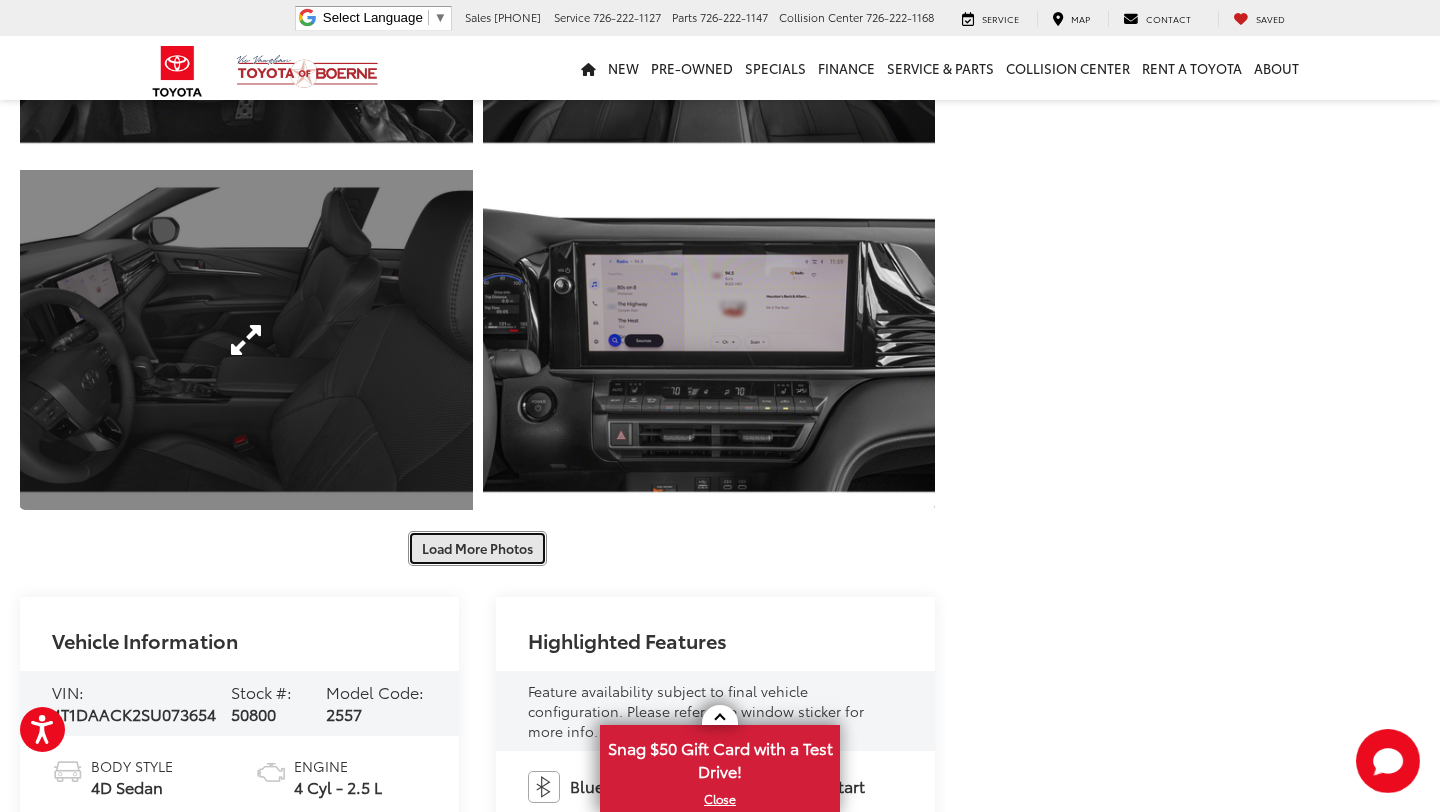 scroll, scrollTop: 907, scrollLeft: 0, axis: vertical 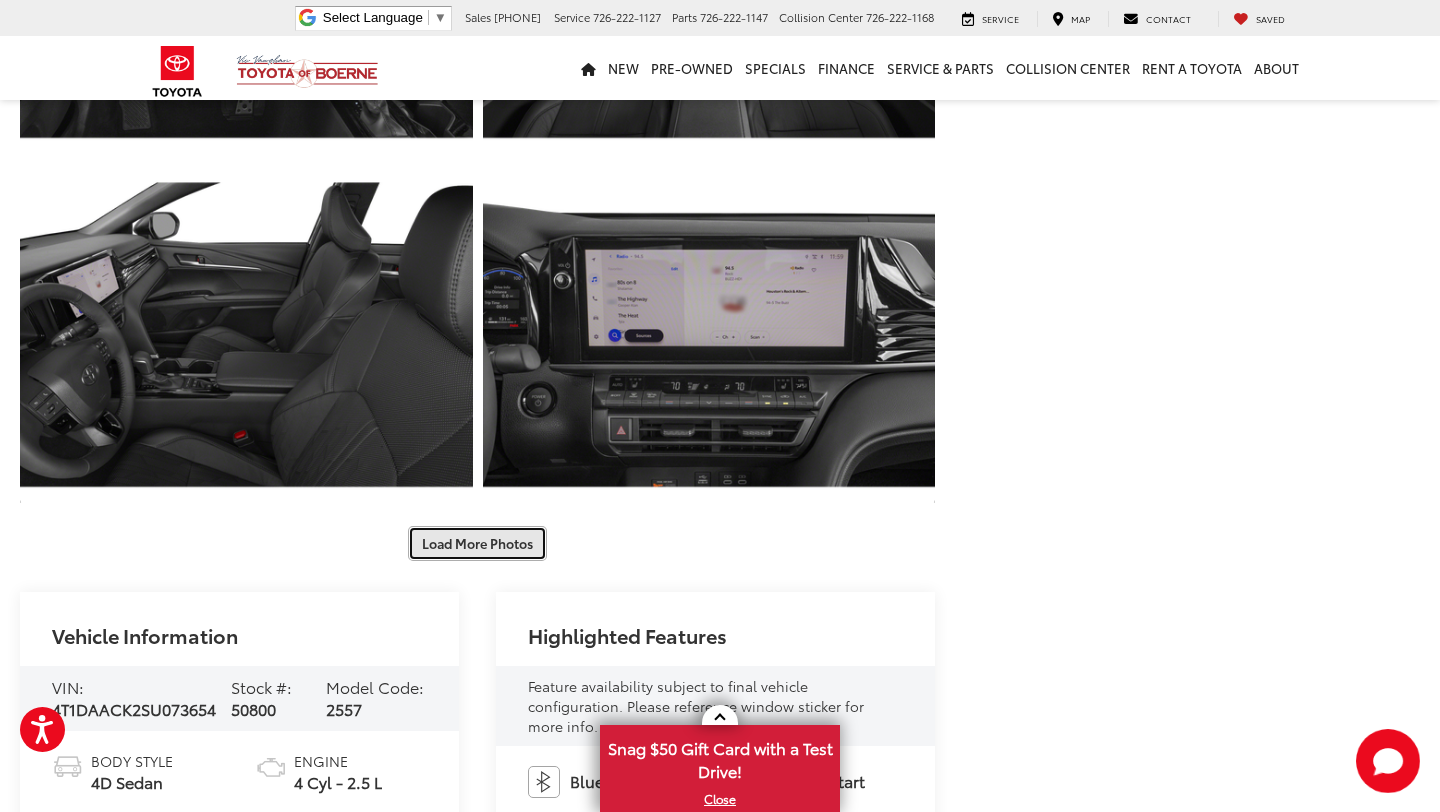 click on "Load More Photos" at bounding box center (477, 543) 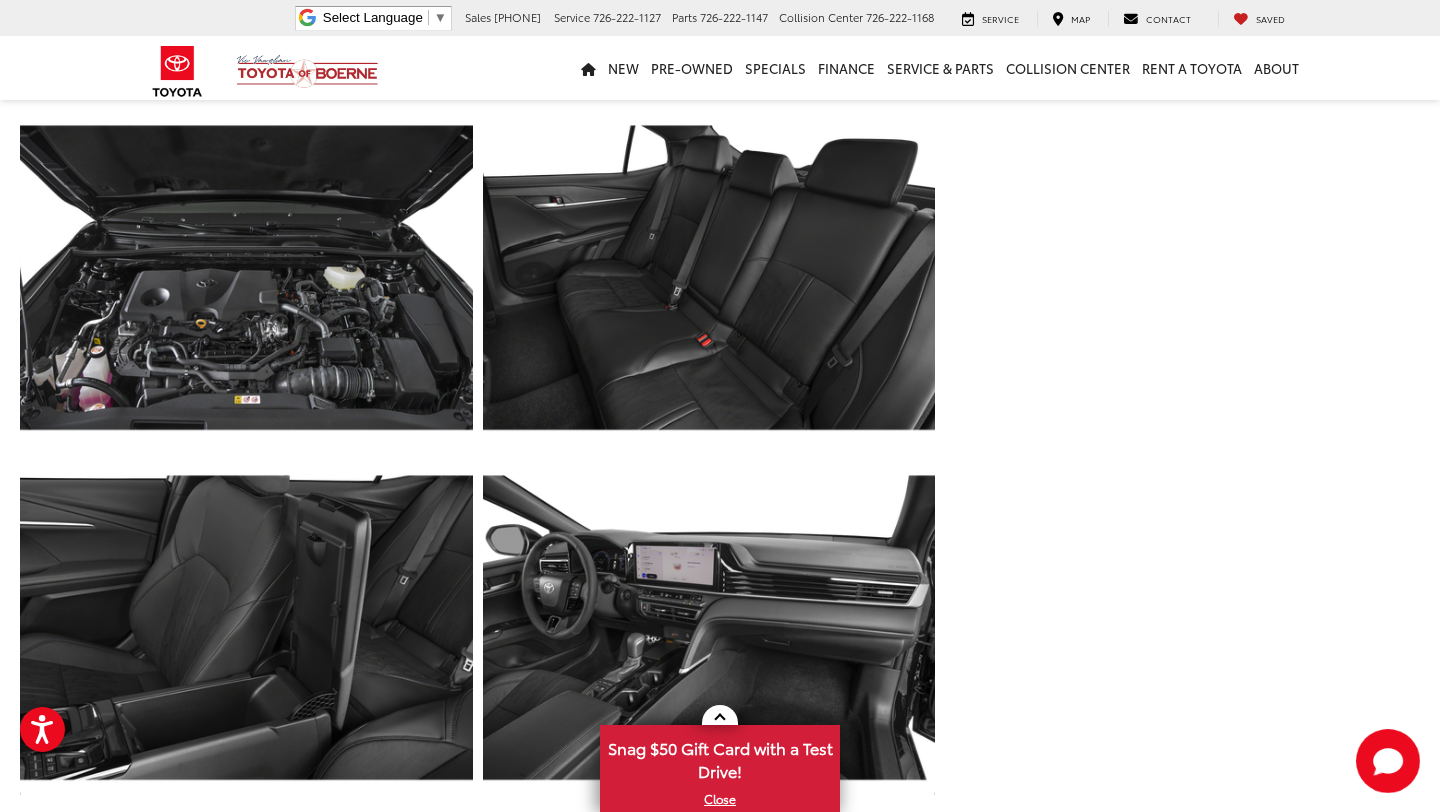 scroll, scrollTop: 1296, scrollLeft: 0, axis: vertical 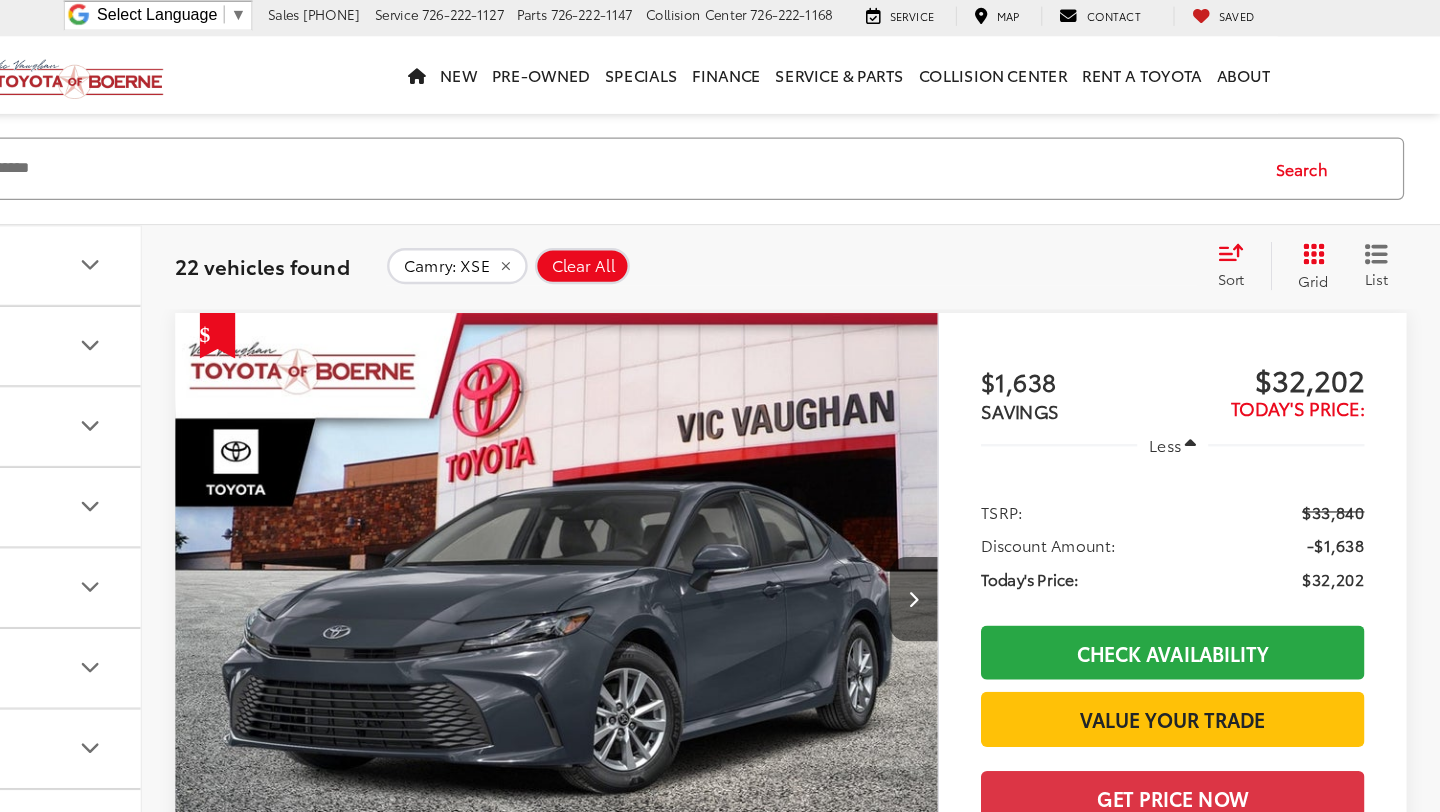drag, startPoint x: 247, startPoint y: 342, endPoint x: 346, endPoint y: 342, distance: 99 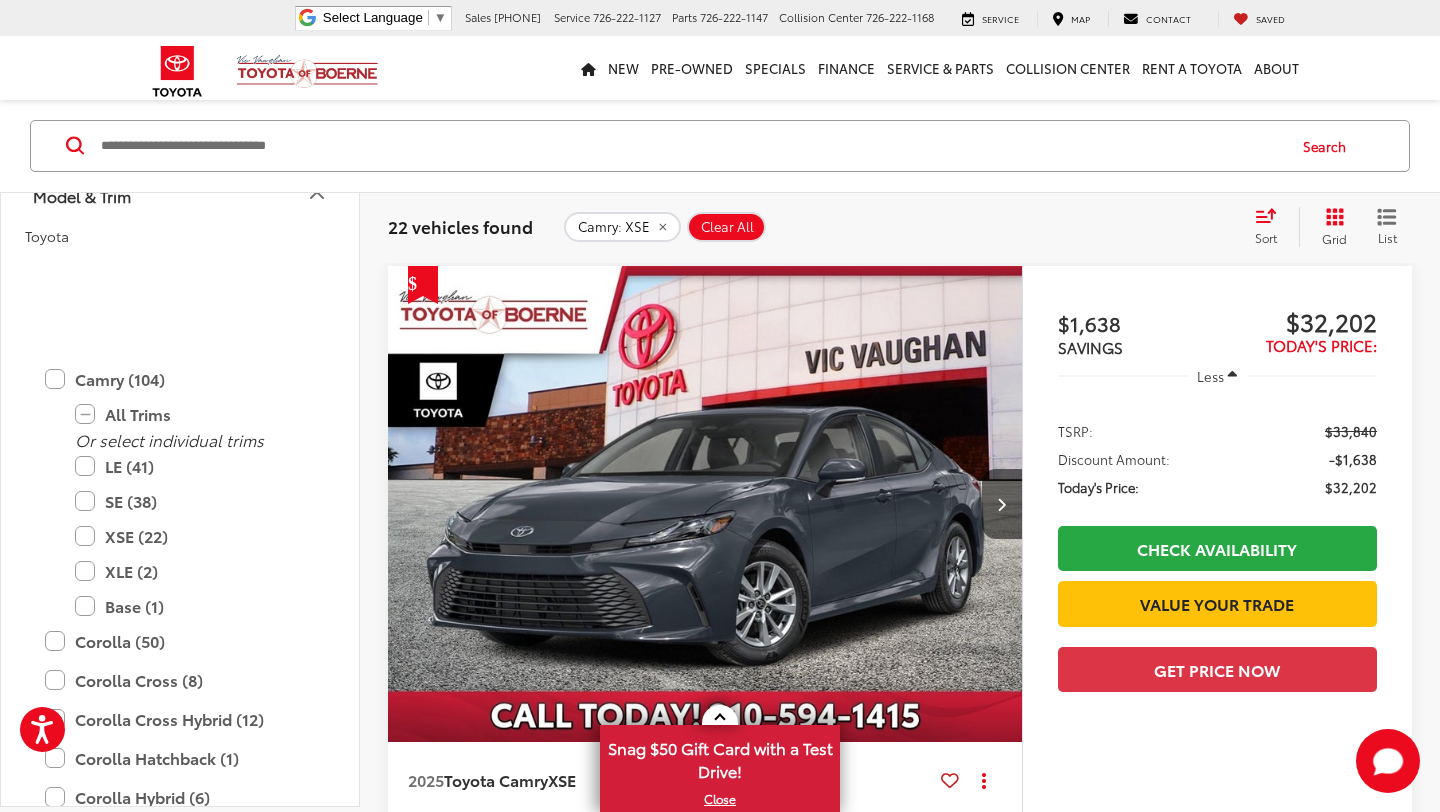 scroll, scrollTop: 0, scrollLeft: 0, axis: both 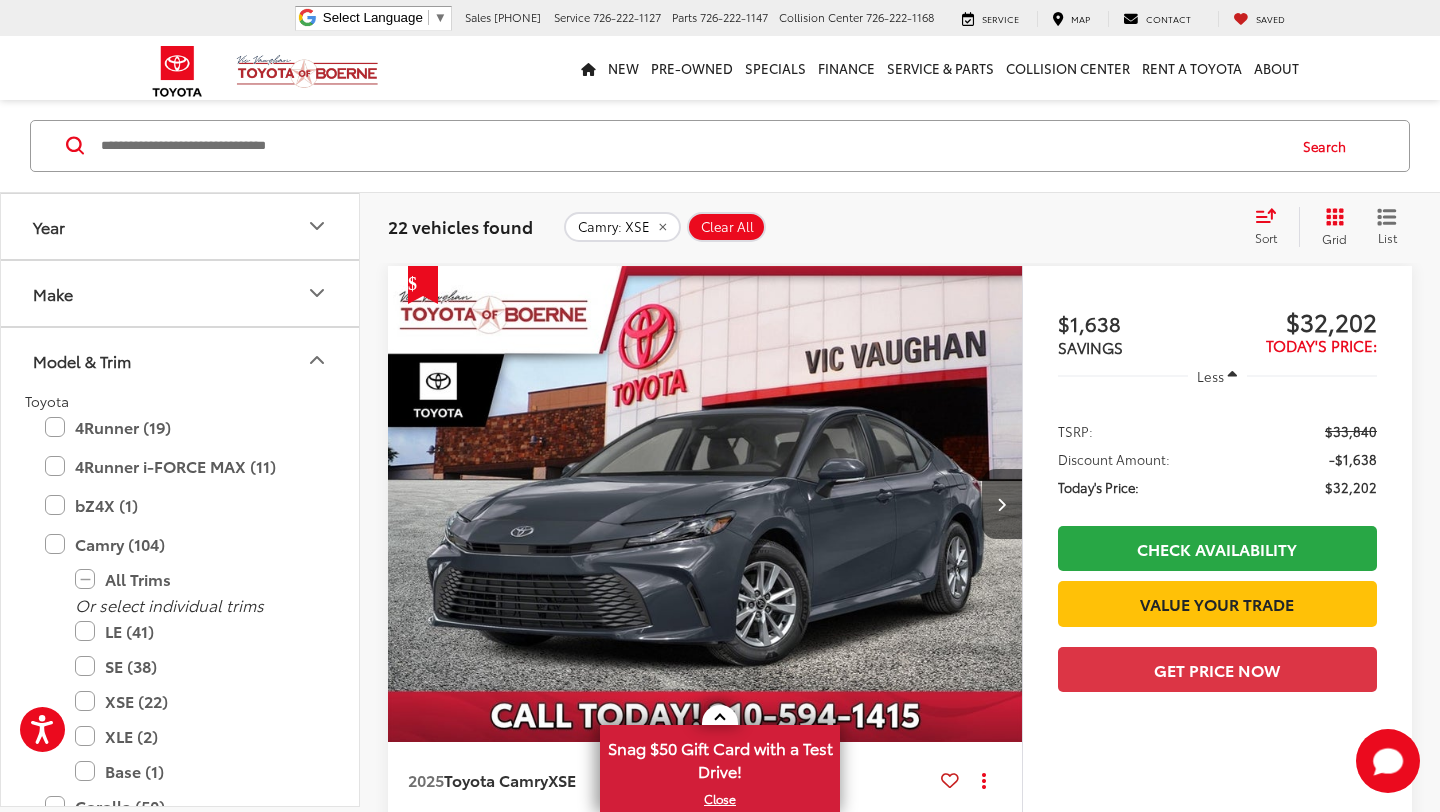 click on "Model & Trim" at bounding box center (181, 360) 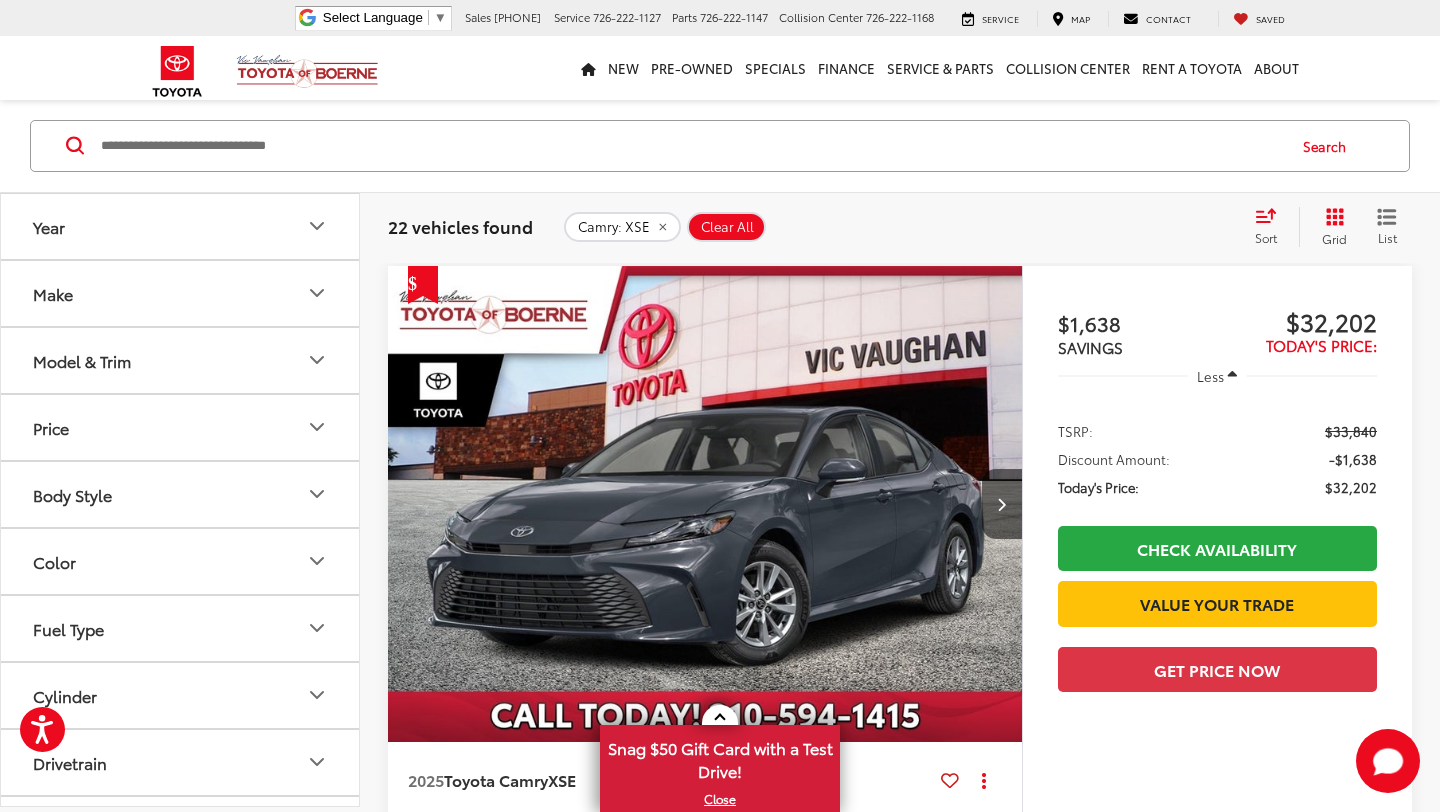 click on "Body Style" at bounding box center (181, 494) 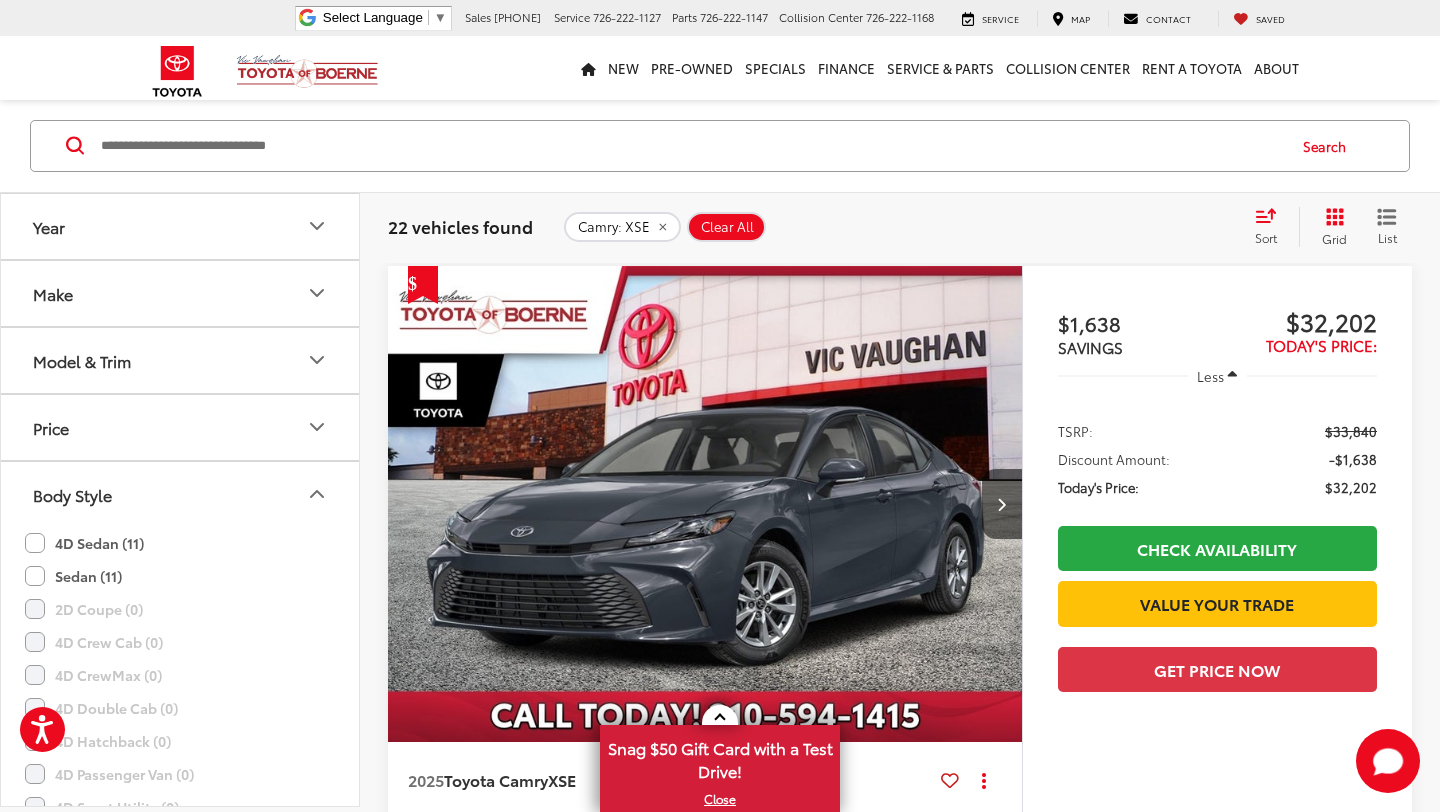 click on "Body Style" at bounding box center [181, 494] 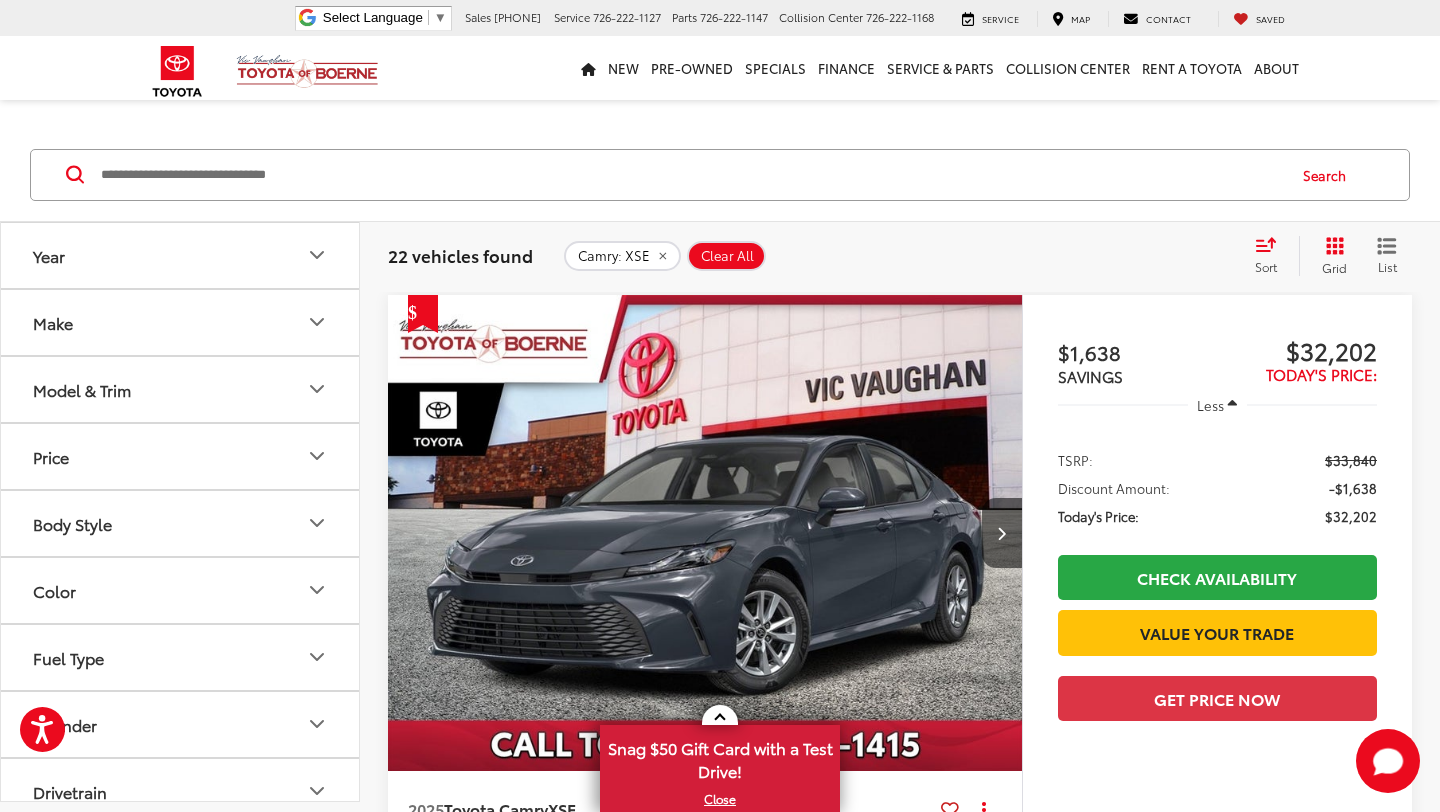 scroll, scrollTop: 137, scrollLeft: 0, axis: vertical 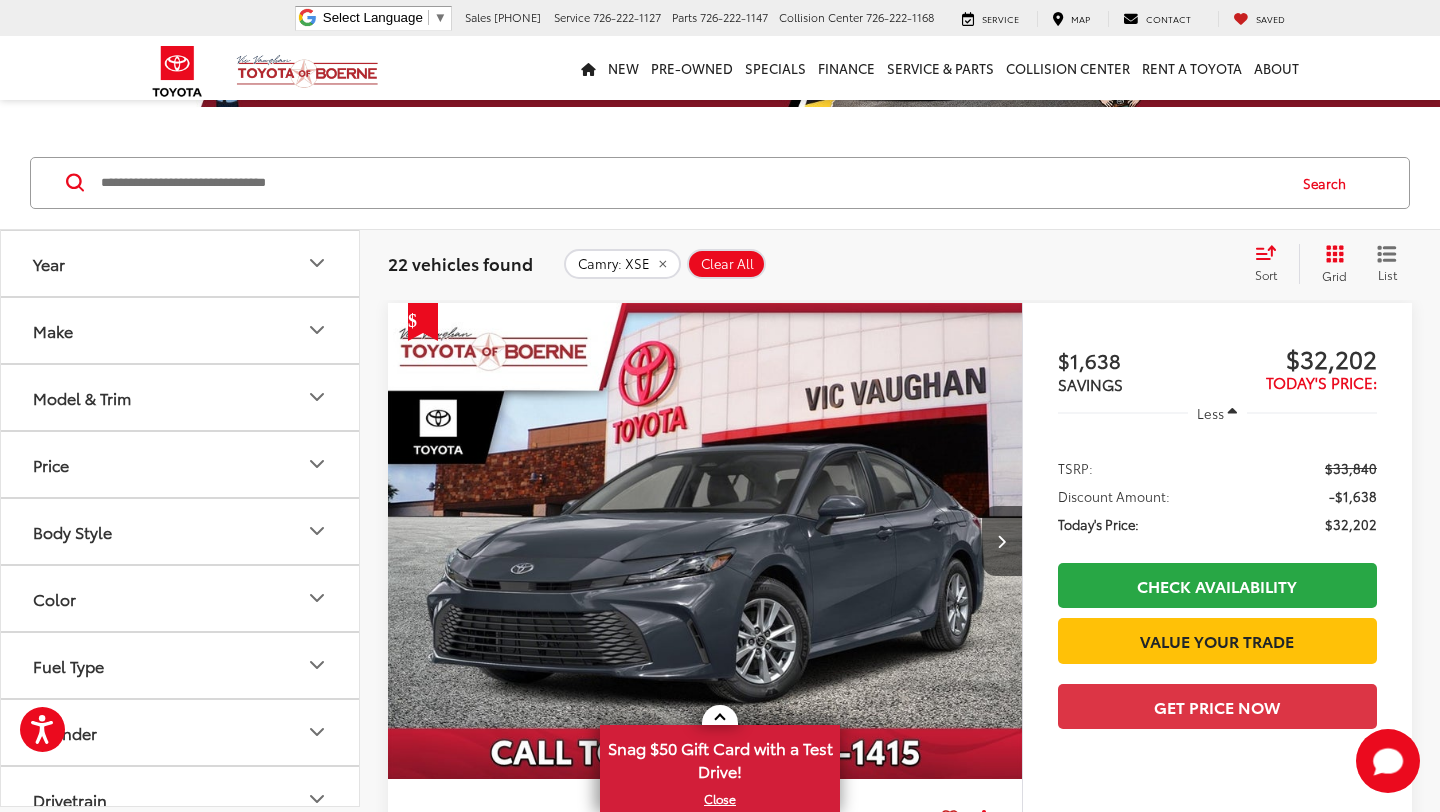 click on "Make" at bounding box center [181, 330] 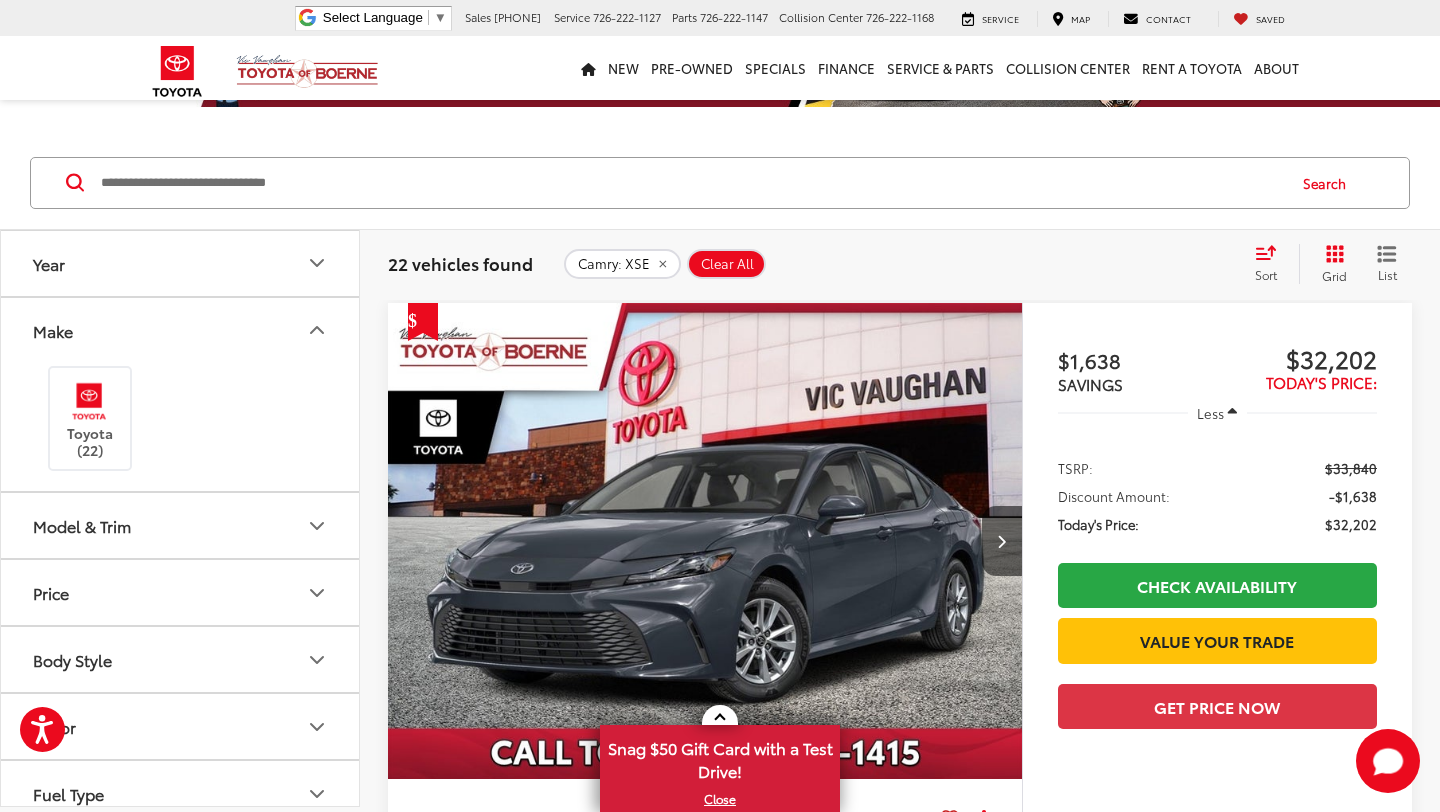 click on "Make" at bounding box center (181, 330) 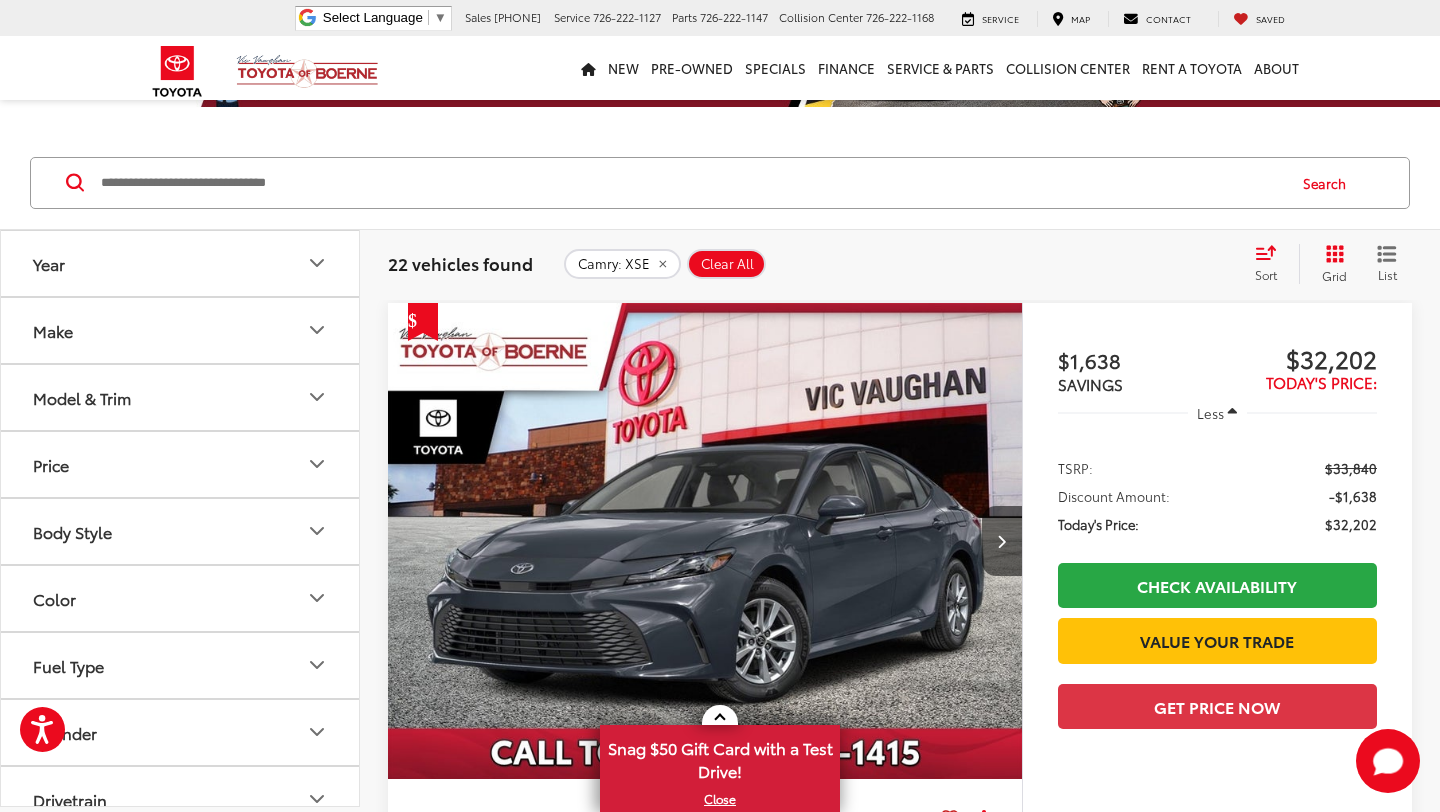 click on "Year" at bounding box center [181, 263] 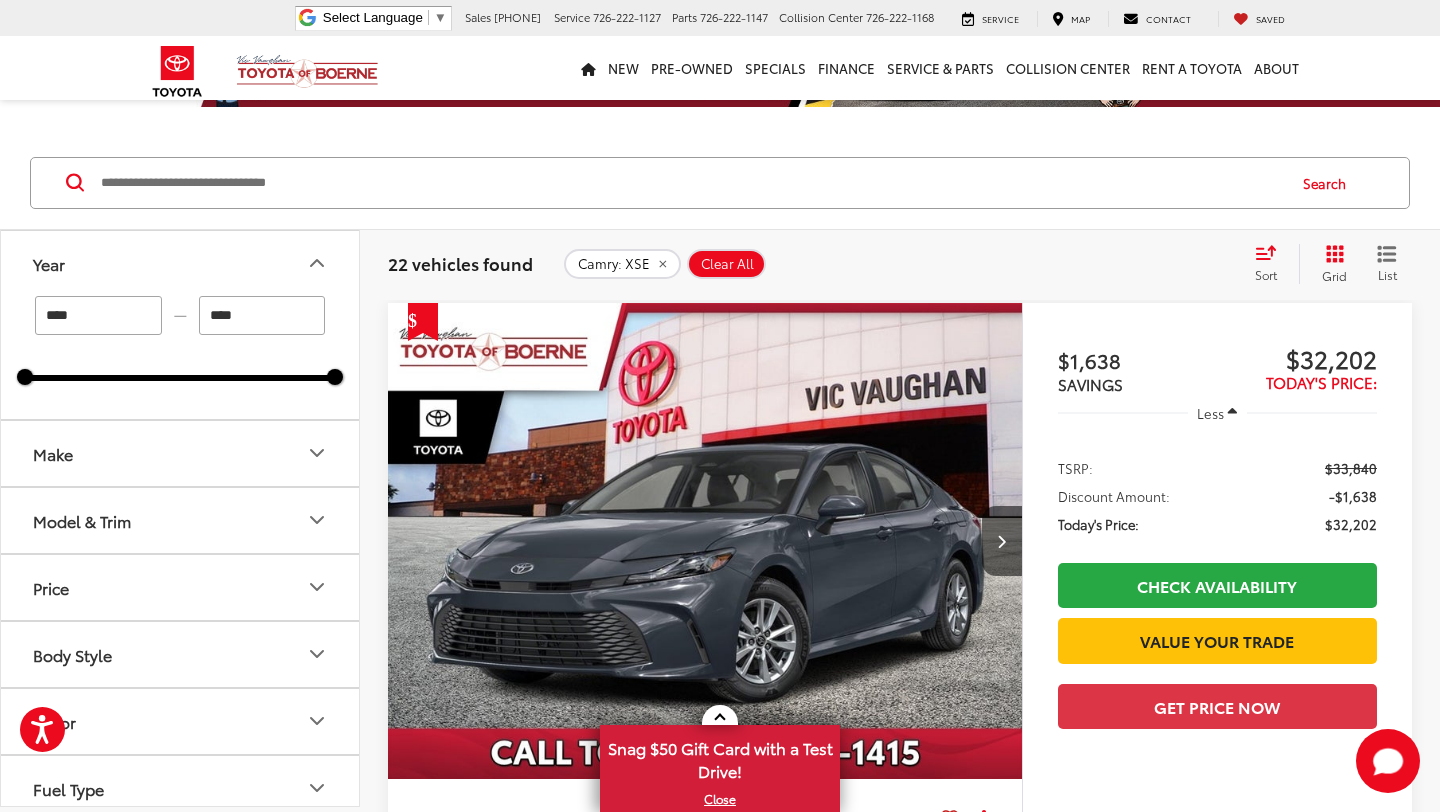 click on "Year" at bounding box center (181, 263) 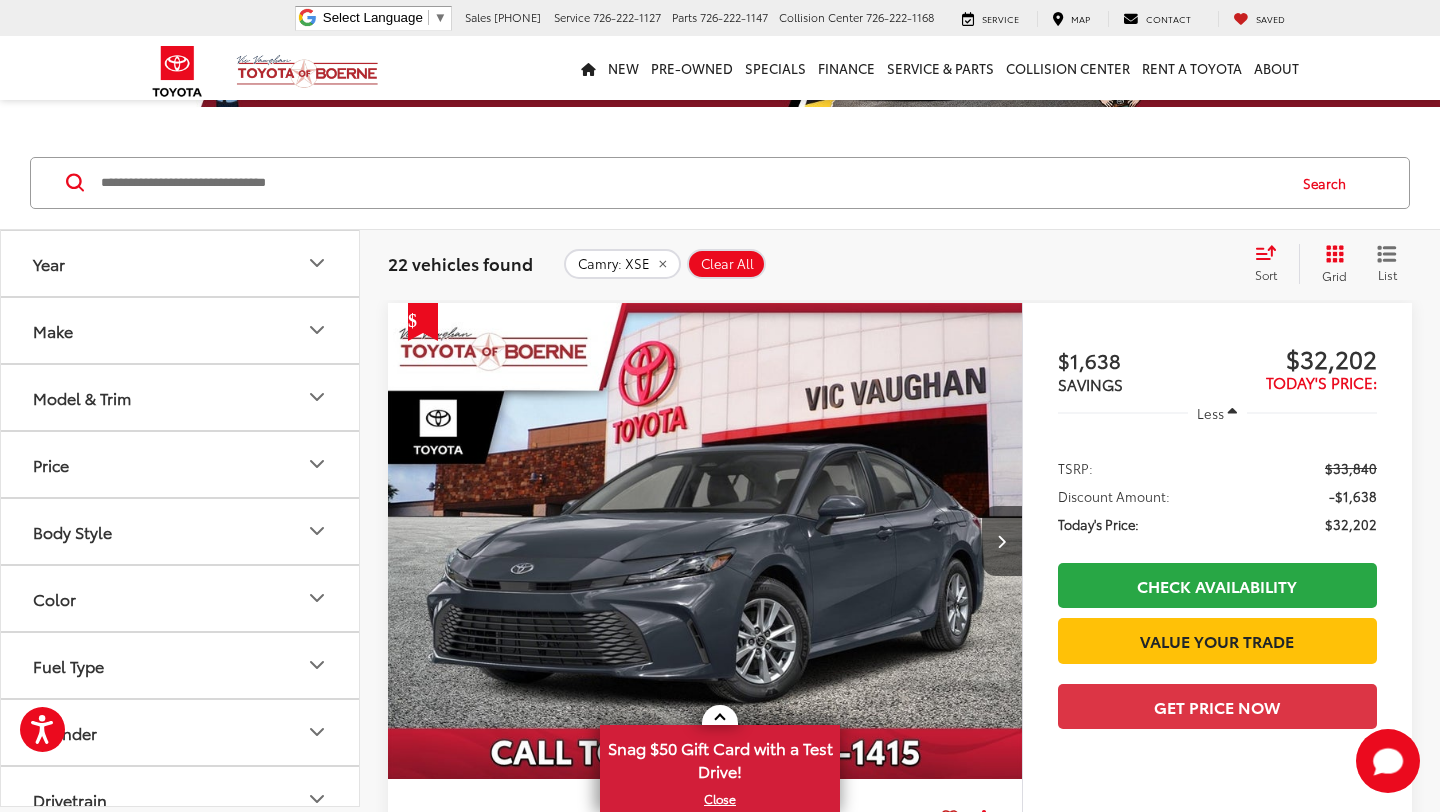 click on "Model & Trim" at bounding box center (181, 397) 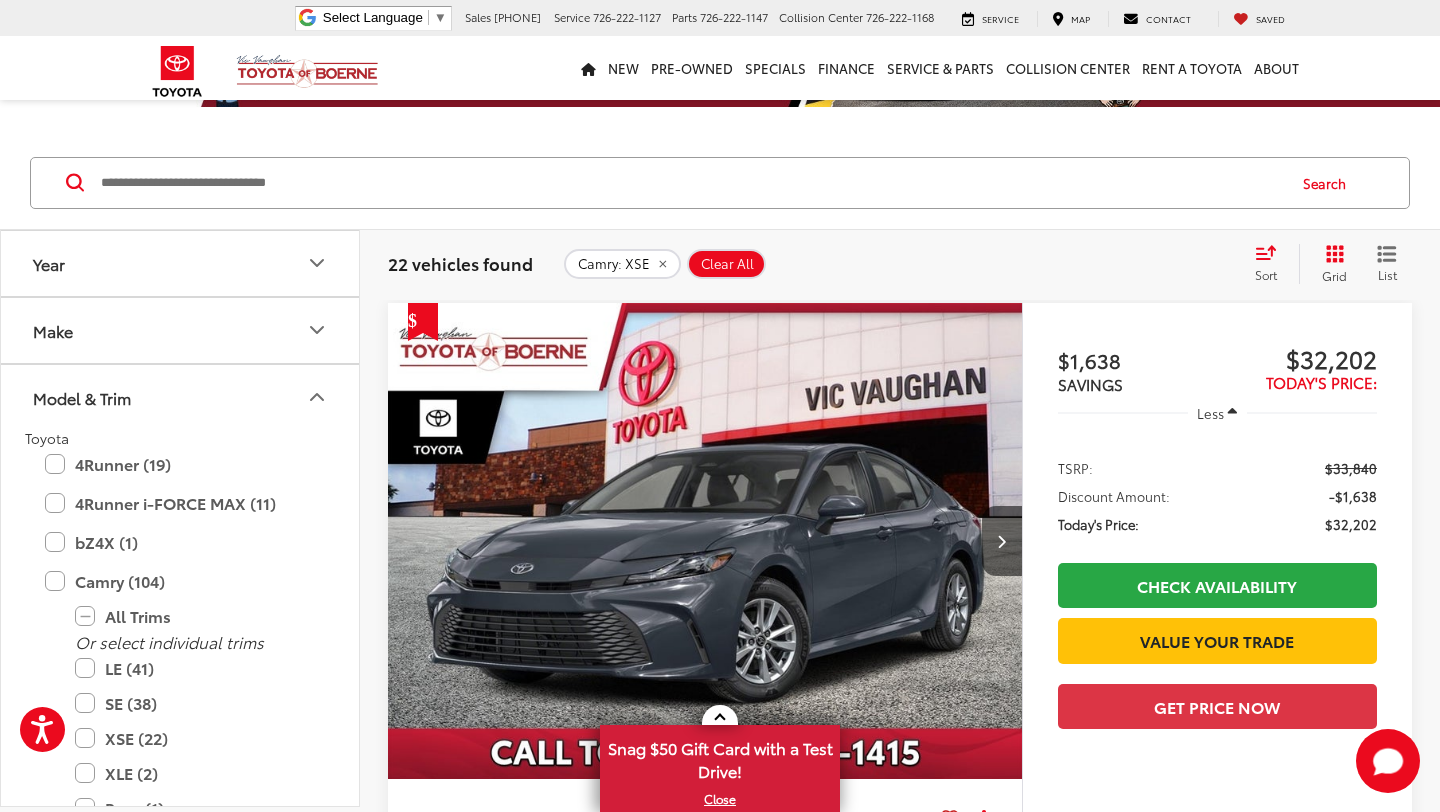 click on "Model & Trim" at bounding box center [181, 397] 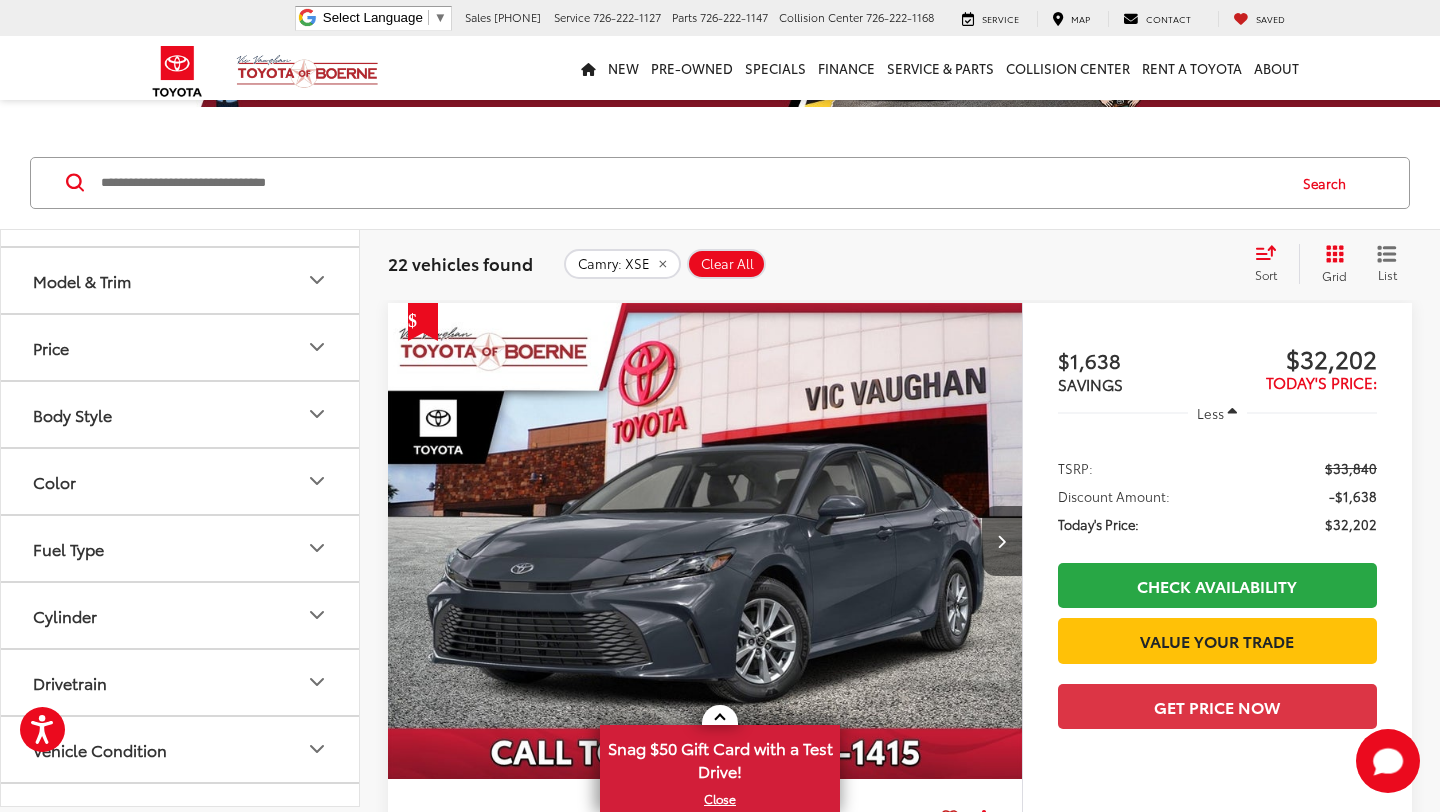 scroll, scrollTop: 127, scrollLeft: 0, axis: vertical 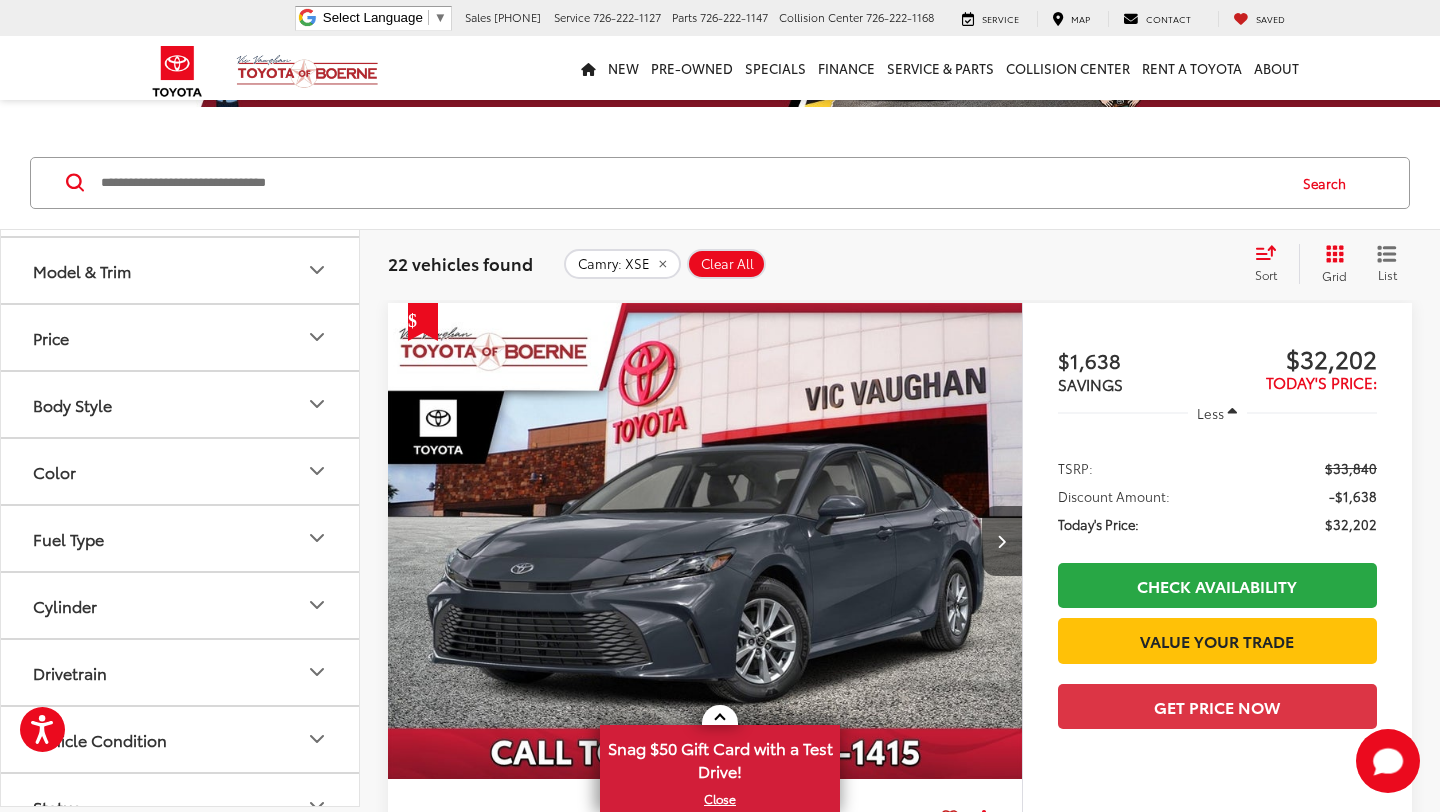 click on "Price" at bounding box center [181, 337] 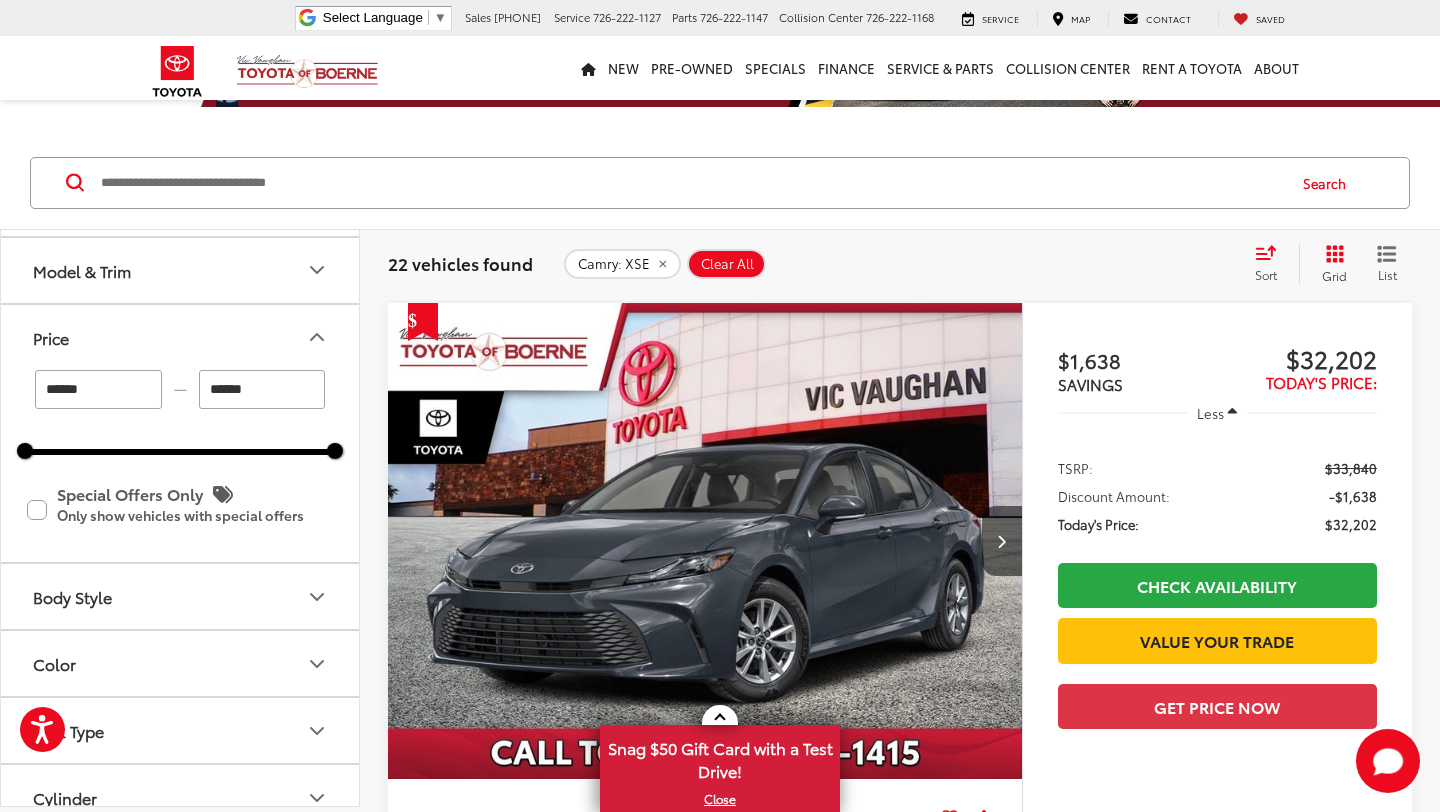 click on "Price" at bounding box center (181, 337) 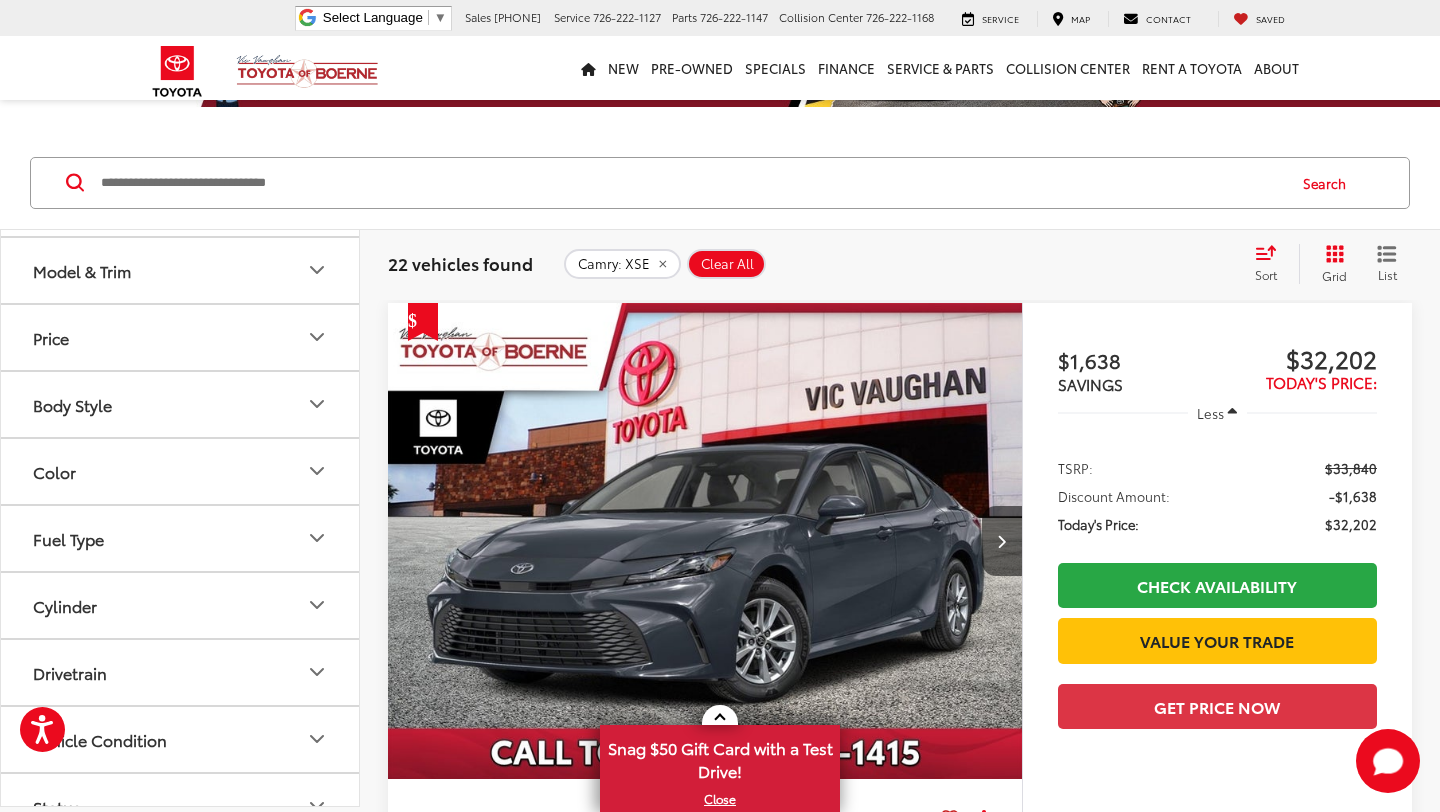 click on "Body Style" at bounding box center (181, 404) 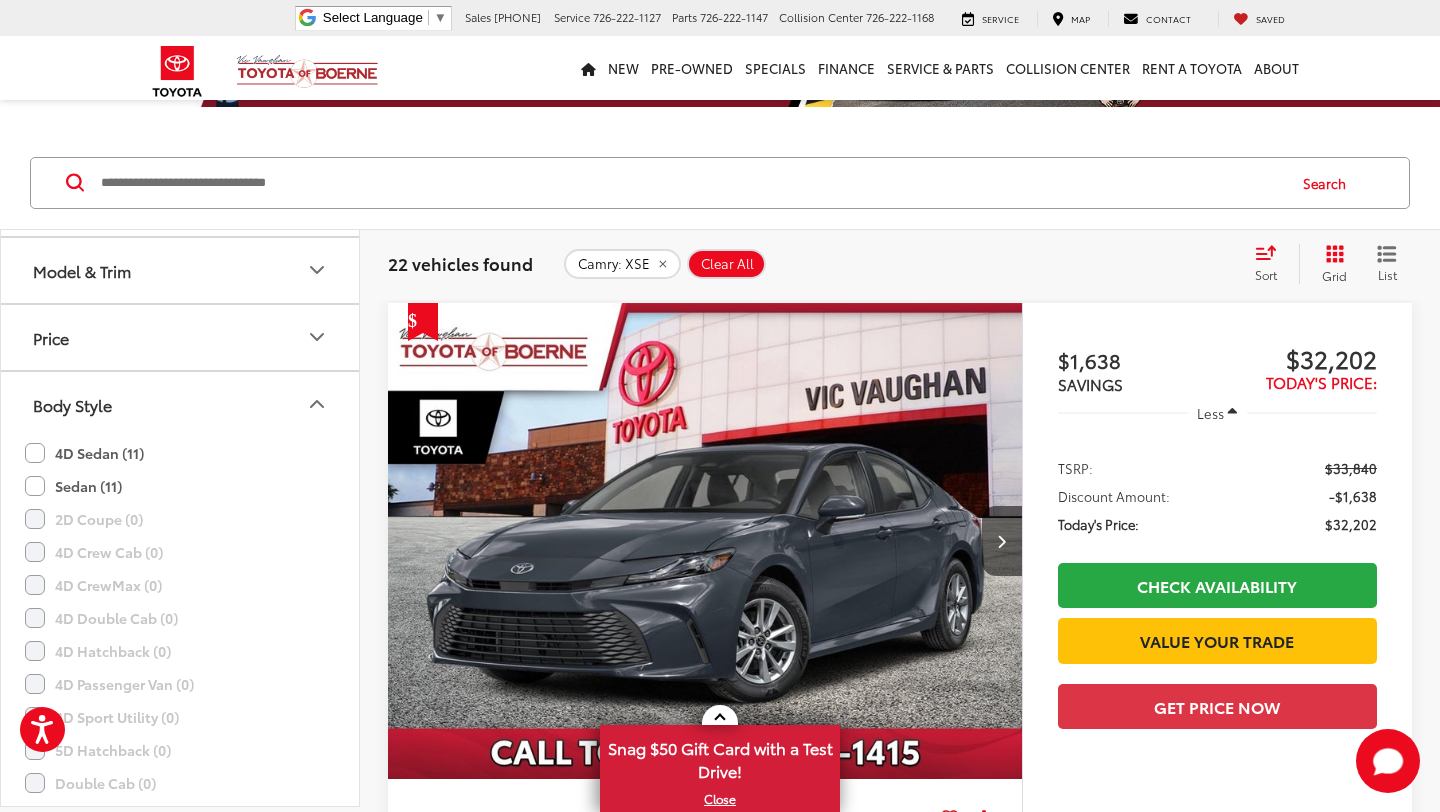 click on "Body Style" at bounding box center (181, 404) 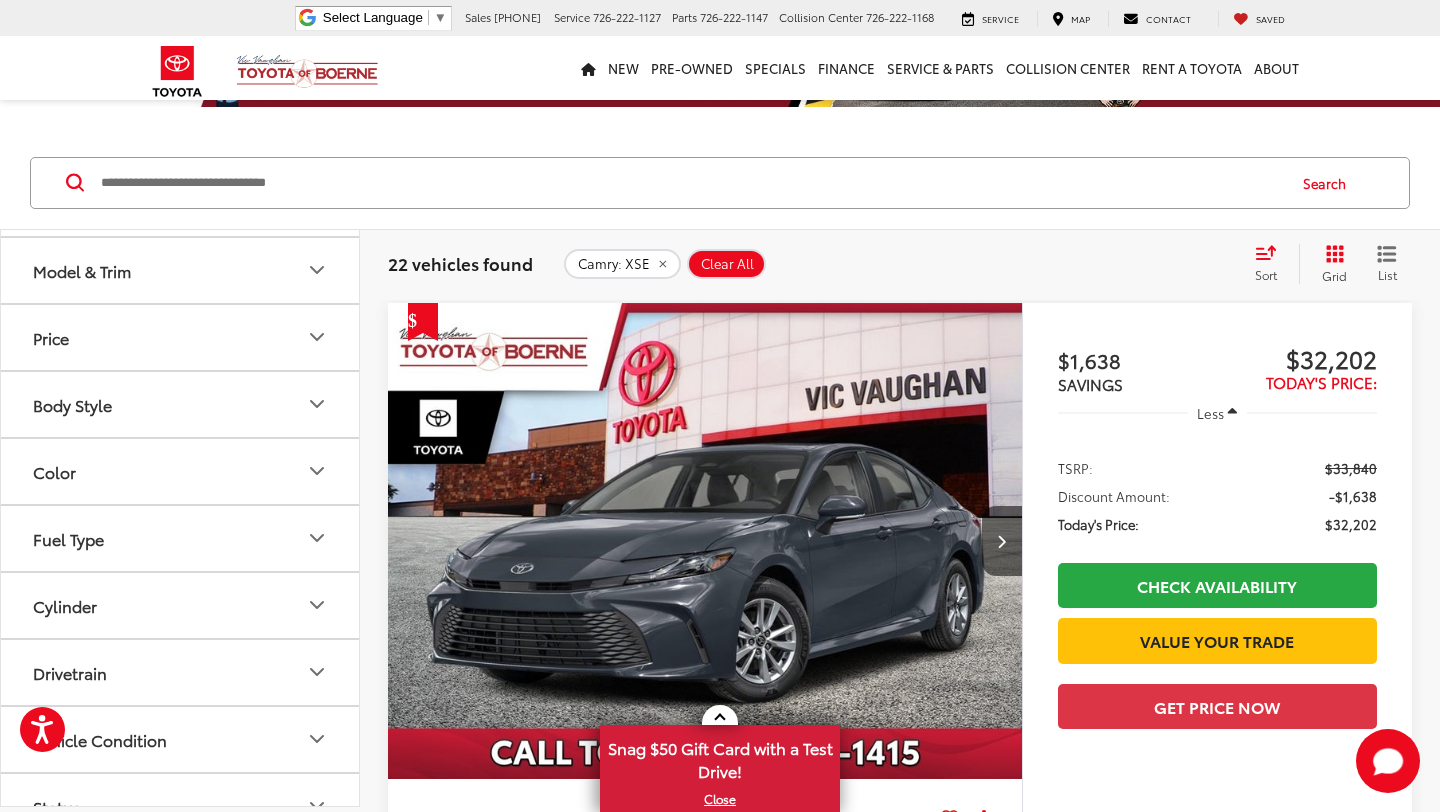 click on "Fuel Type" at bounding box center [181, 538] 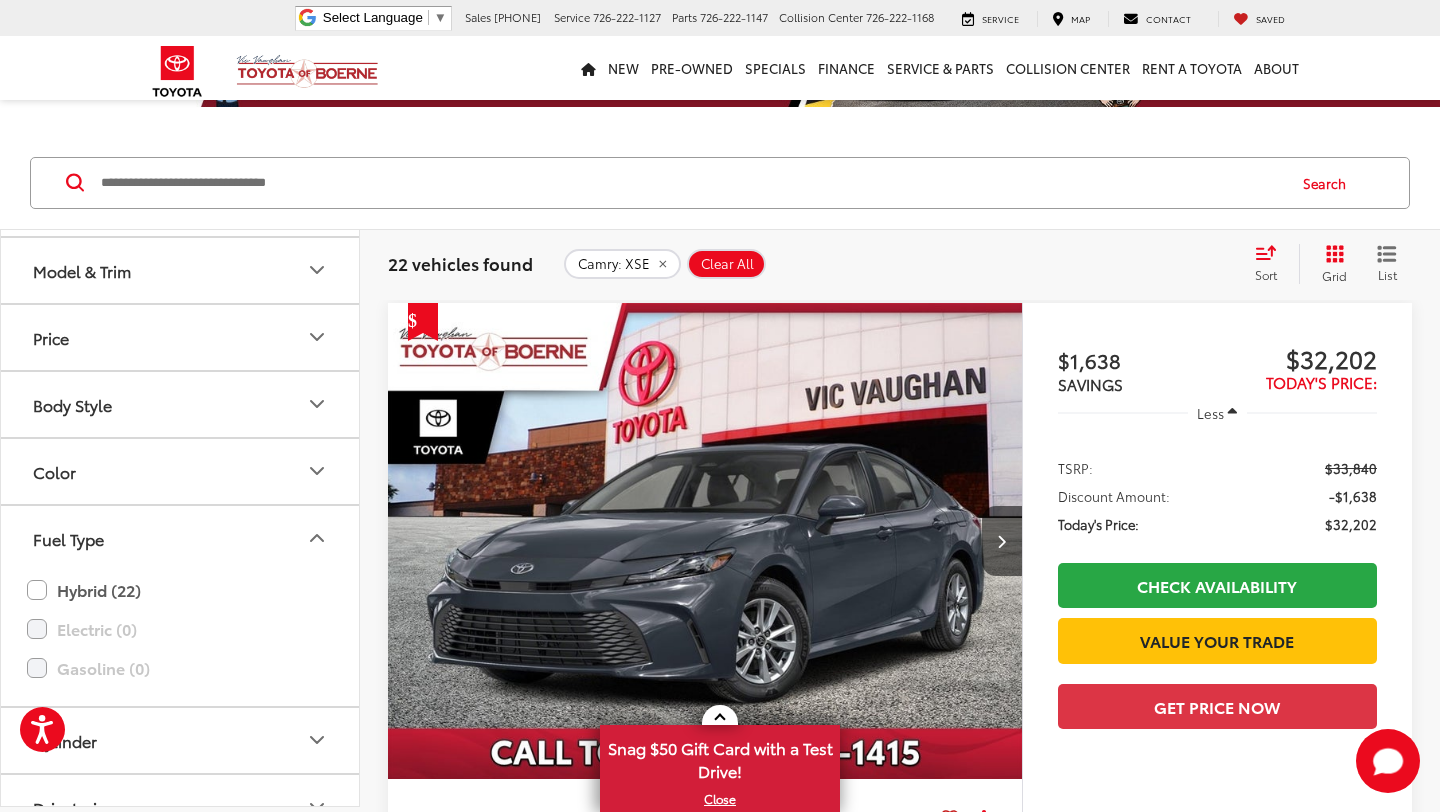 click on "Fuel Type" at bounding box center [181, 538] 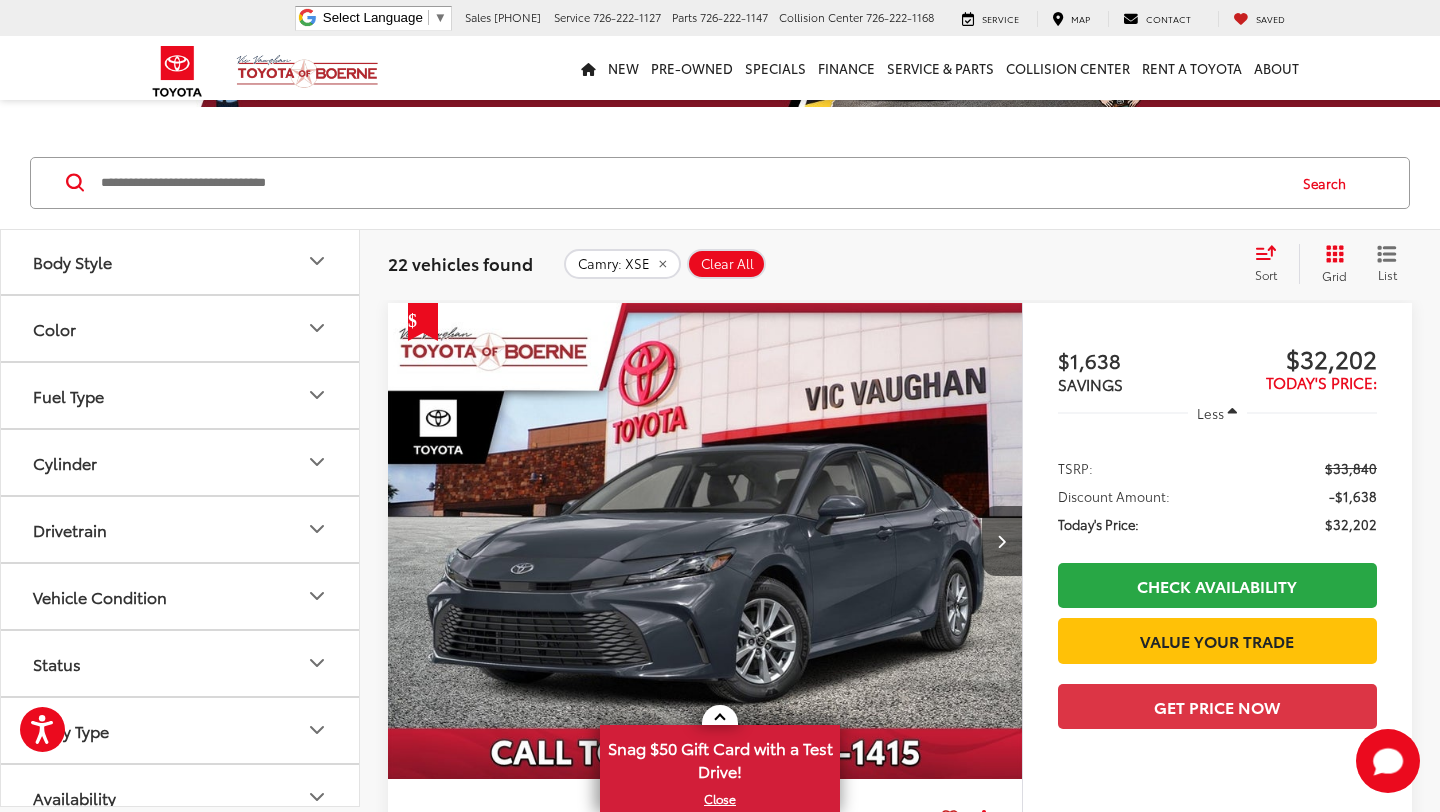 scroll, scrollTop: 362, scrollLeft: 0, axis: vertical 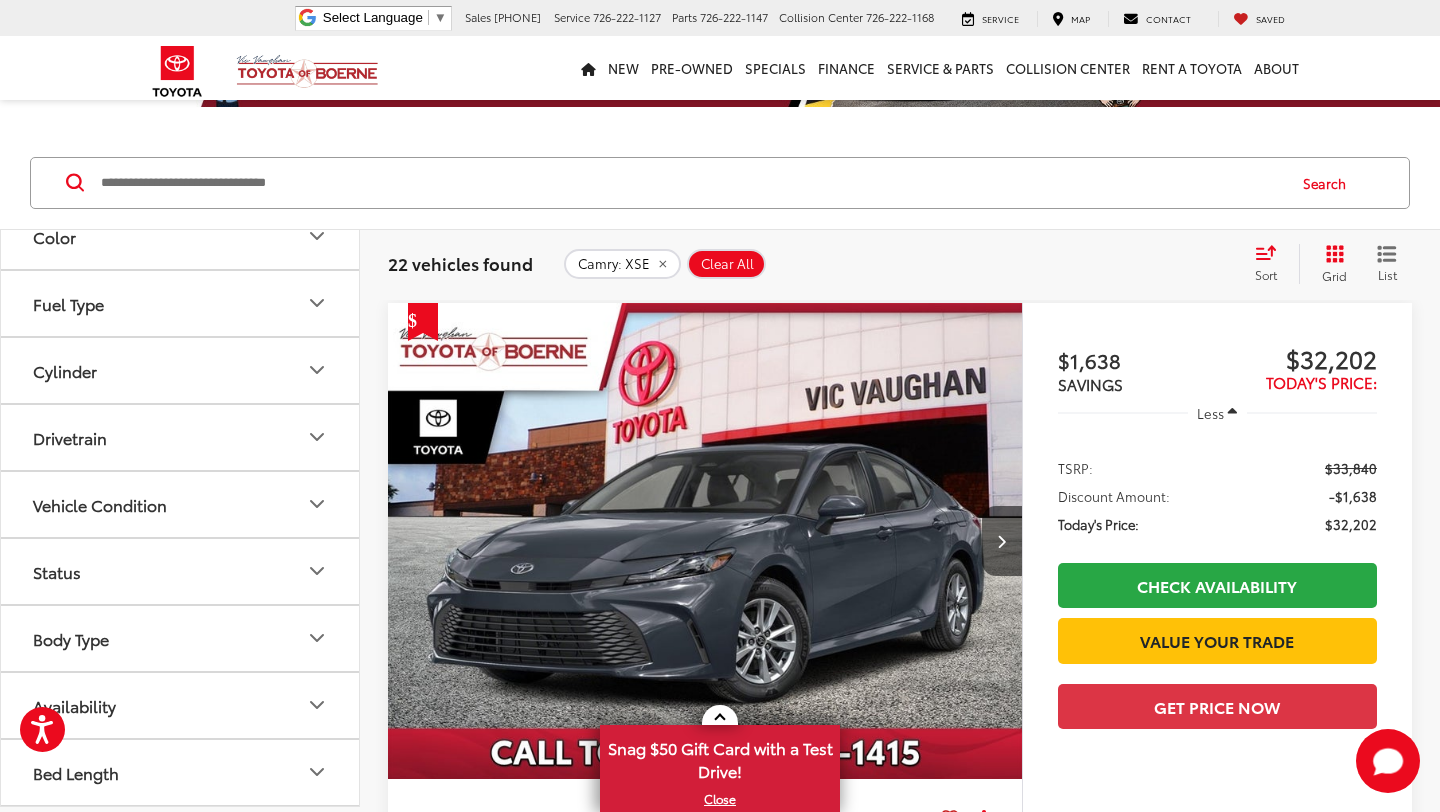 click on "Availability" at bounding box center (181, 705) 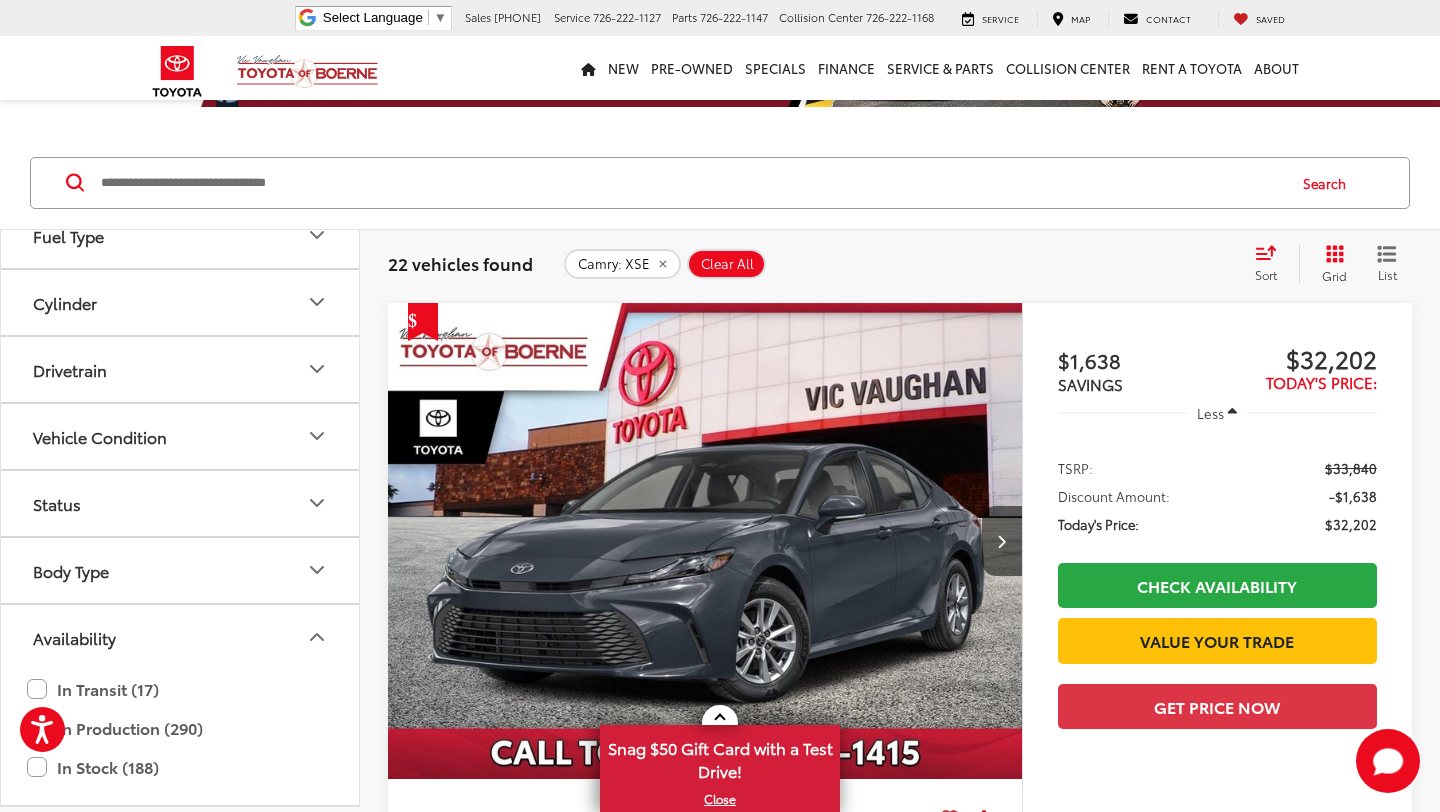 scroll, scrollTop: 497, scrollLeft: 0, axis: vertical 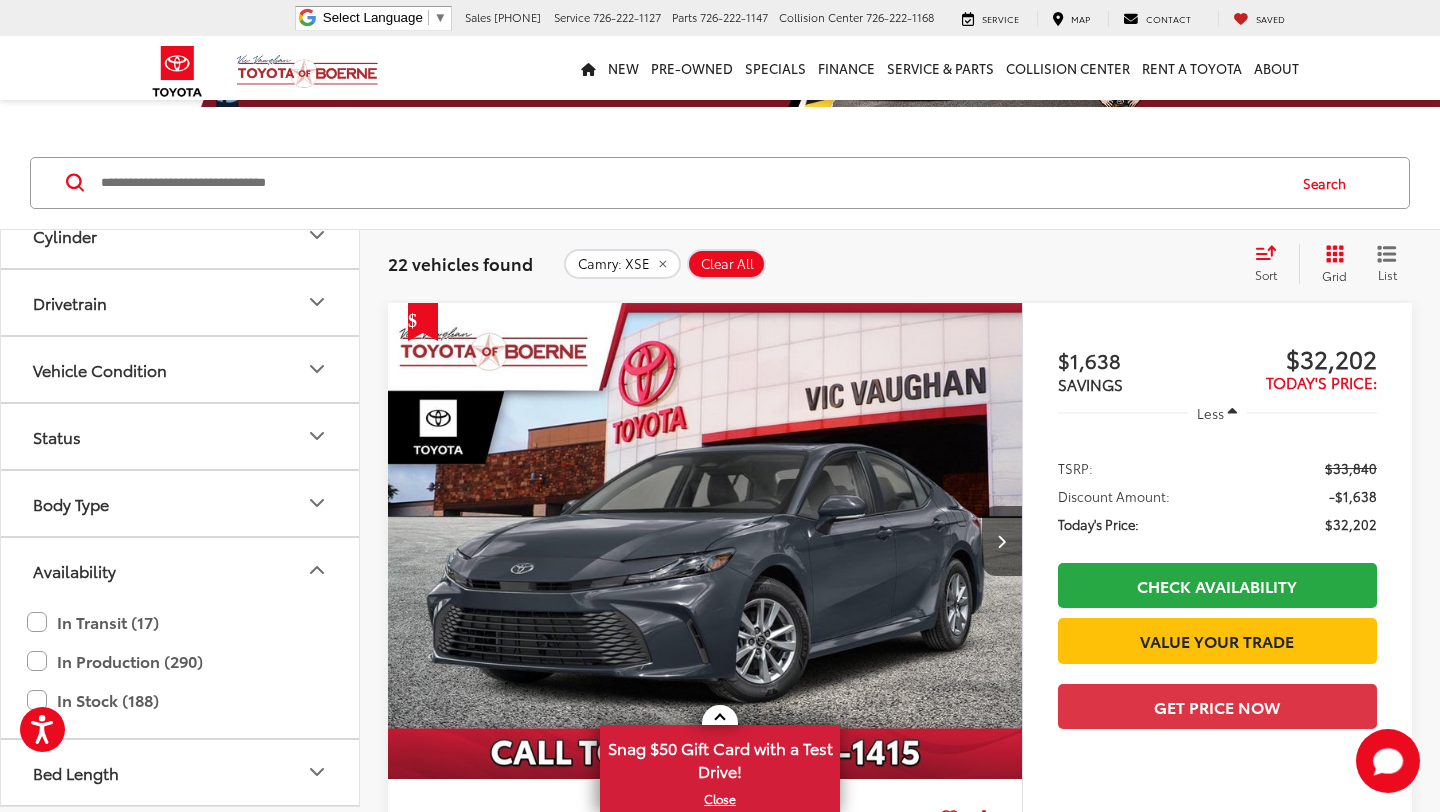 click on "Availability" at bounding box center [181, 570] 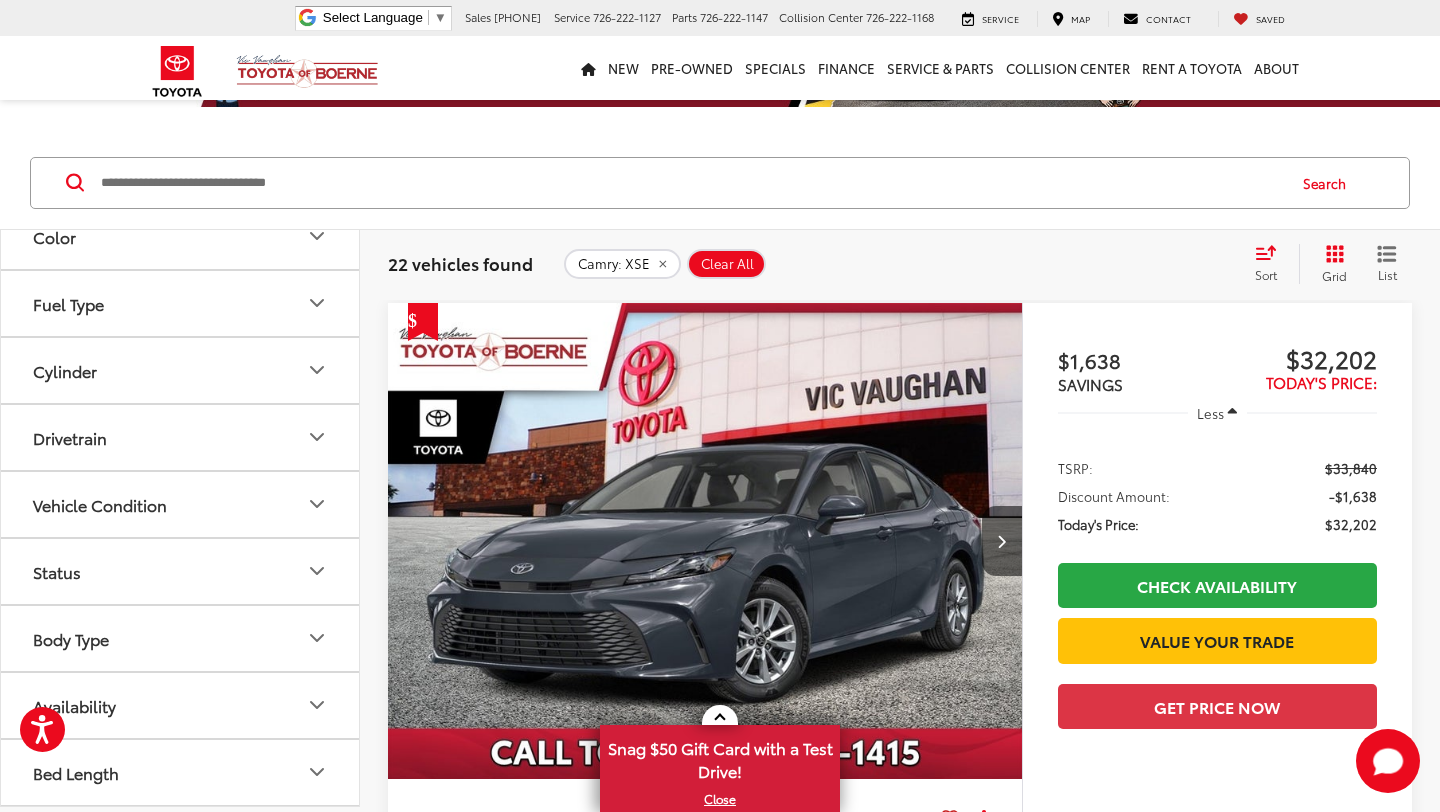 click on "Bed Length" at bounding box center (181, 772) 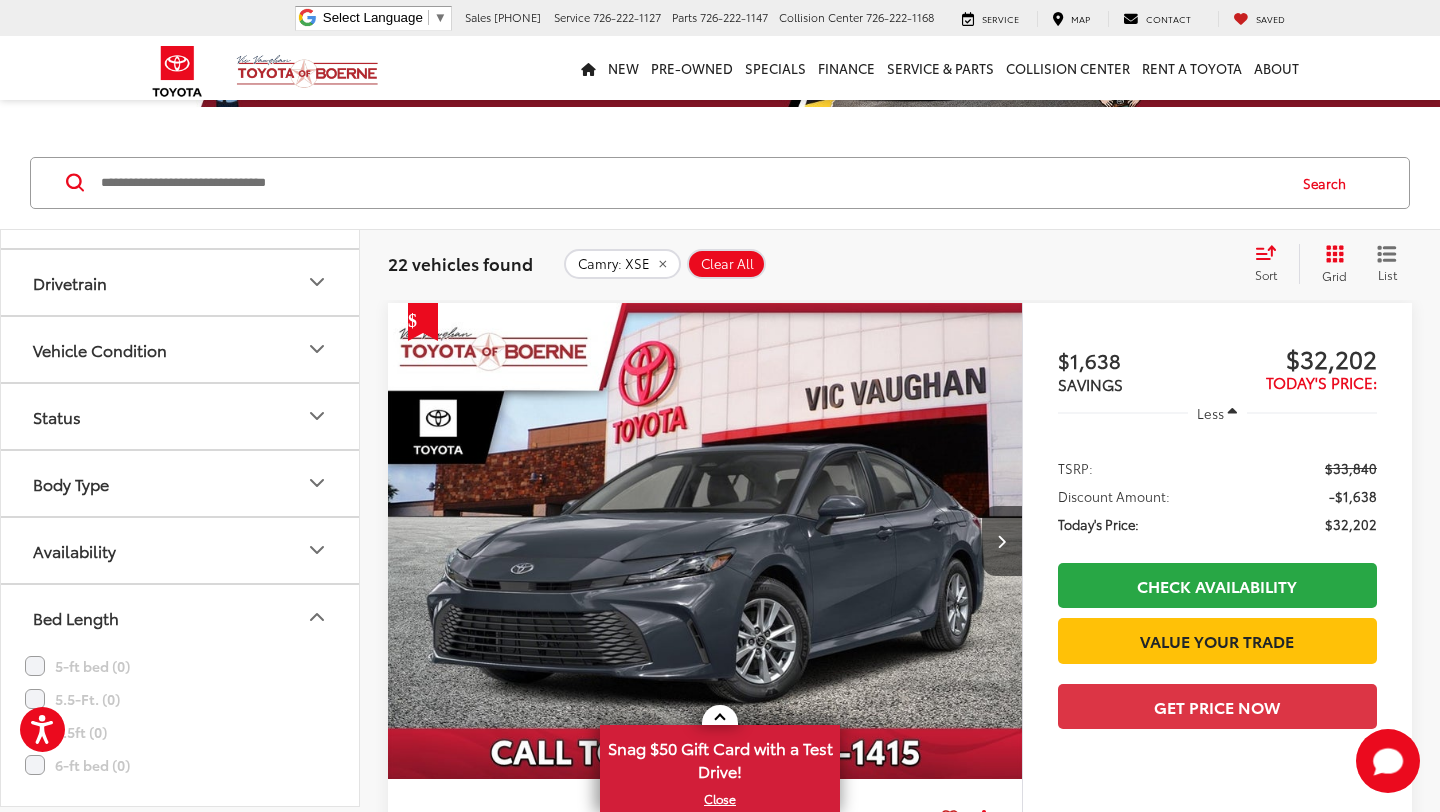 scroll, scrollTop: 545, scrollLeft: 0, axis: vertical 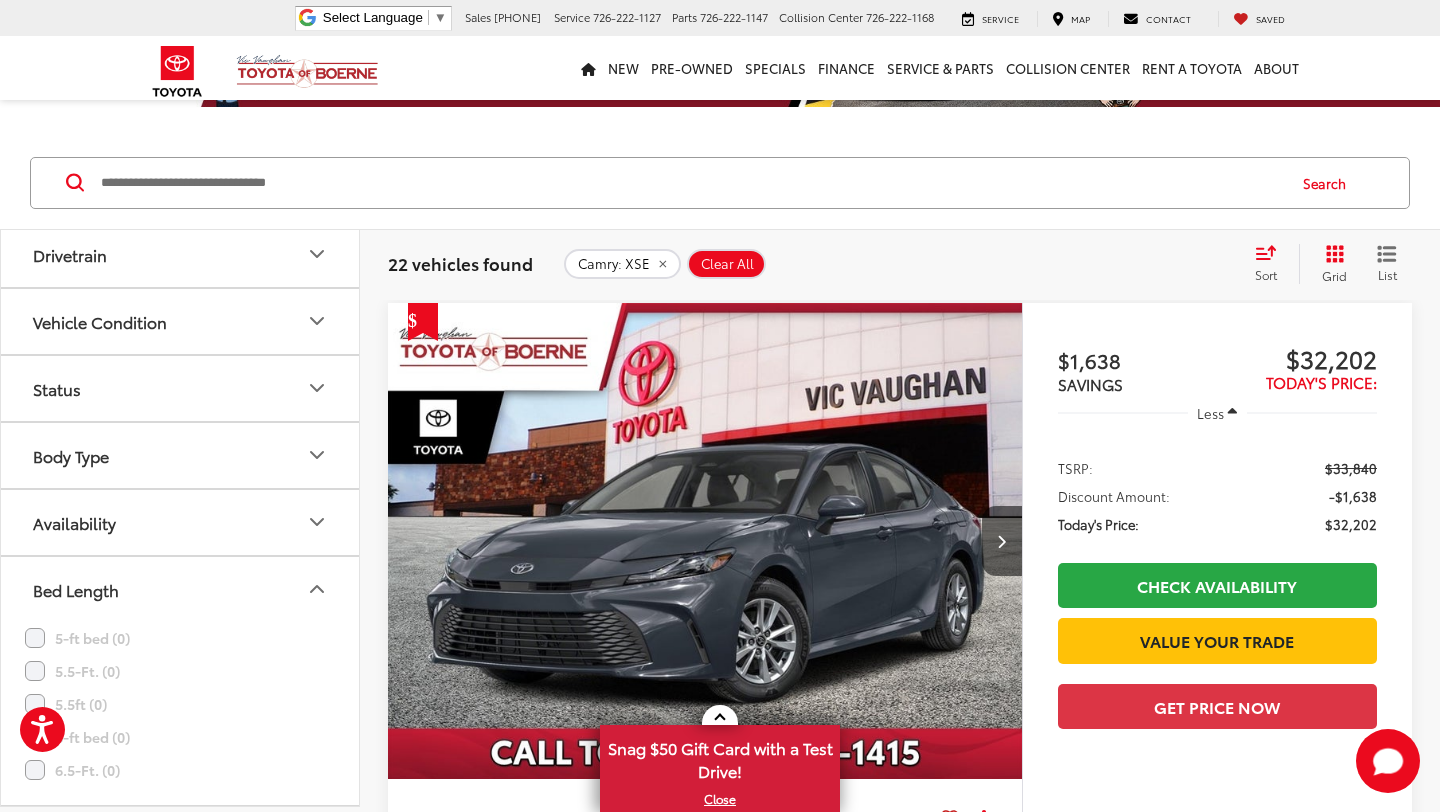 click on "Status" at bounding box center (181, 388) 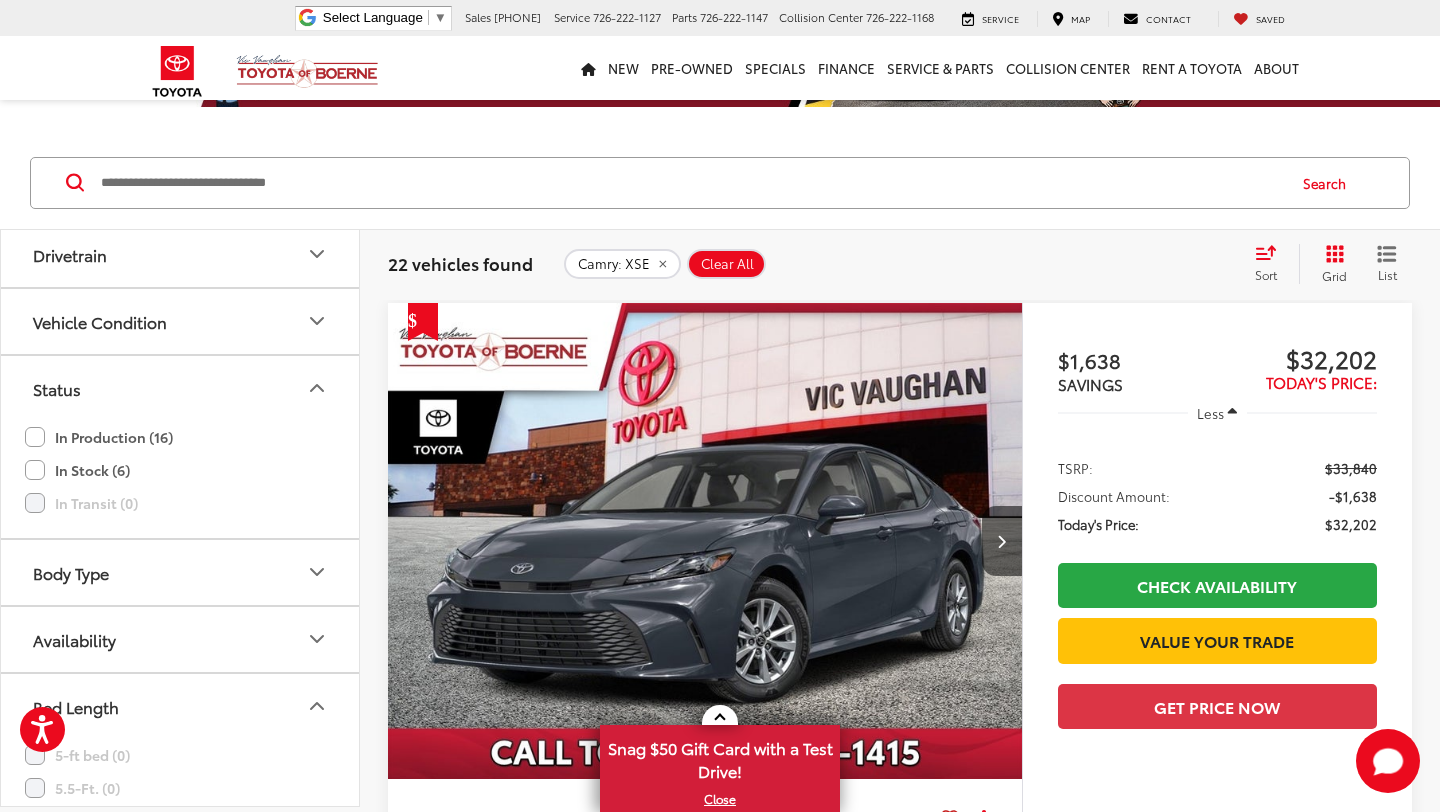 click on "Status" at bounding box center [181, 388] 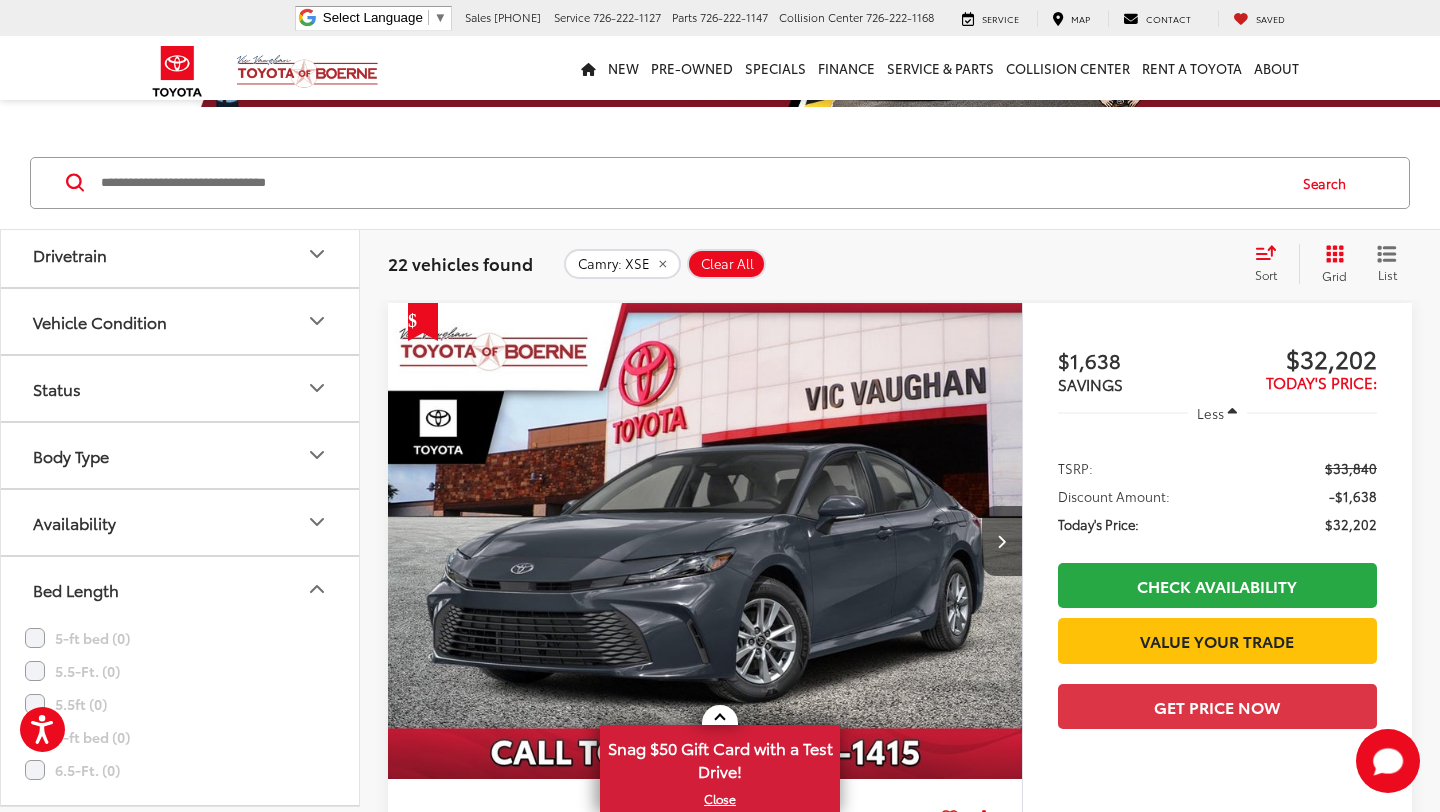 click on "Status" at bounding box center (181, 388) 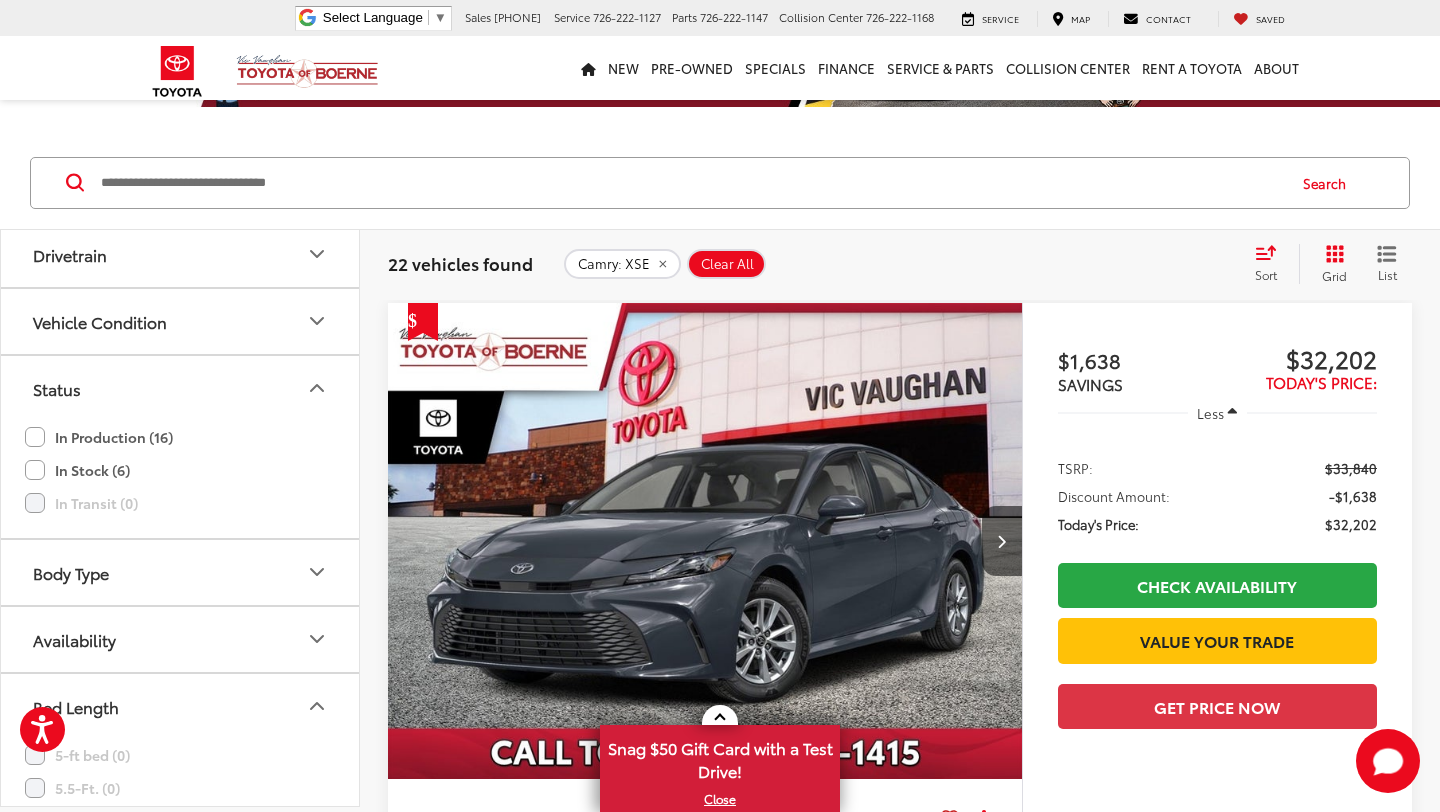 click on "Availability" at bounding box center (181, 639) 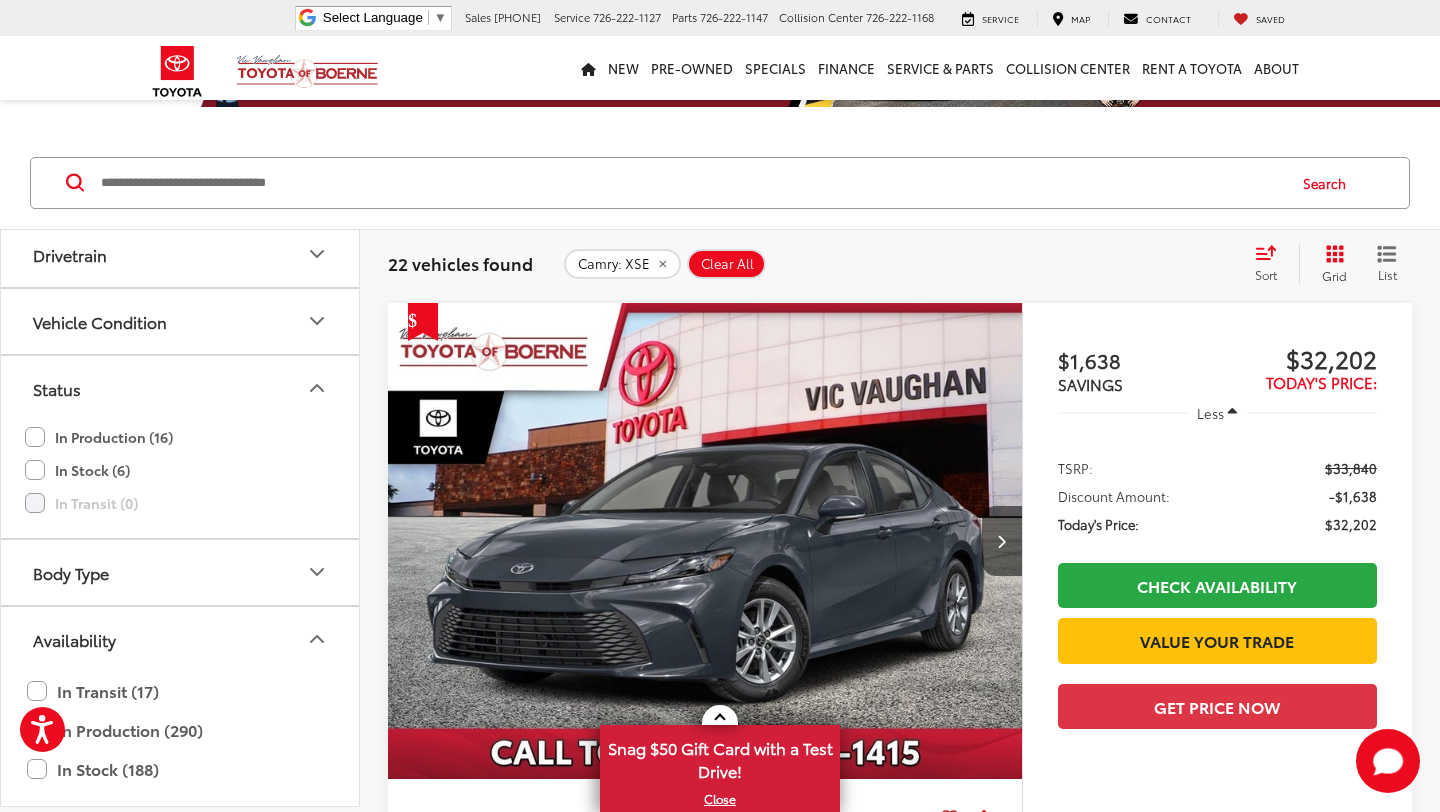 click on "In Stock (6)" 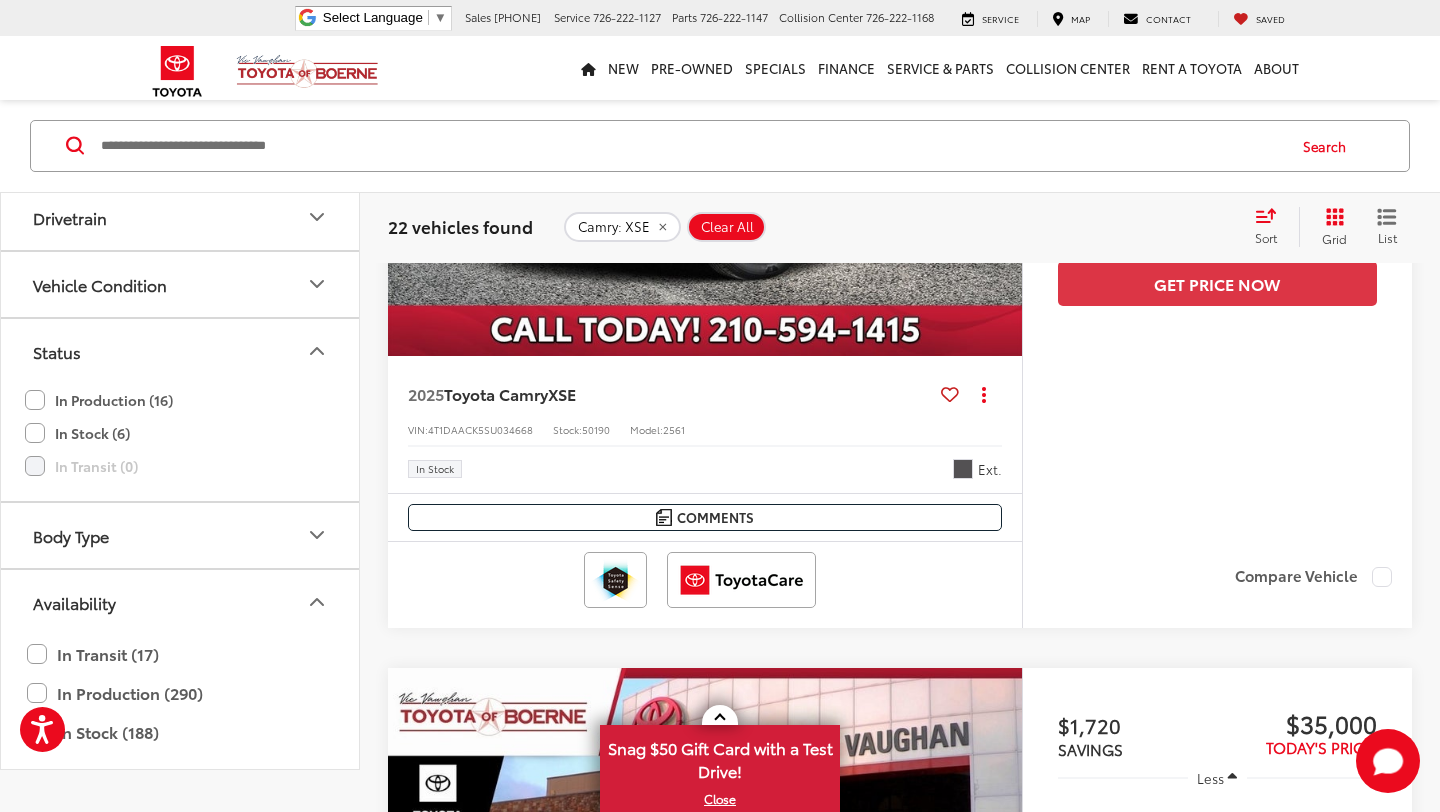scroll, scrollTop: 0, scrollLeft: 0, axis: both 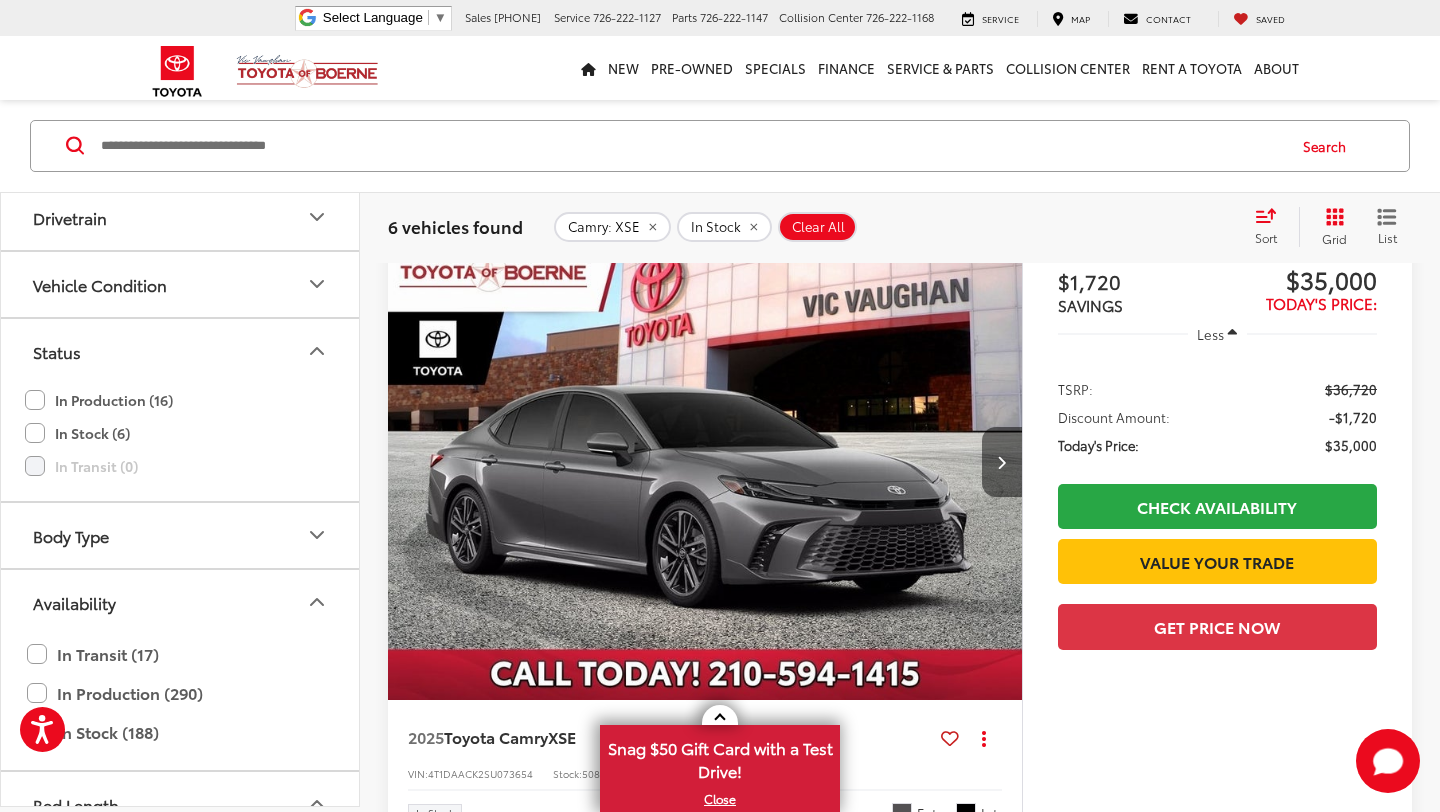 click at bounding box center [1002, 462] 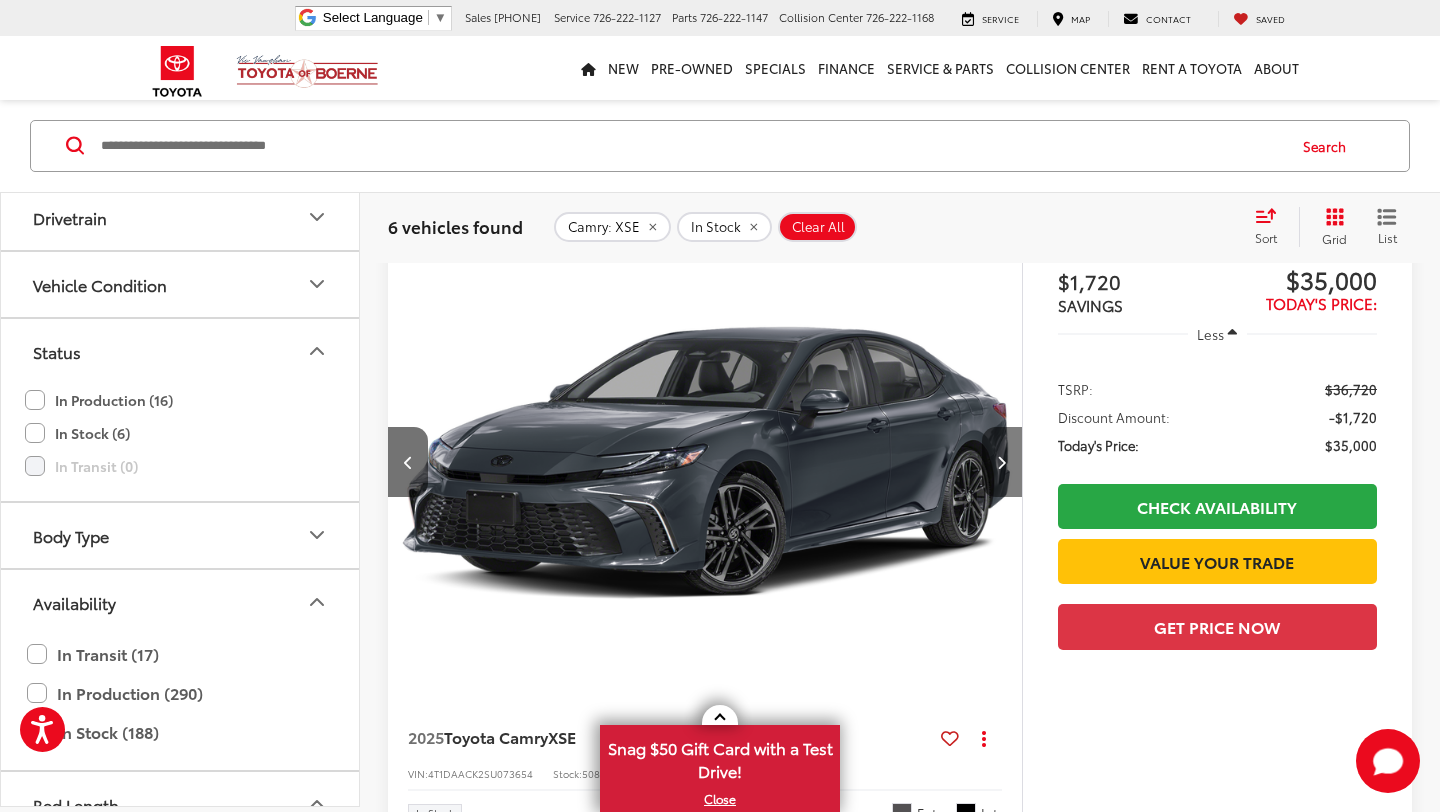 click at bounding box center (1002, 462) 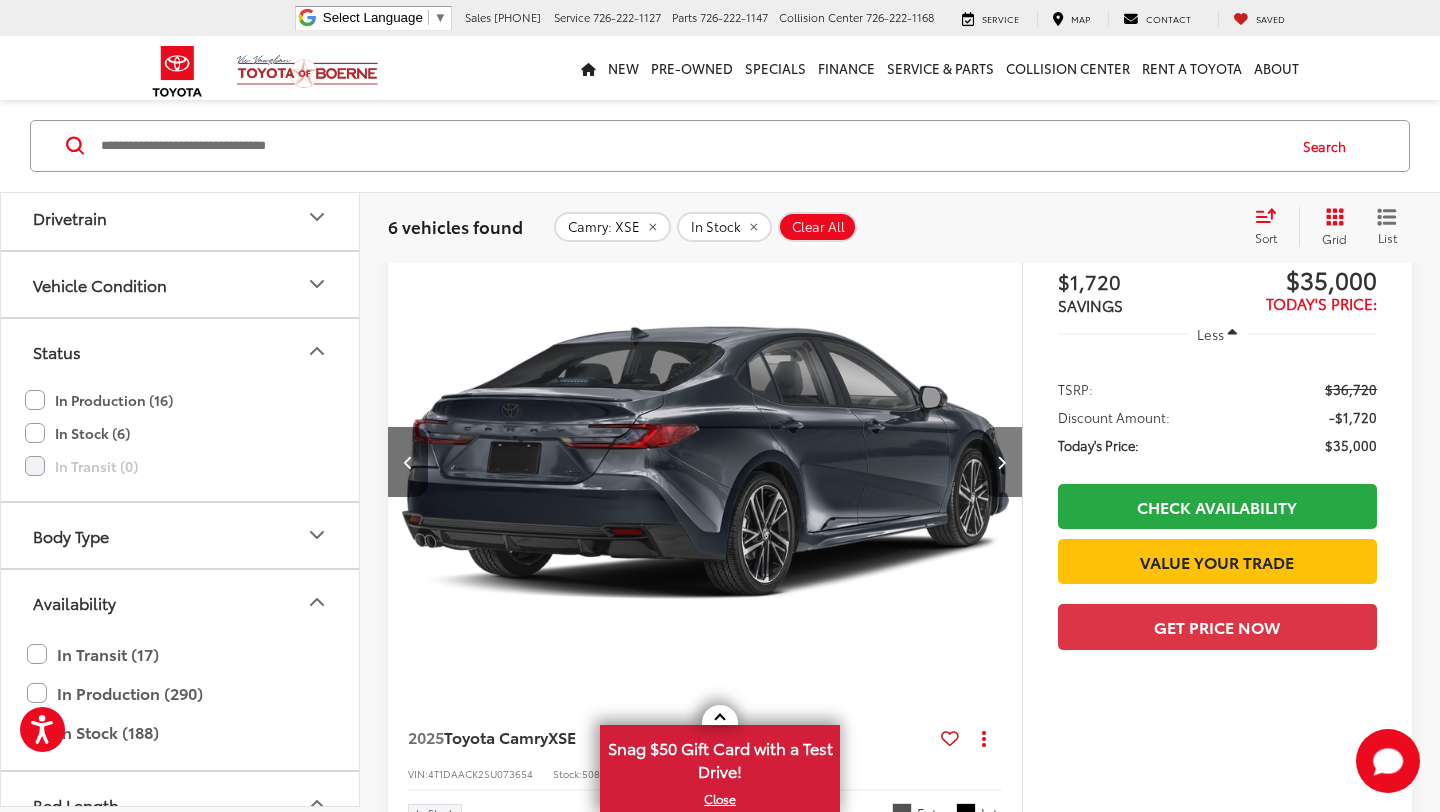 click at bounding box center (1002, 462) 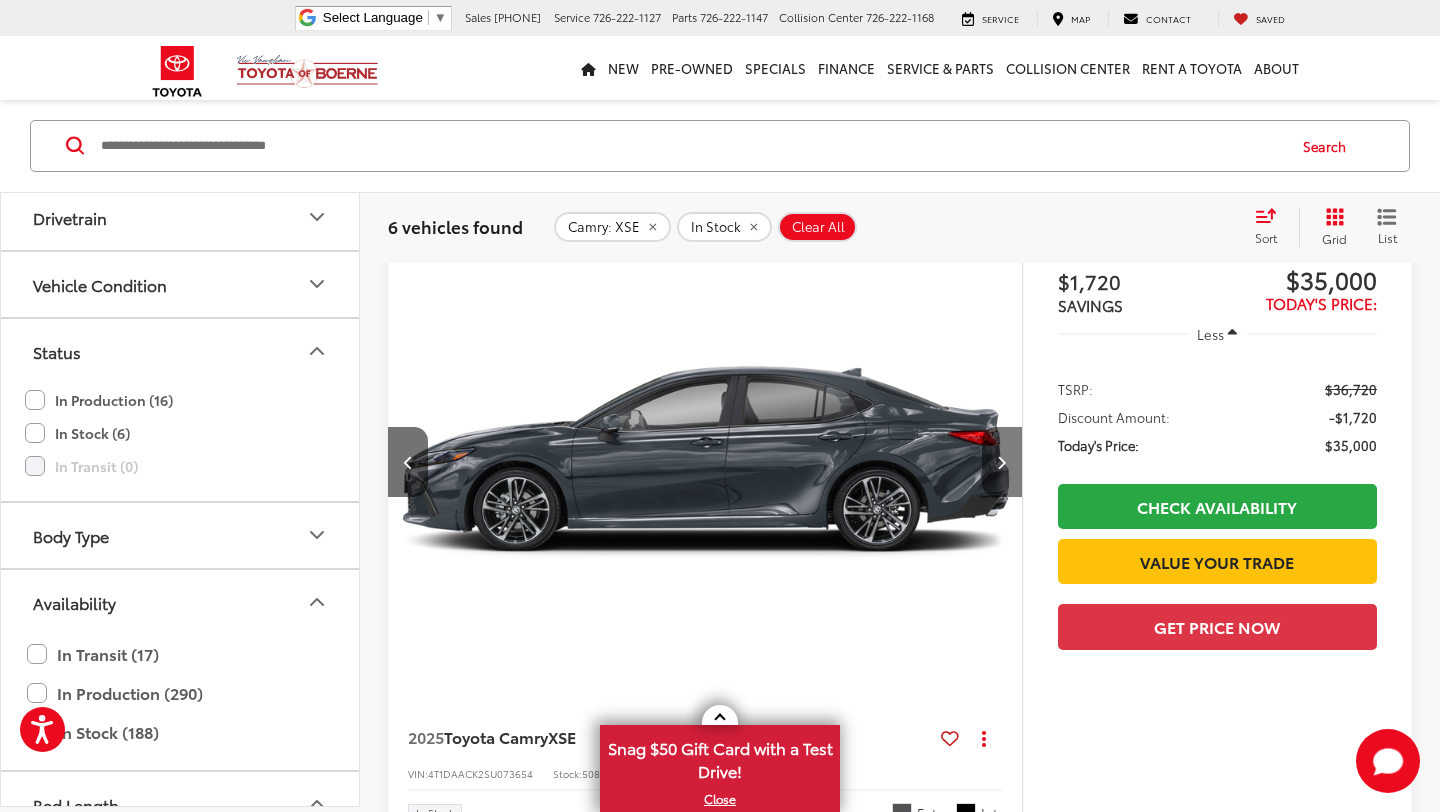 click at bounding box center [1002, 462] 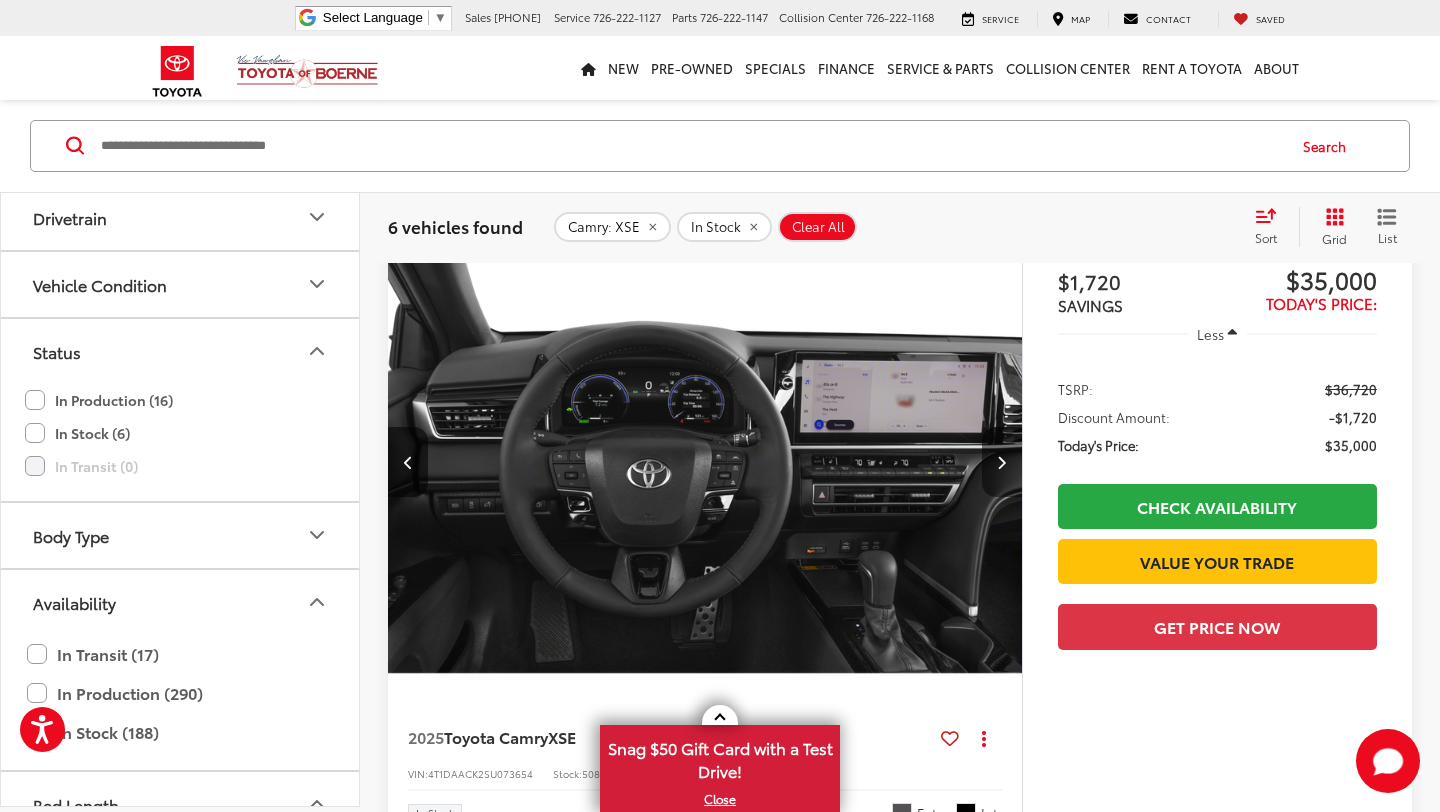 click at bounding box center [1002, 462] 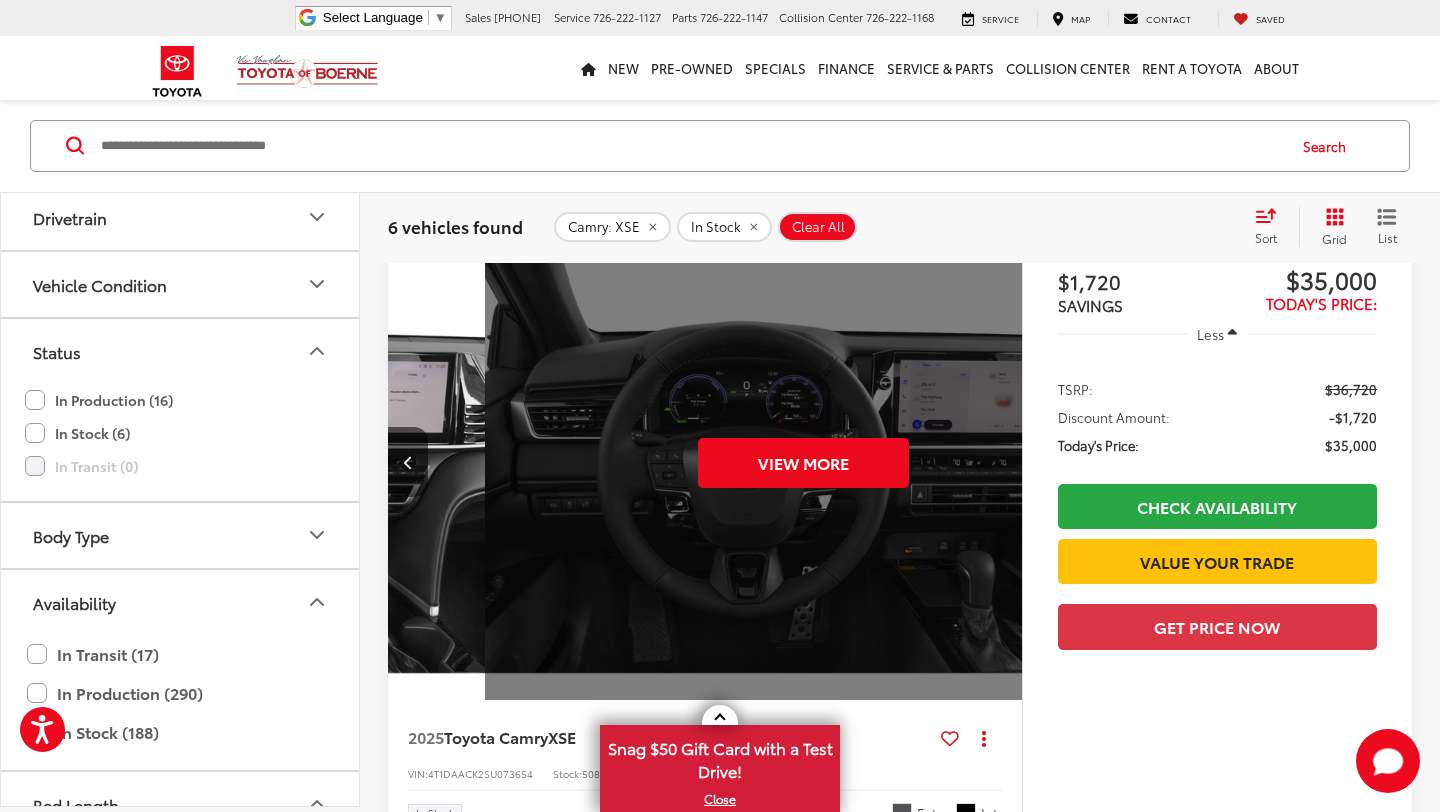scroll, scrollTop: 0, scrollLeft: 3185, axis: horizontal 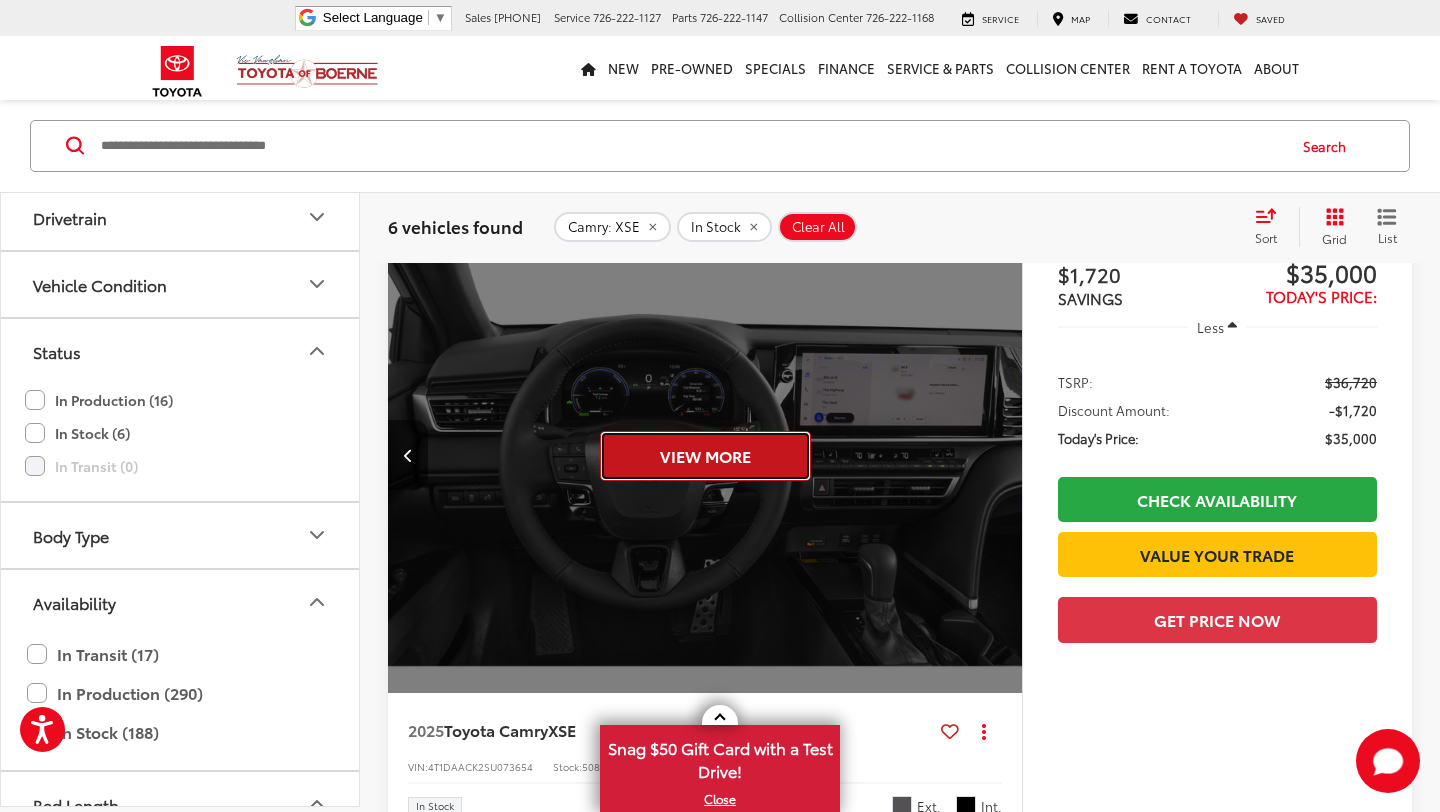 click on "View More" at bounding box center (705, 456) 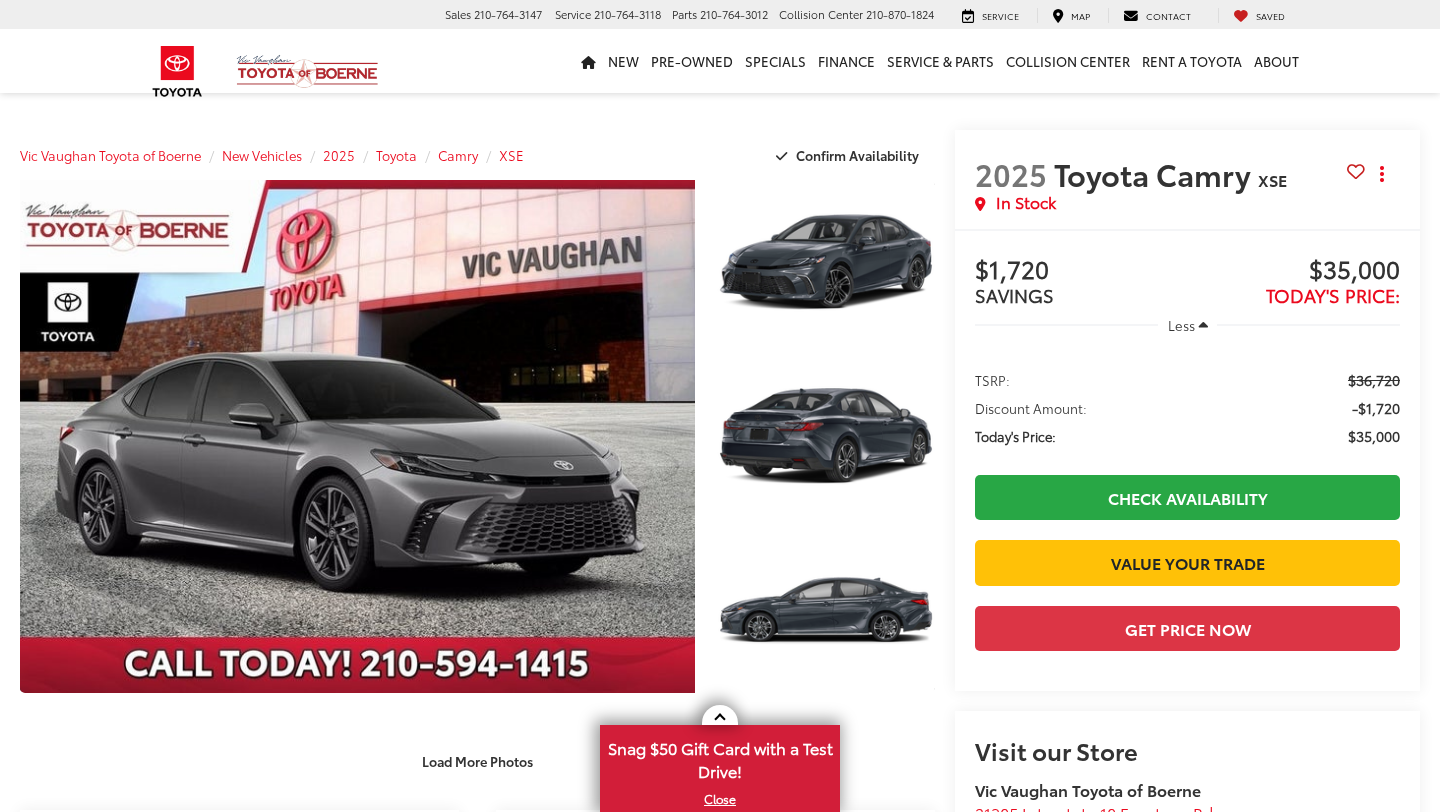 scroll, scrollTop: 0, scrollLeft: 0, axis: both 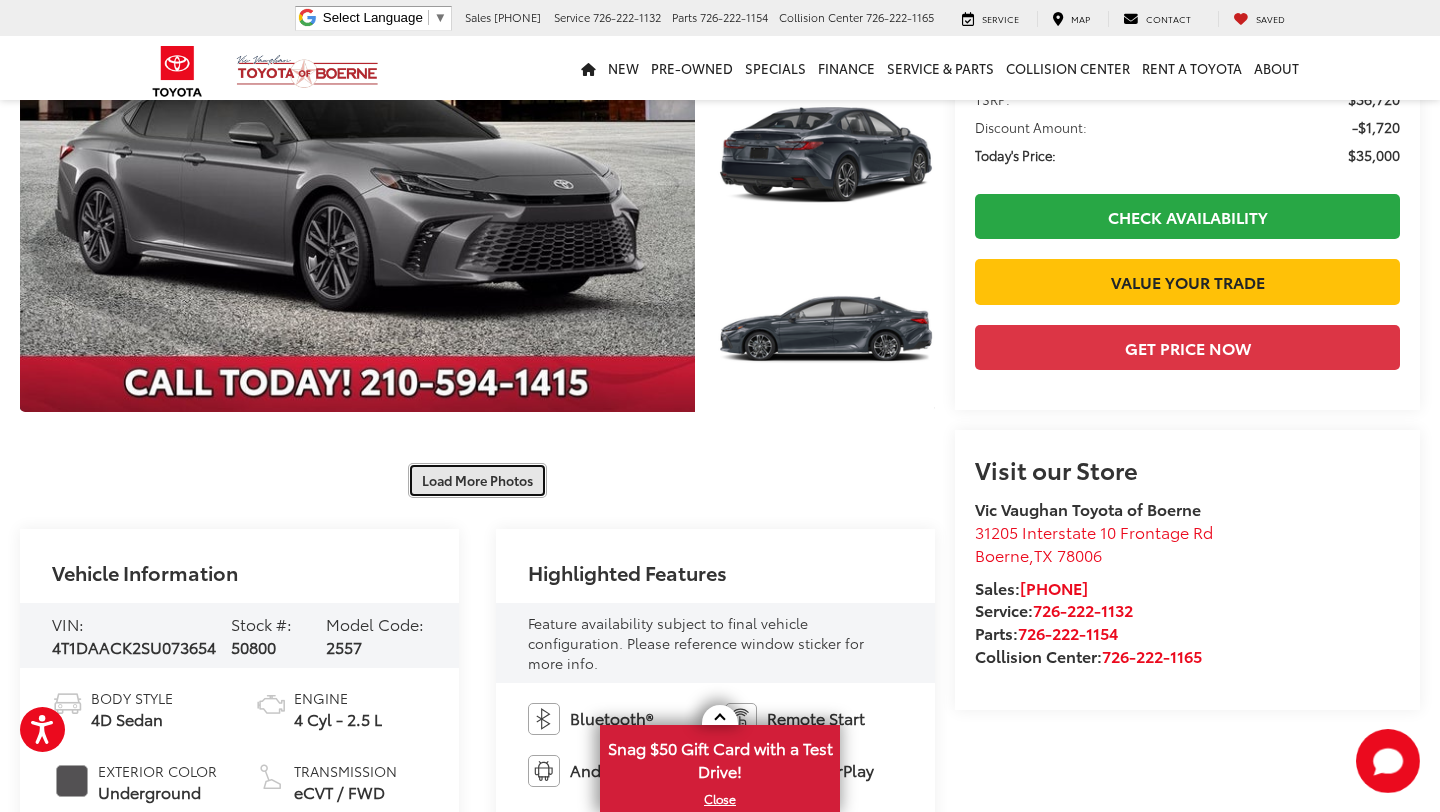 click on "Load More Photos" at bounding box center (477, 480) 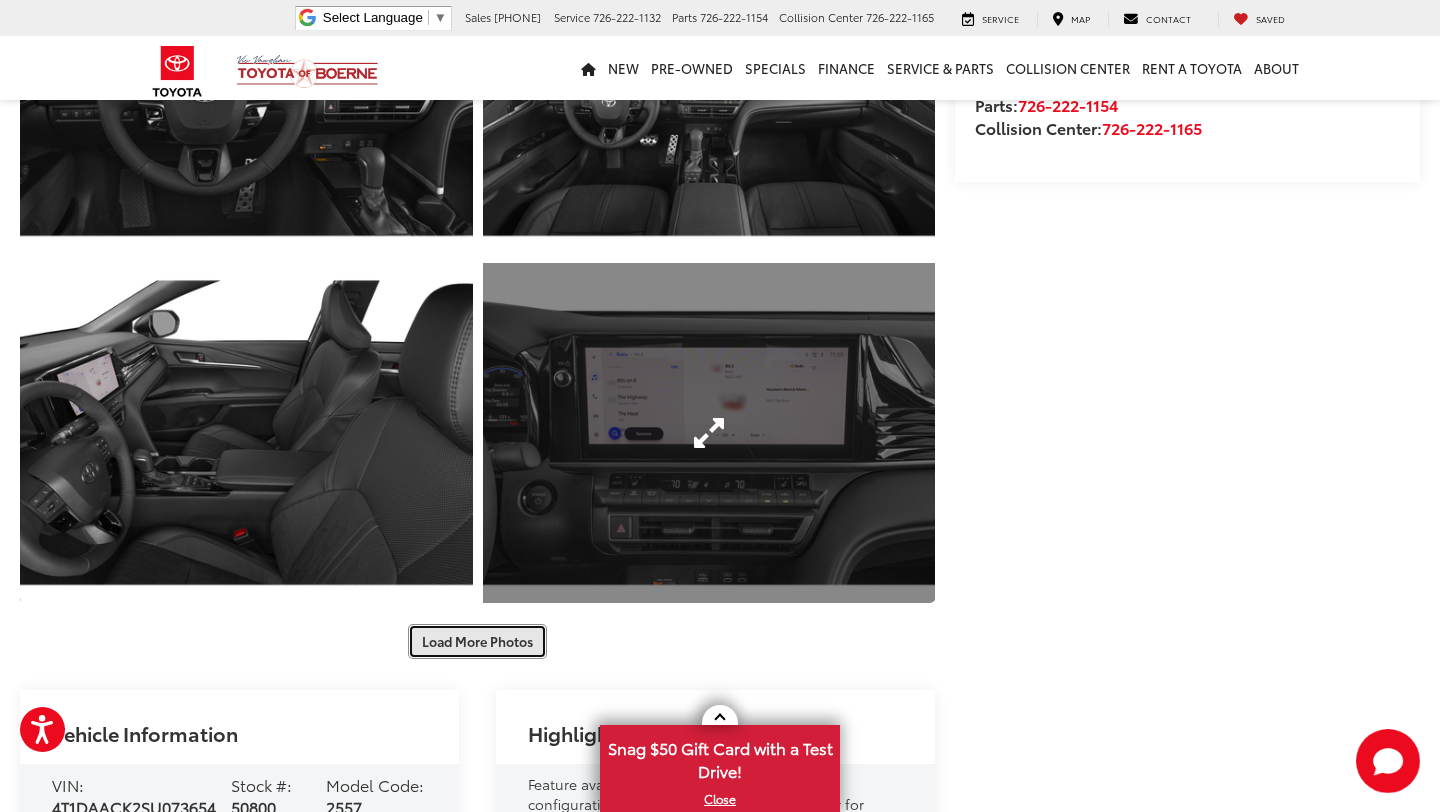 scroll, scrollTop: 825, scrollLeft: 0, axis: vertical 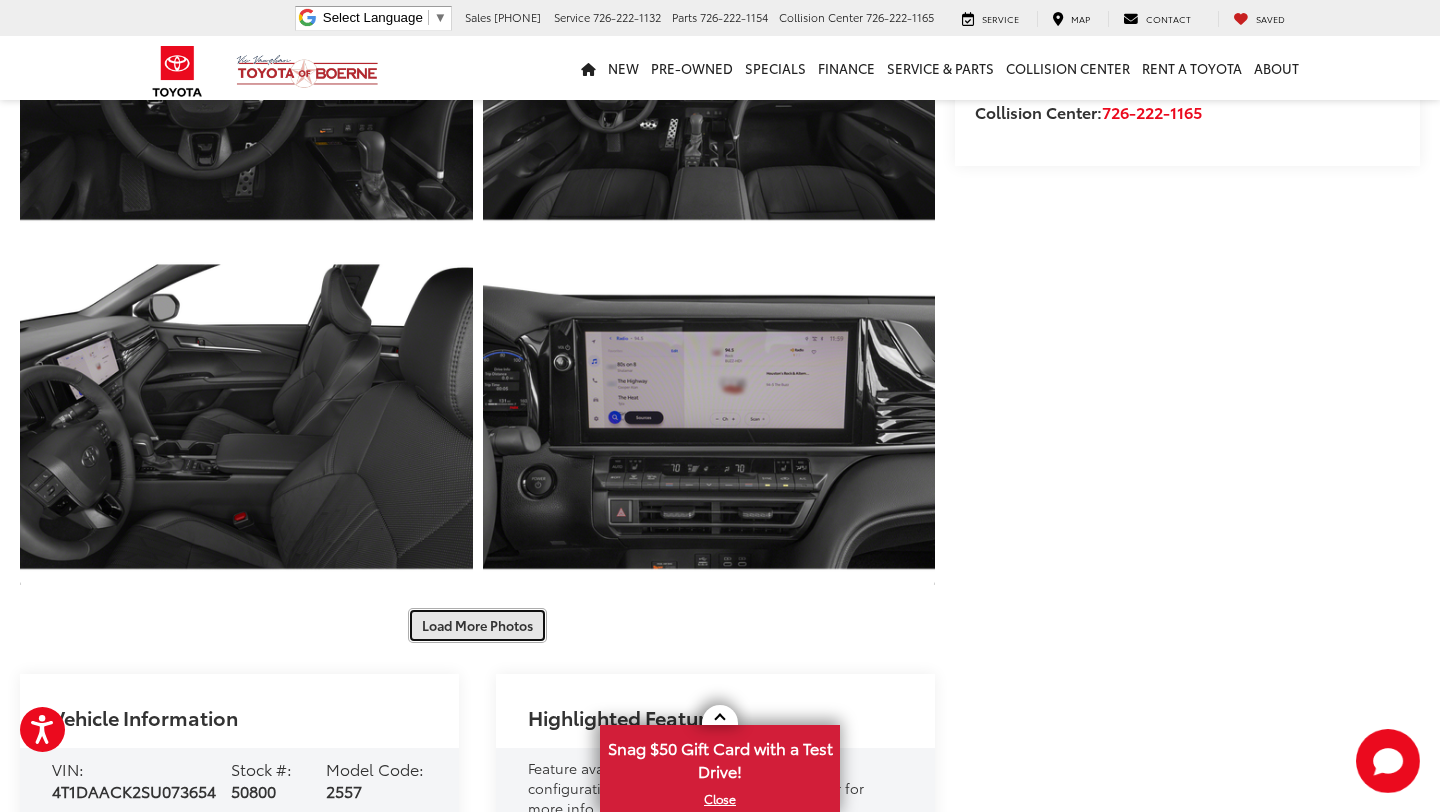 click on "Load More Photos" at bounding box center [477, 625] 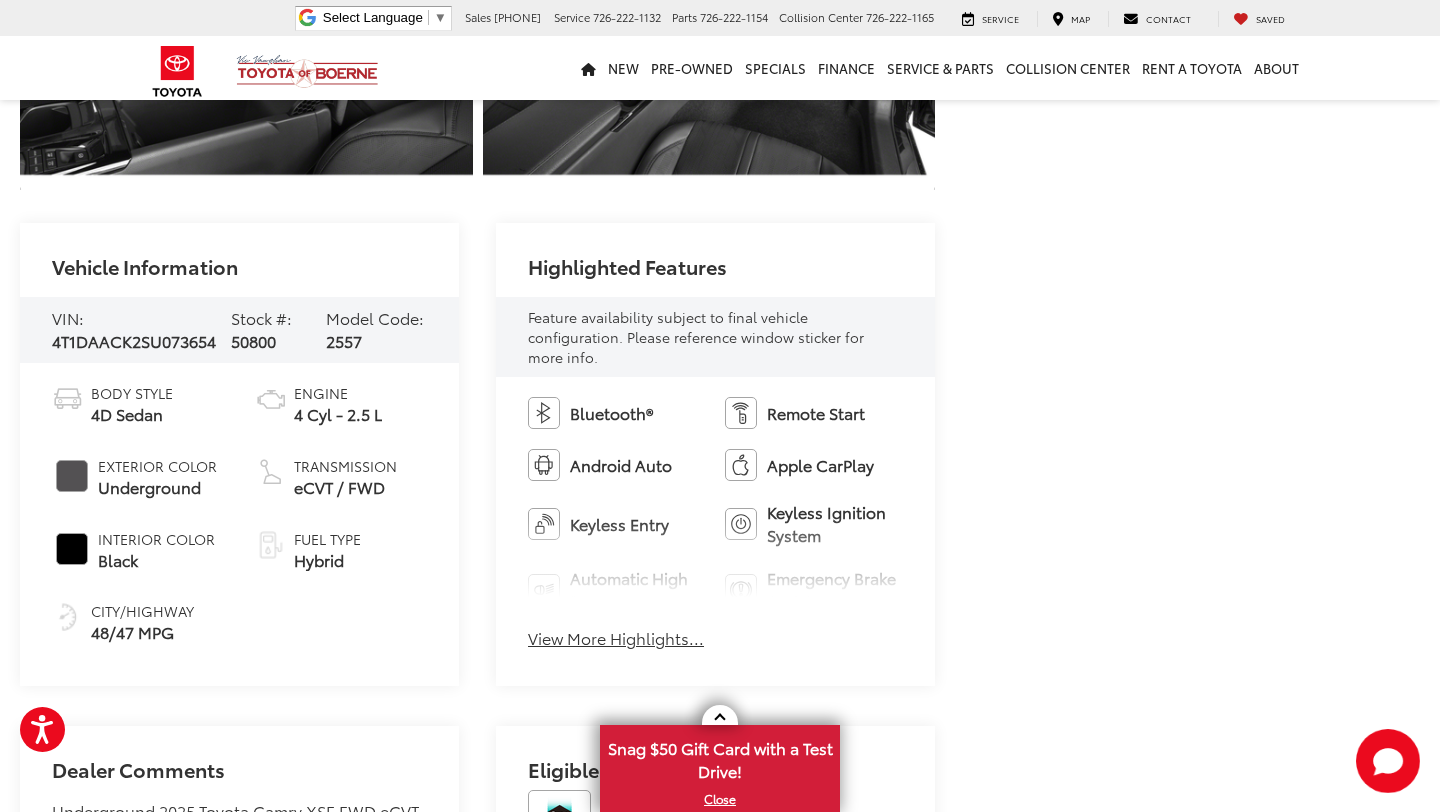 scroll, scrollTop: 2006, scrollLeft: 0, axis: vertical 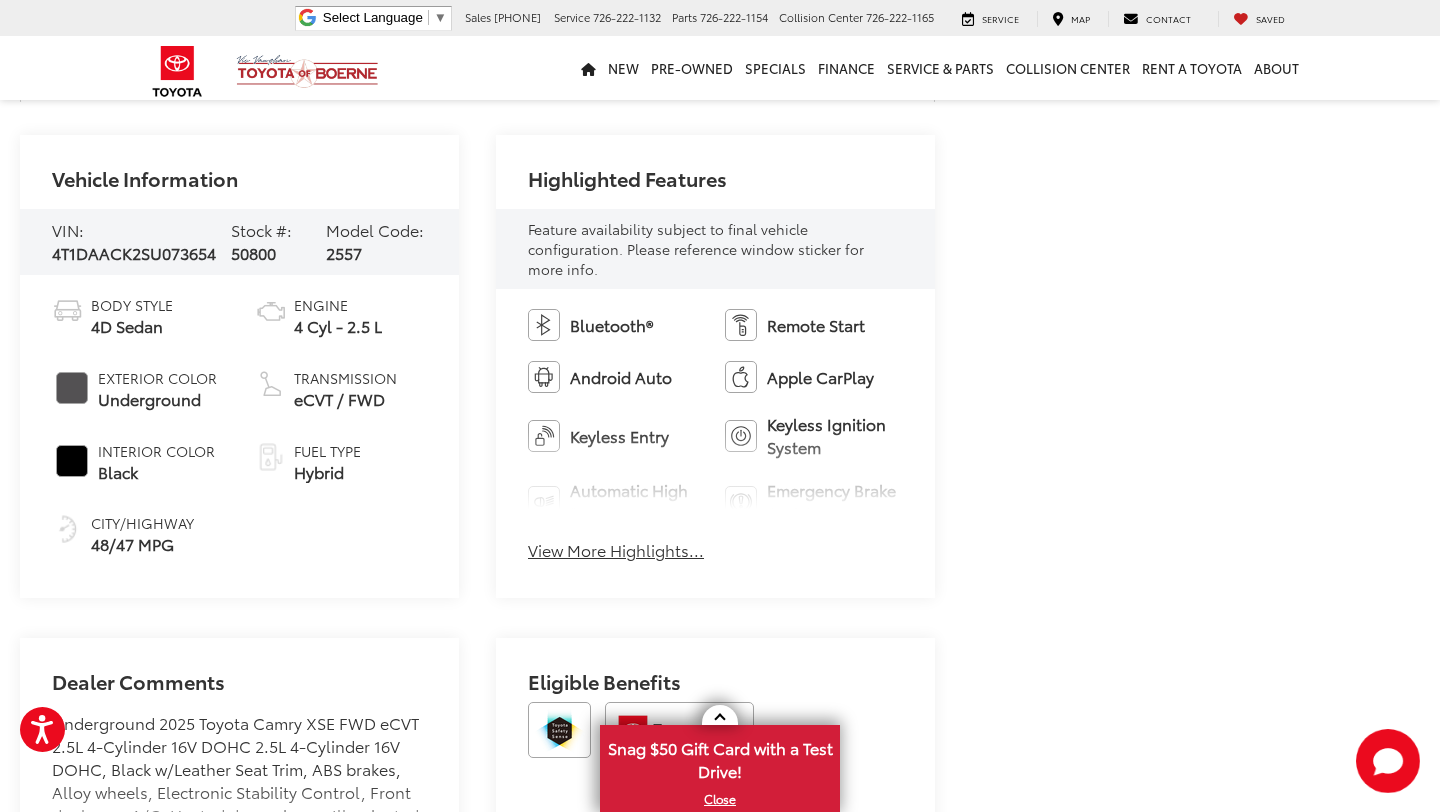 click on "View More Highlights..." at bounding box center (616, 550) 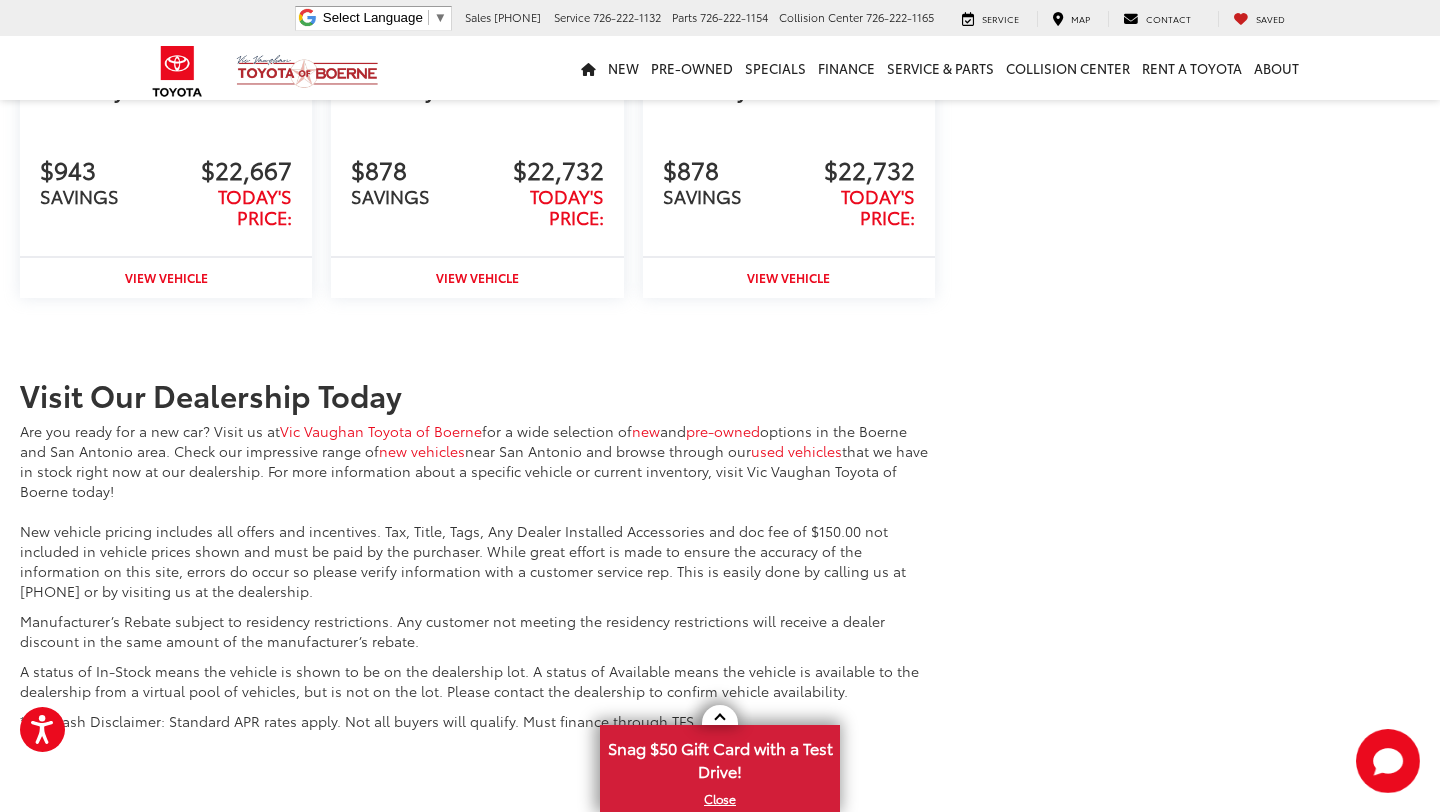 scroll, scrollTop: 4262, scrollLeft: 0, axis: vertical 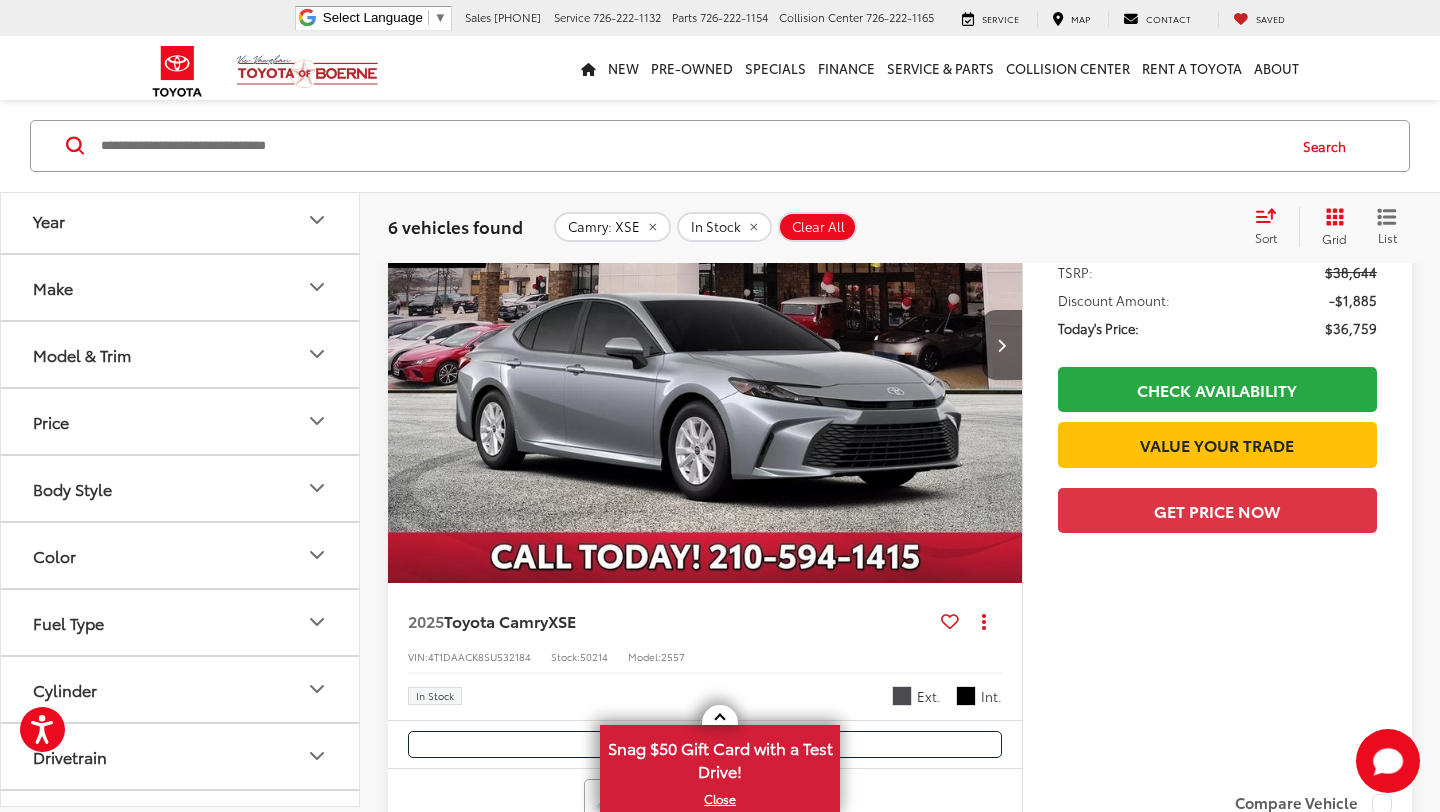 click at bounding box center [1001, 345] 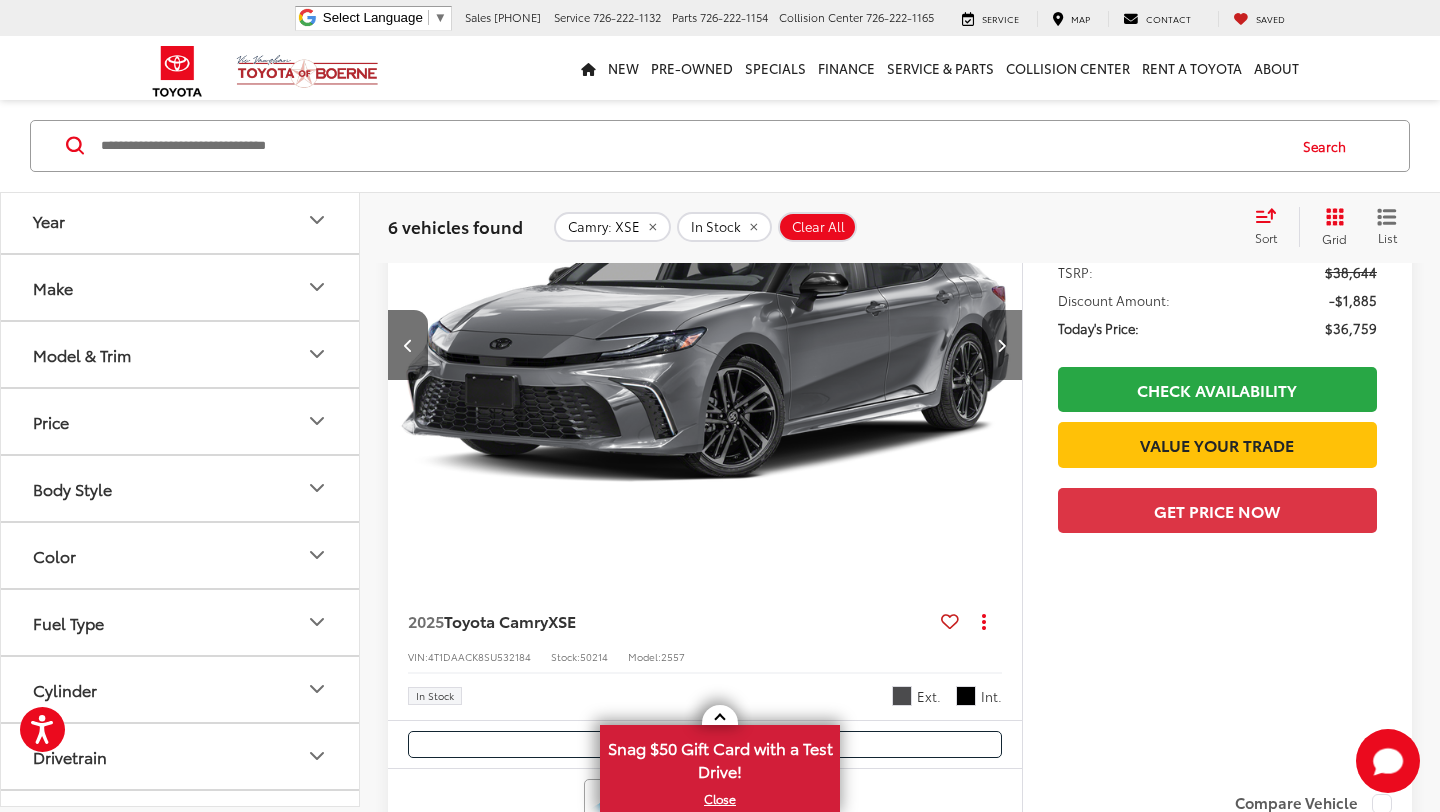 click at bounding box center [1001, 345] 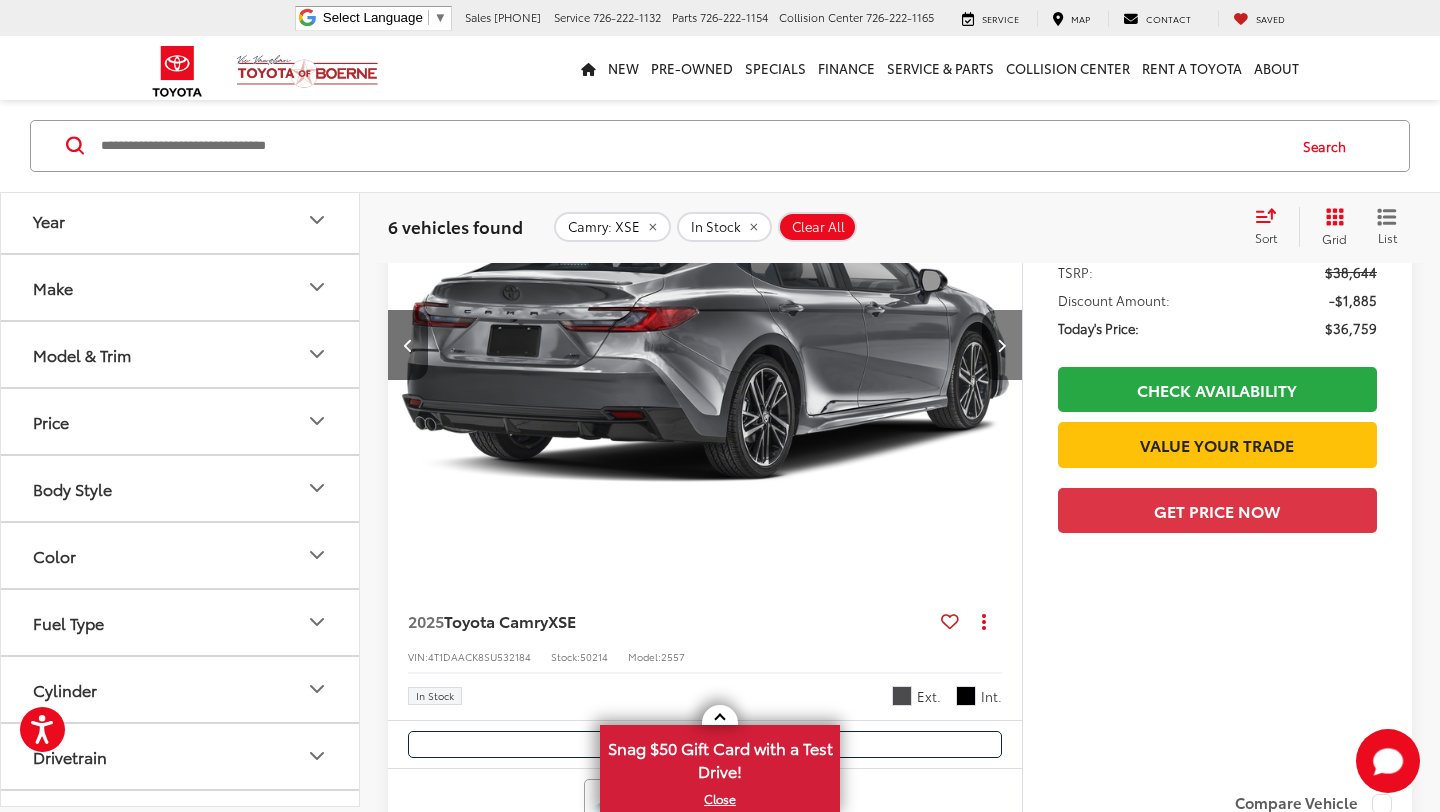 click at bounding box center (1001, 345) 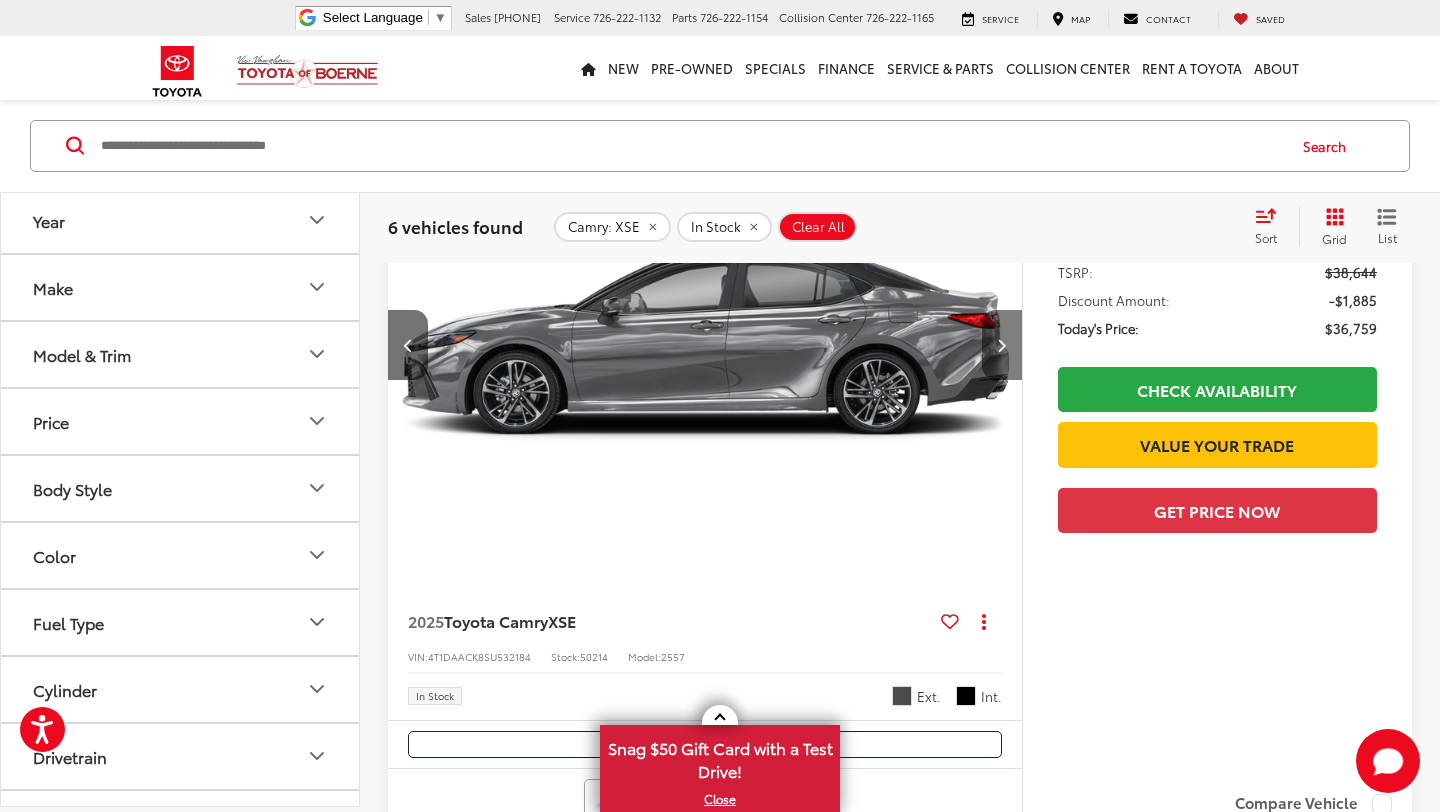 click at bounding box center [1001, 345] 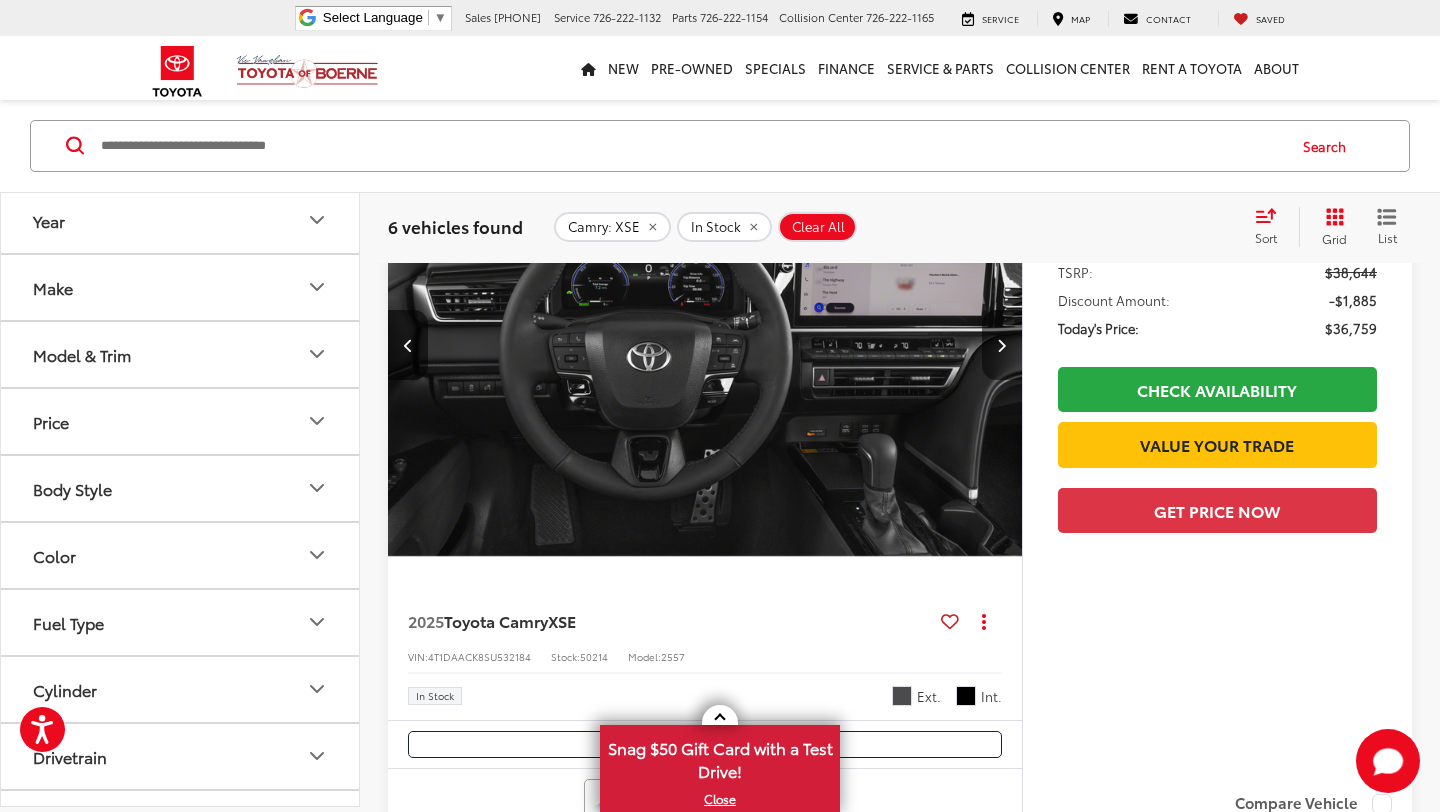 click at bounding box center (1001, 345) 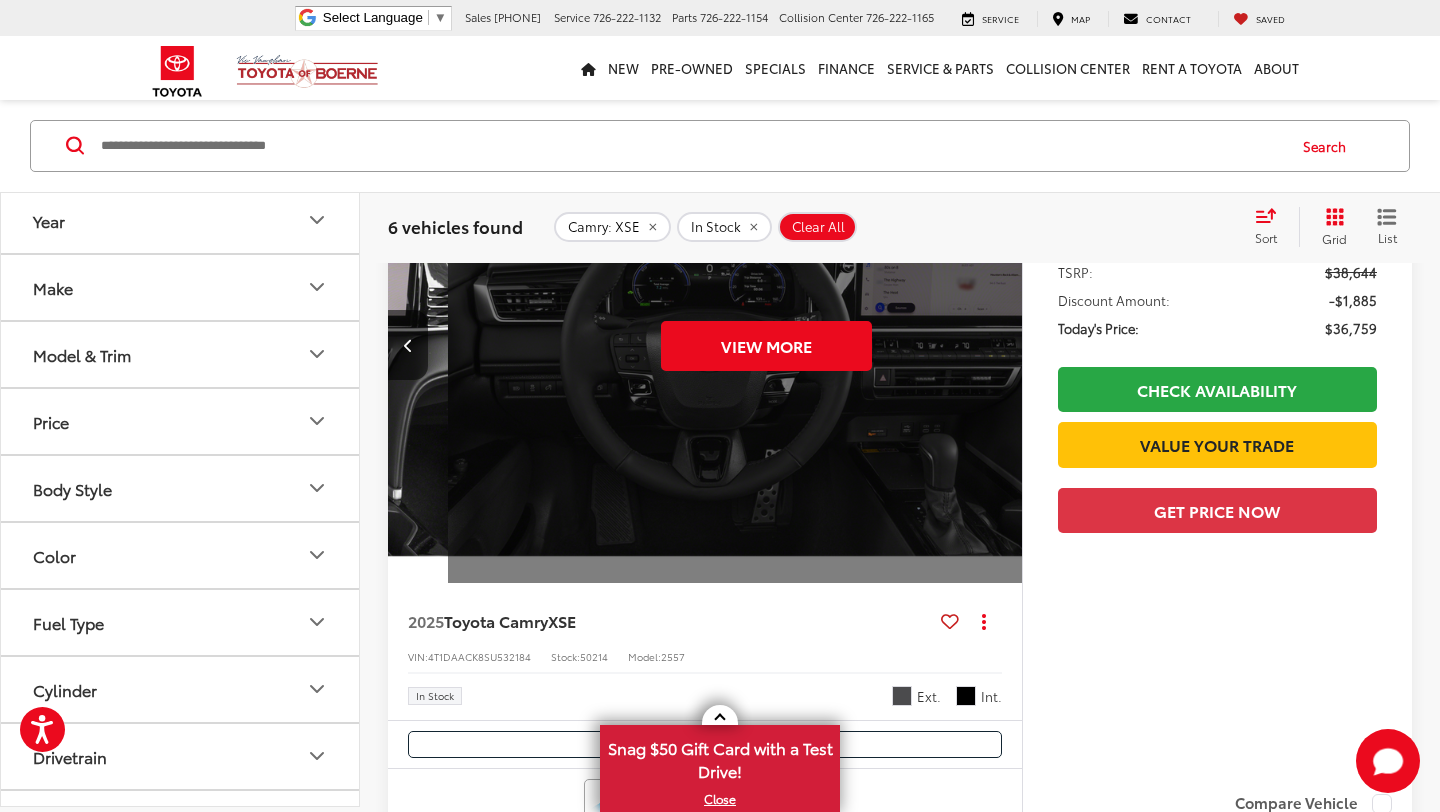 scroll, scrollTop: 0, scrollLeft: 3185, axis: horizontal 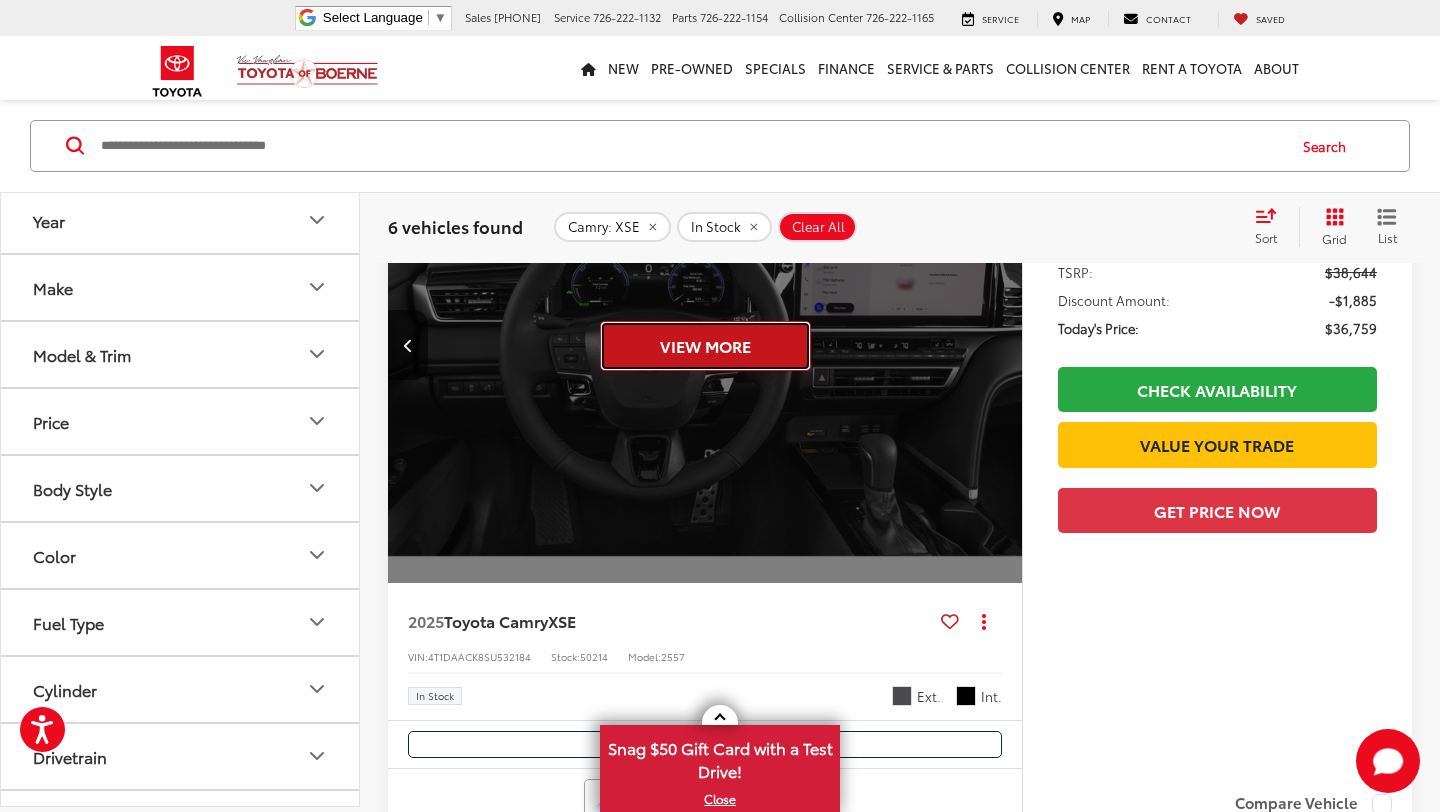 click on "View More" at bounding box center [705, 346] 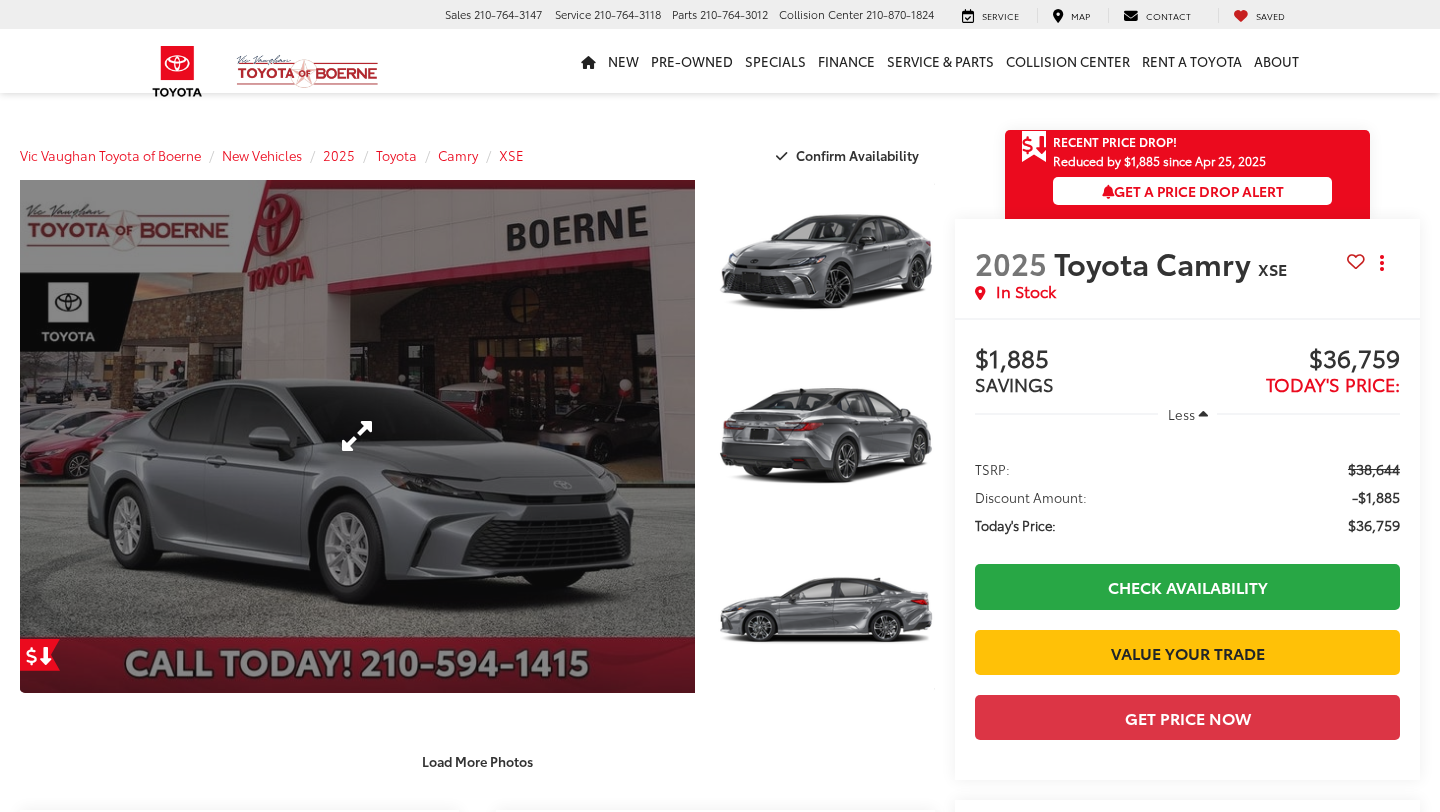 scroll, scrollTop: 0, scrollLeft: 0, axis: both 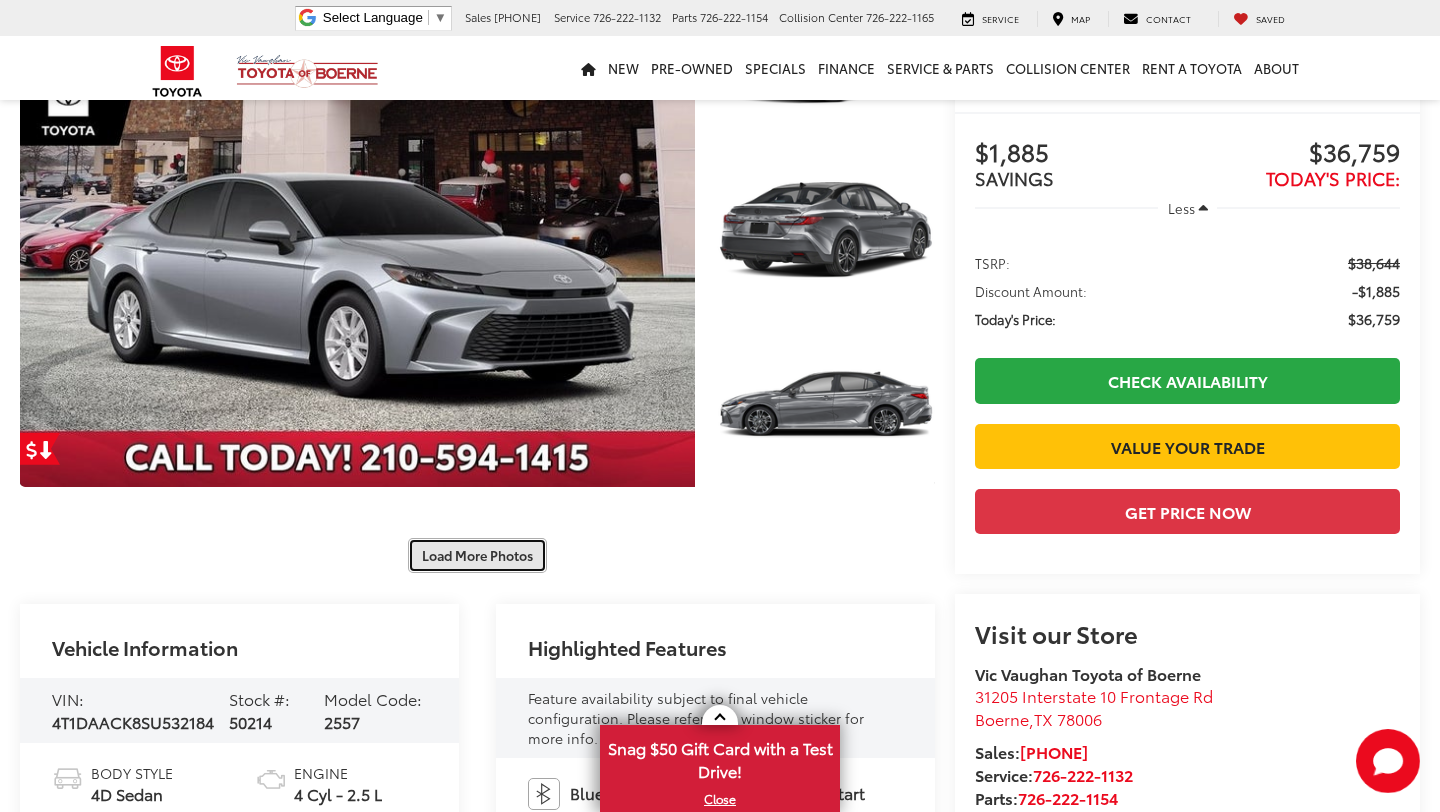 click on "Load More Photos" at bounding box center (477, 555) 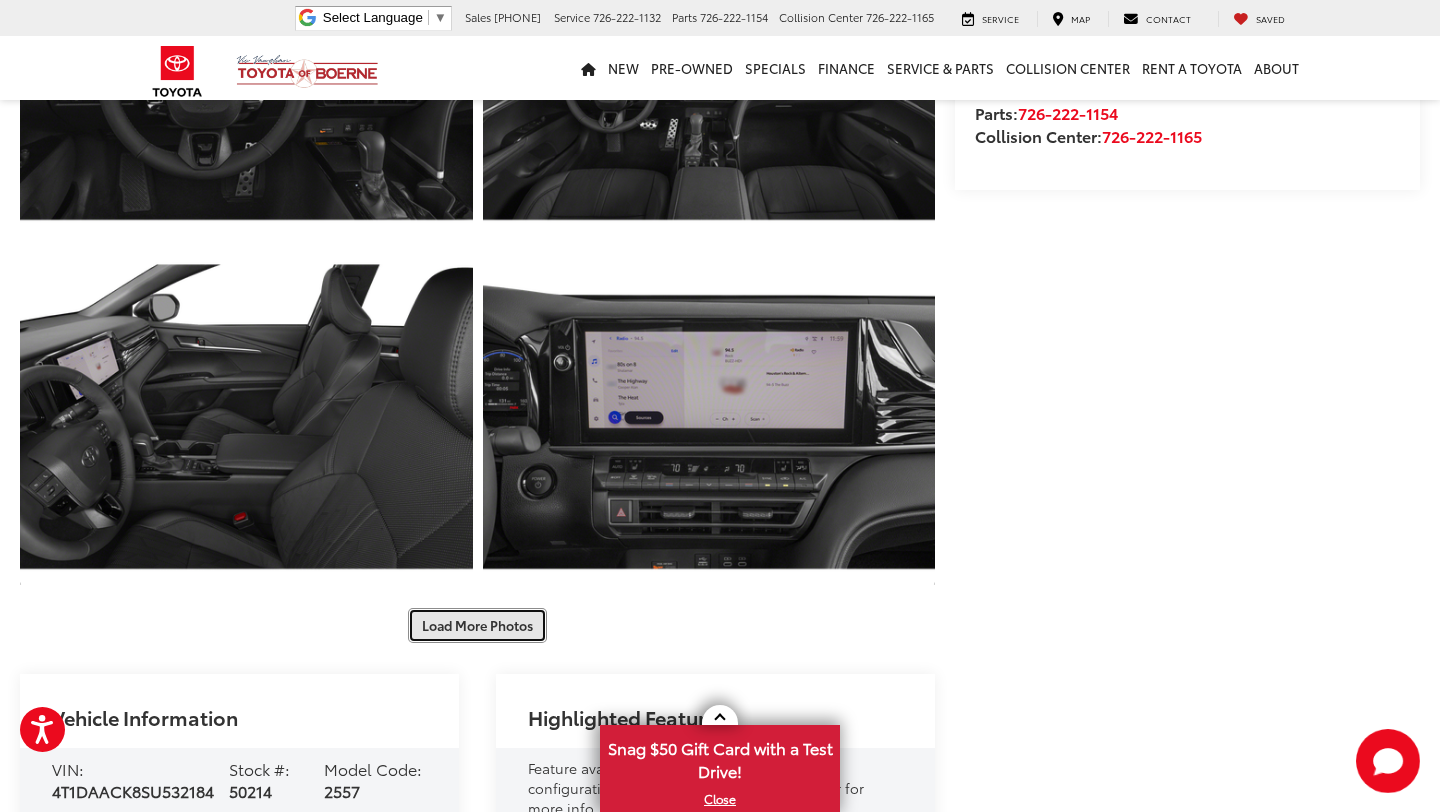 scroll, scrollTop: 867, scrollLeft: 0, axis: vertical 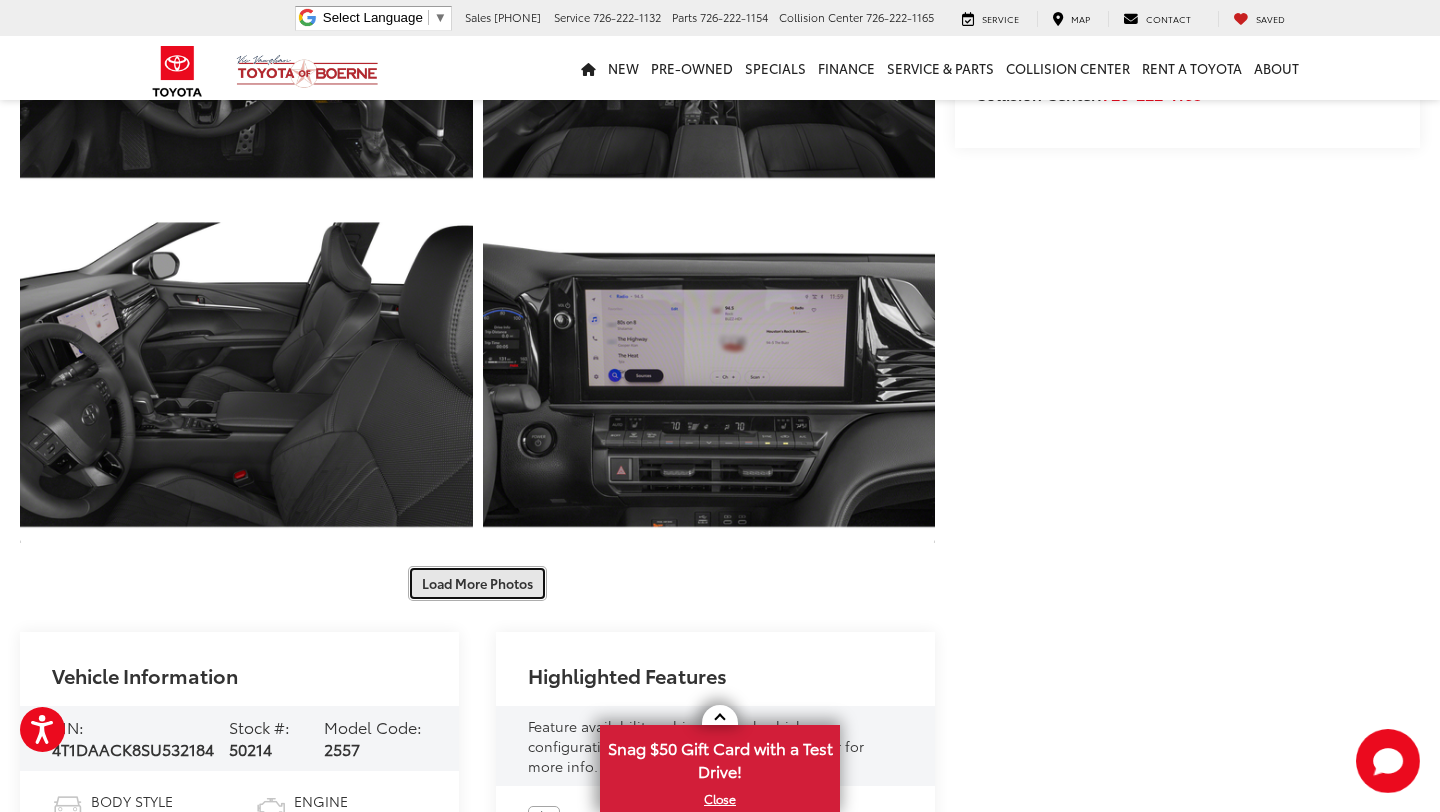 click on "Load More Photos" at bounding box center [477, 583] 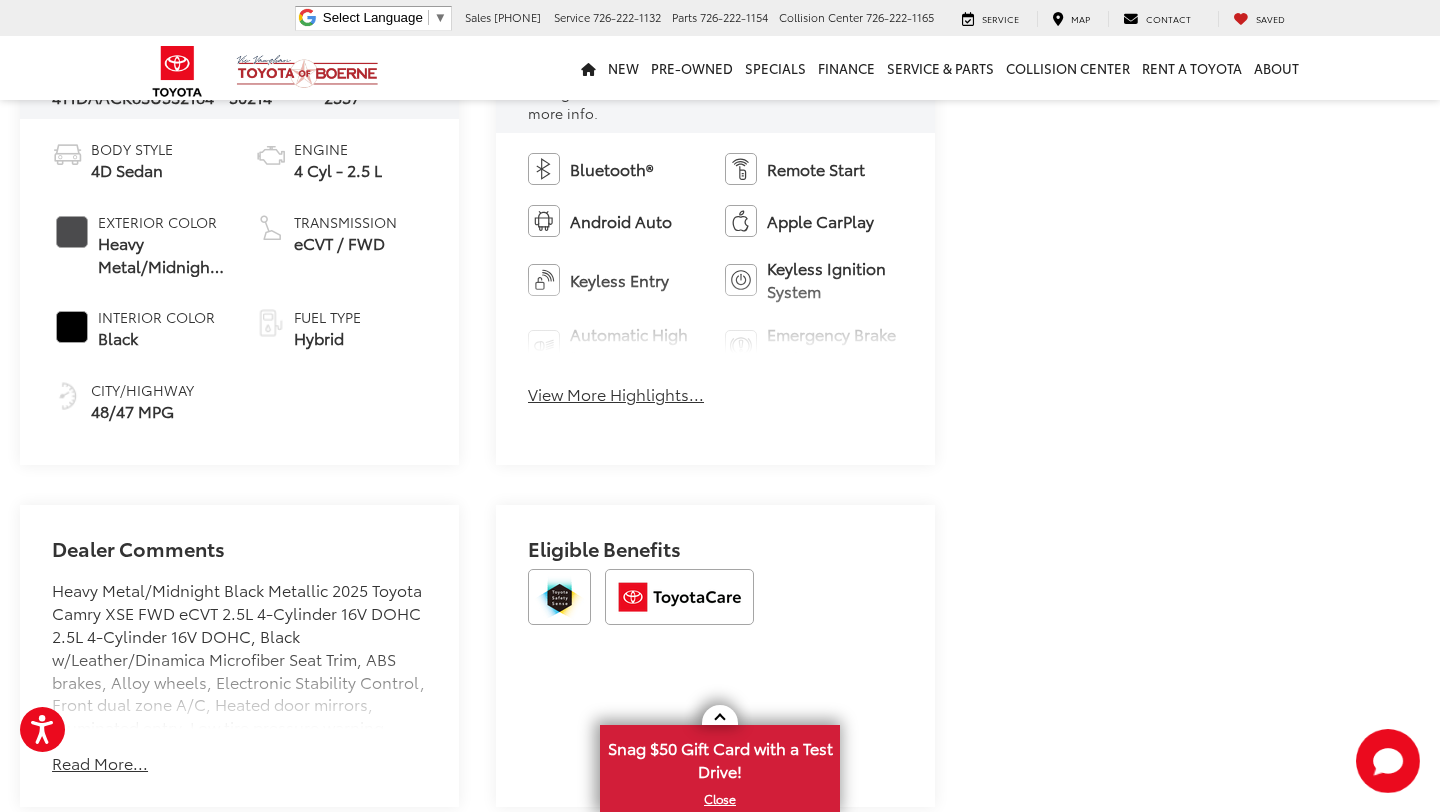 scroll, scrollTop: 2170, scrollLeft: 0, axis: vertical 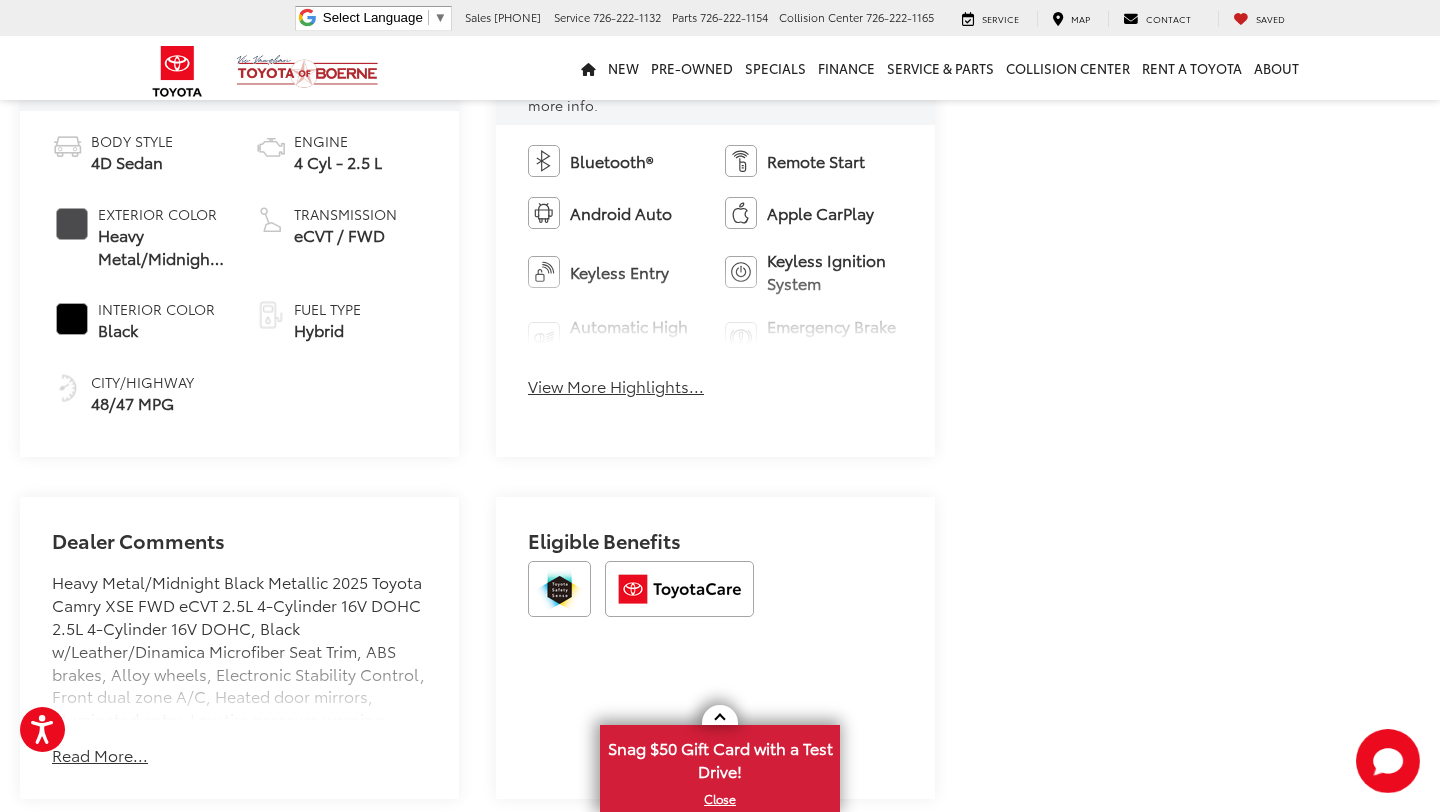 click on "View More Highlights..." at bounding box center [616, 386] 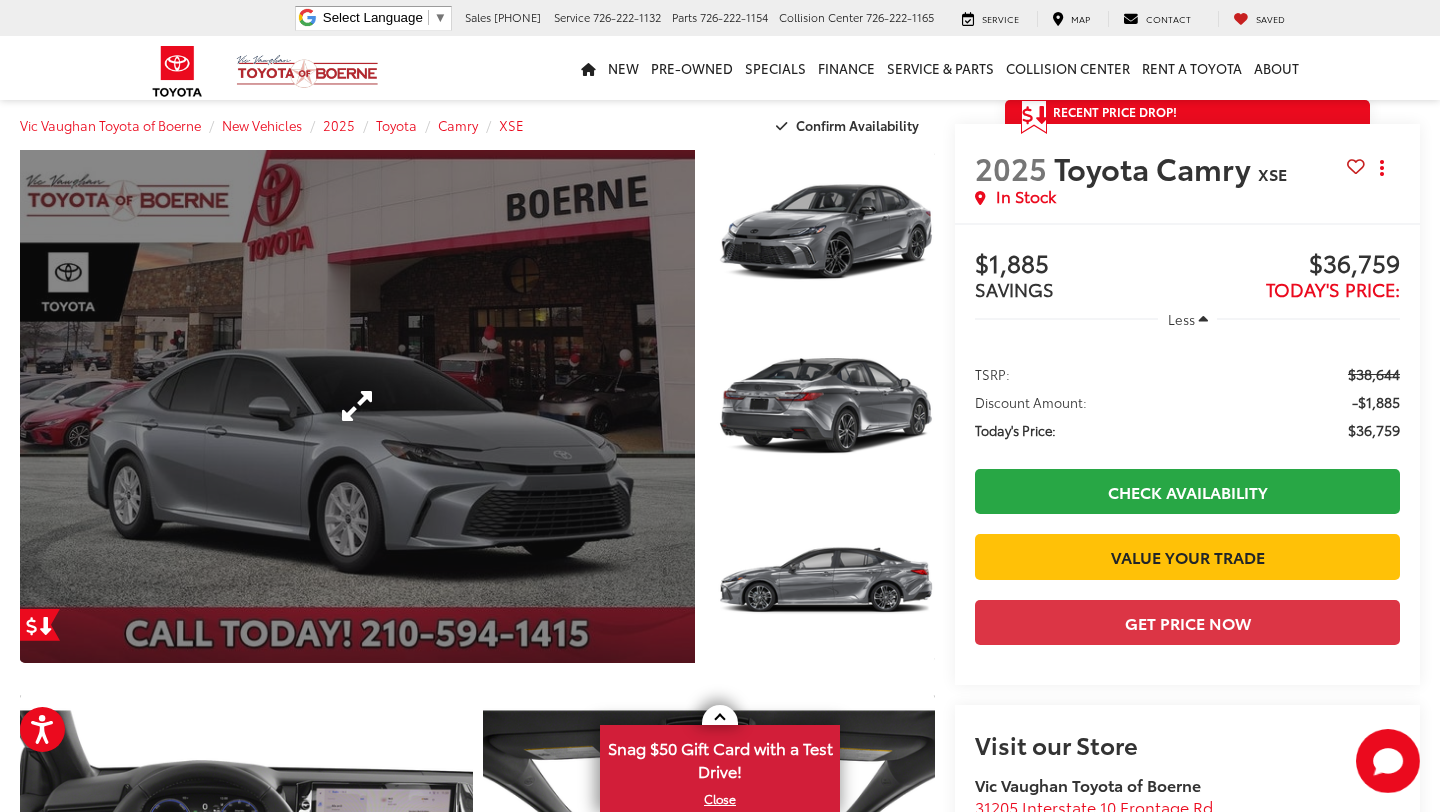 scroll, scrollTop: 35, scrollLeft: 0, axis: vertical 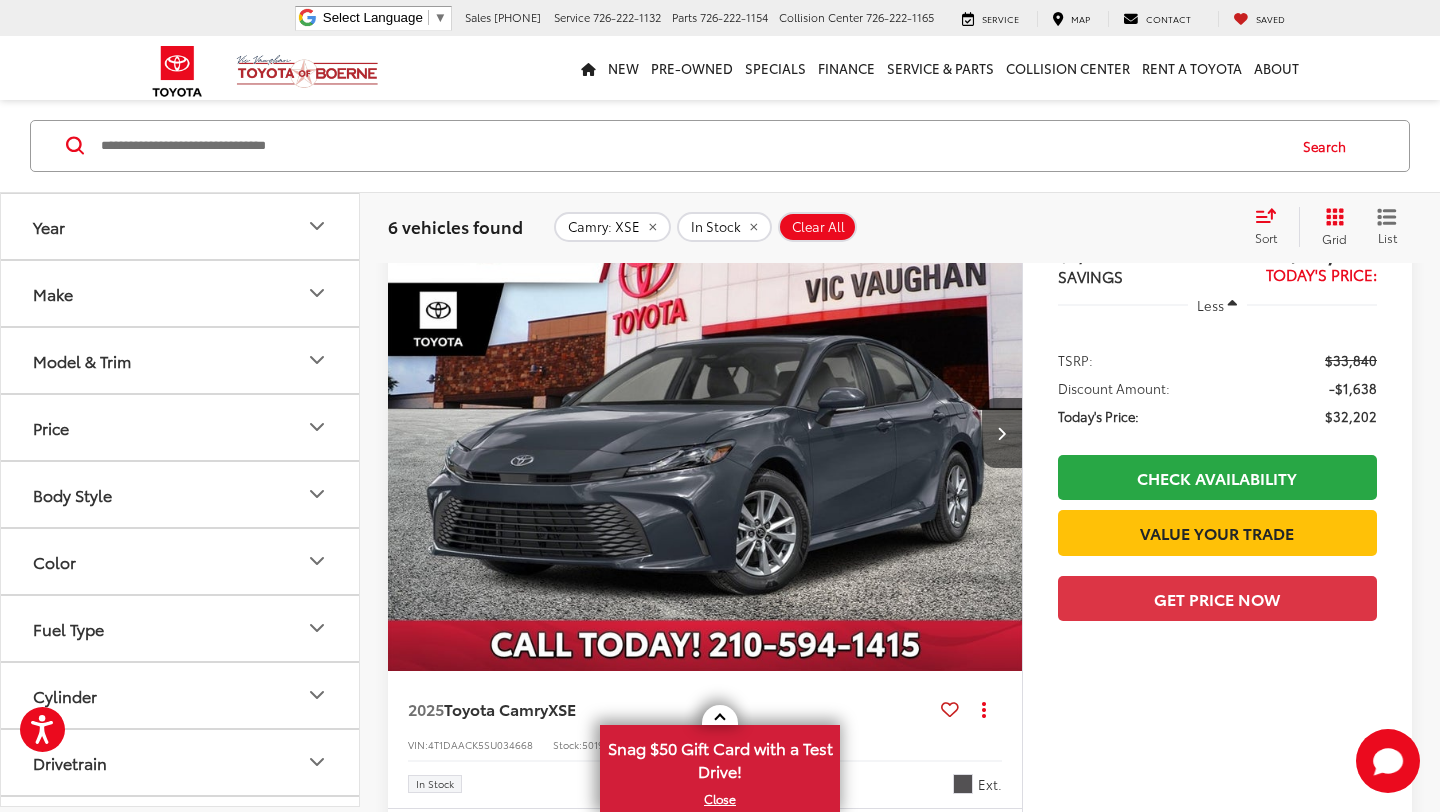 click at bounding box center [705, 434] 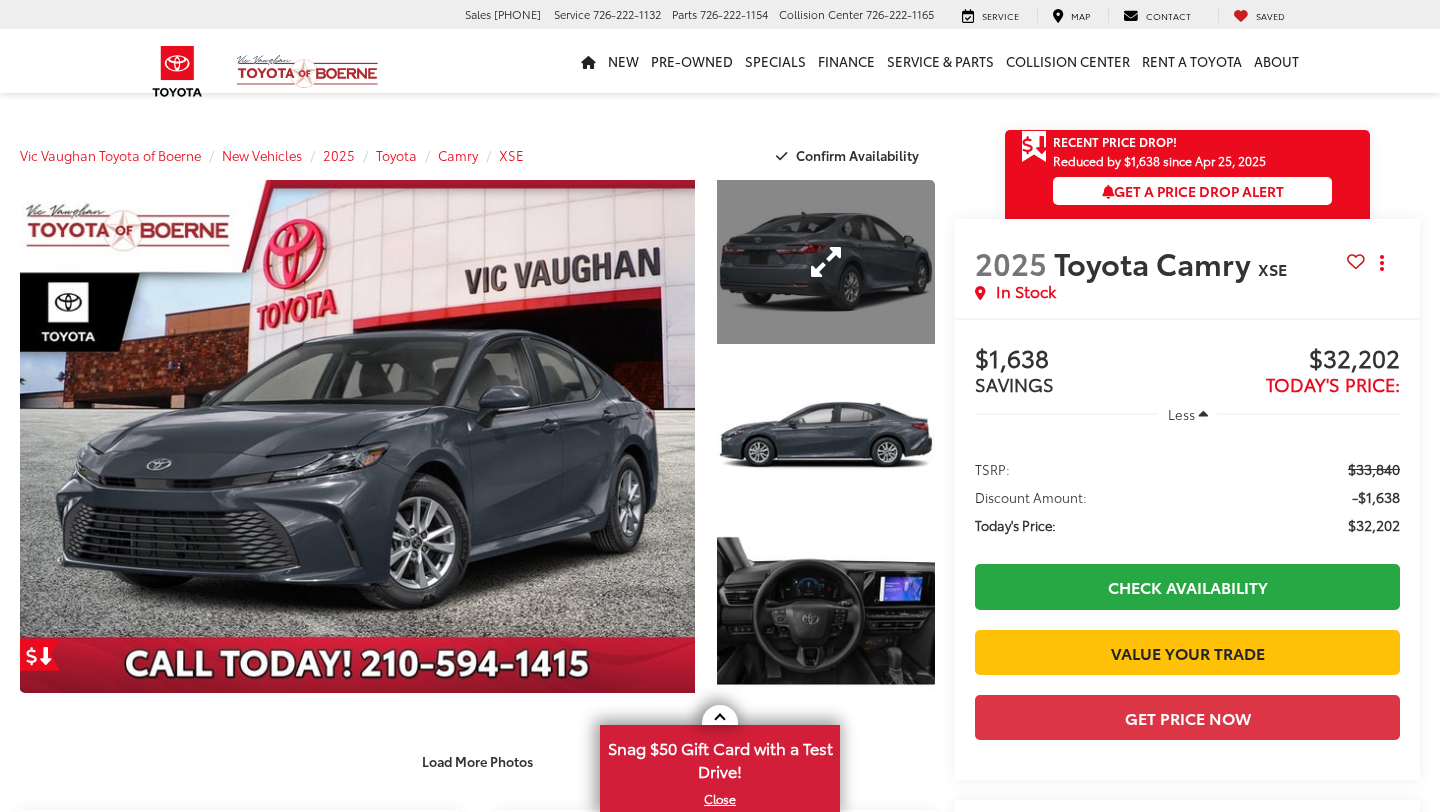 scroll, scrollTop: 0, scrollLeft: 0, axis: both 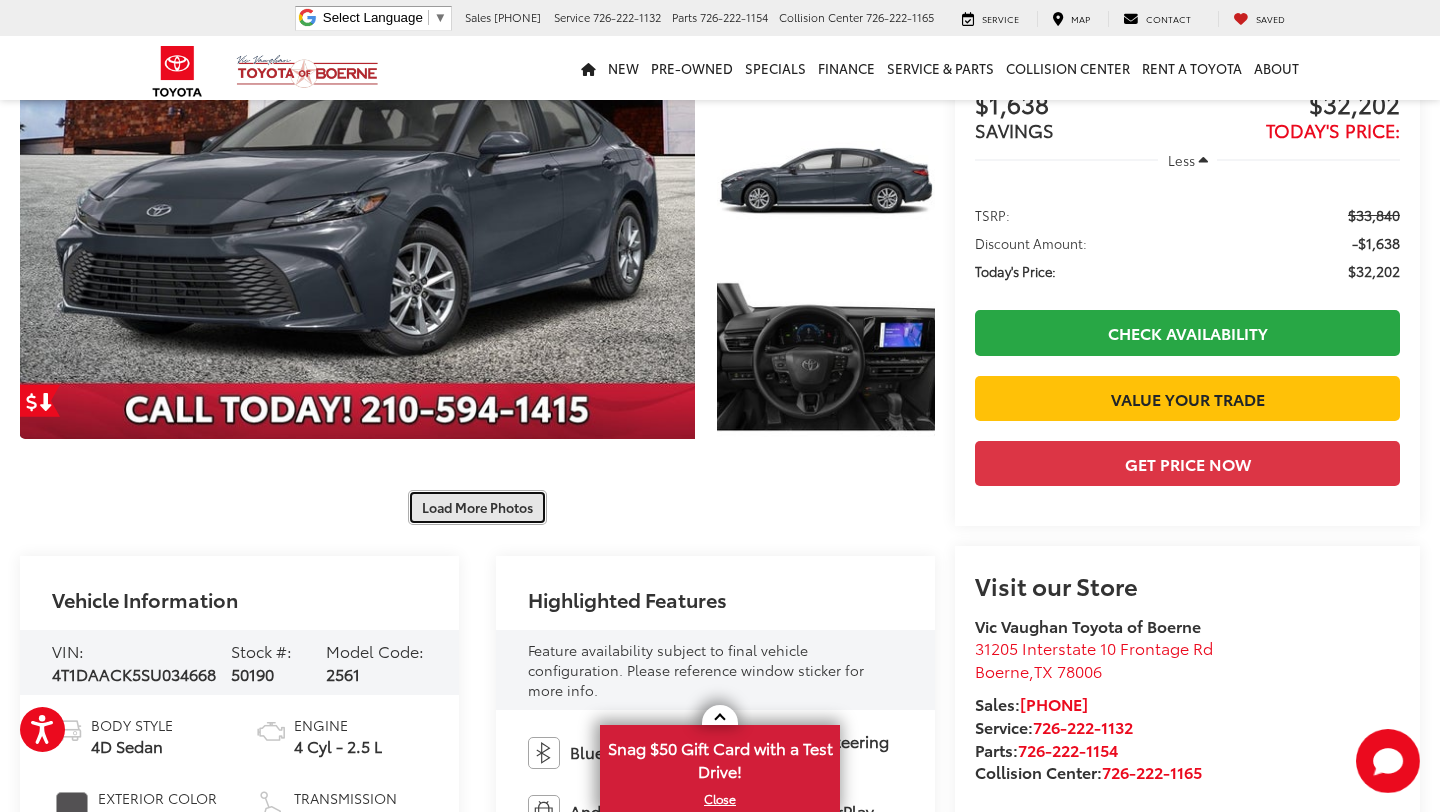 click on "Load More Photos" at bounding box center (477, 507) 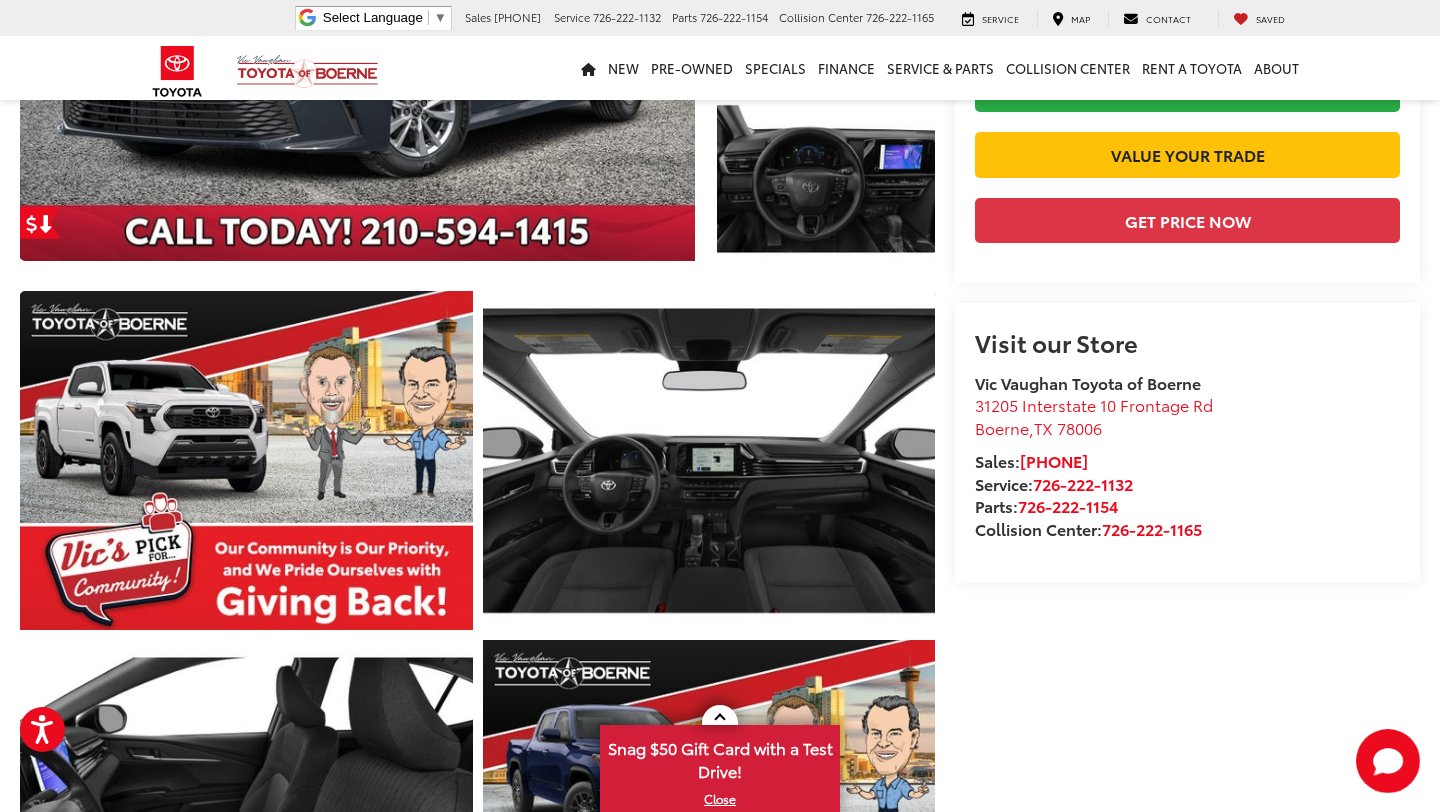 scroll, scrollTop: 954, scrollLeft: 0, axis: vertical 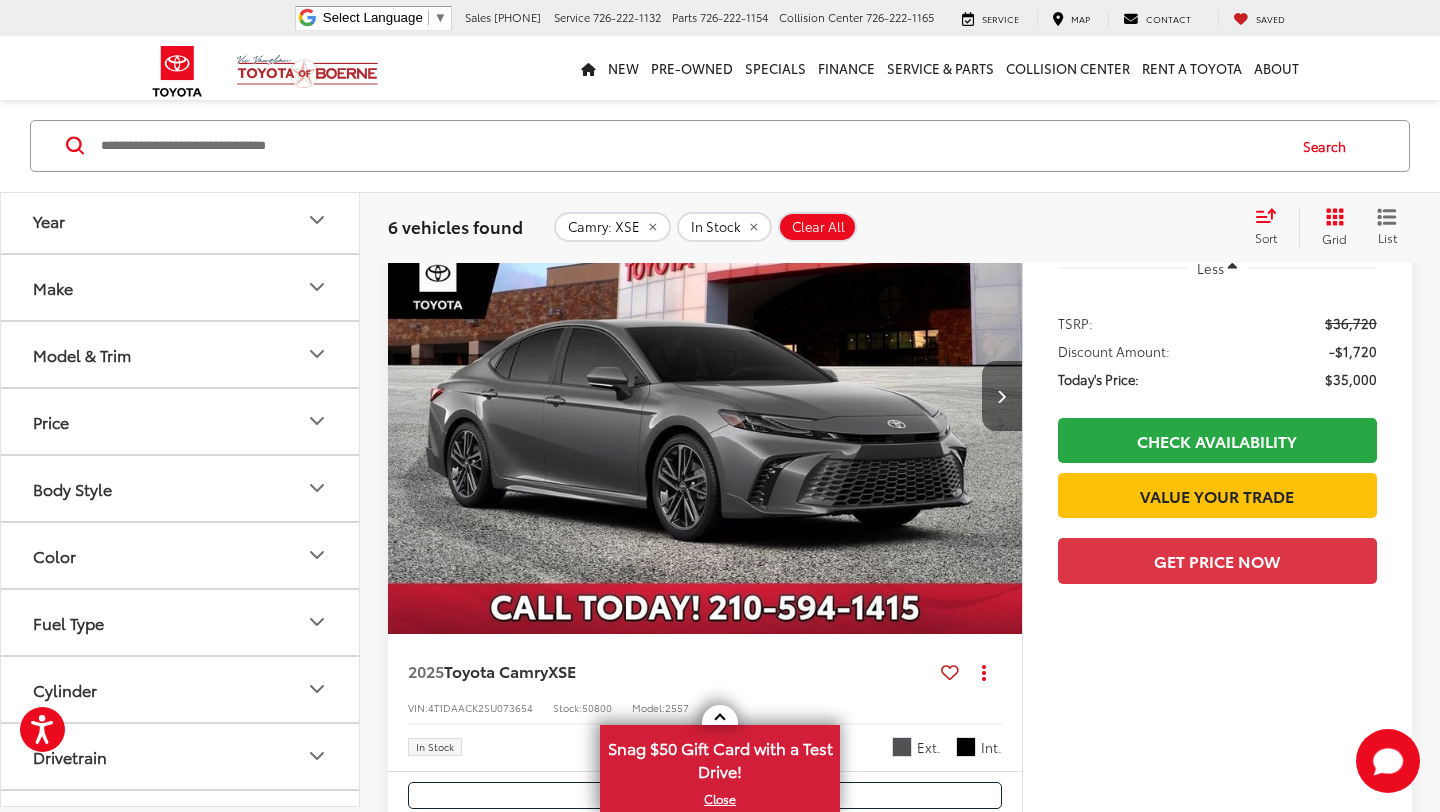 click at bounding box center [1002, 396] 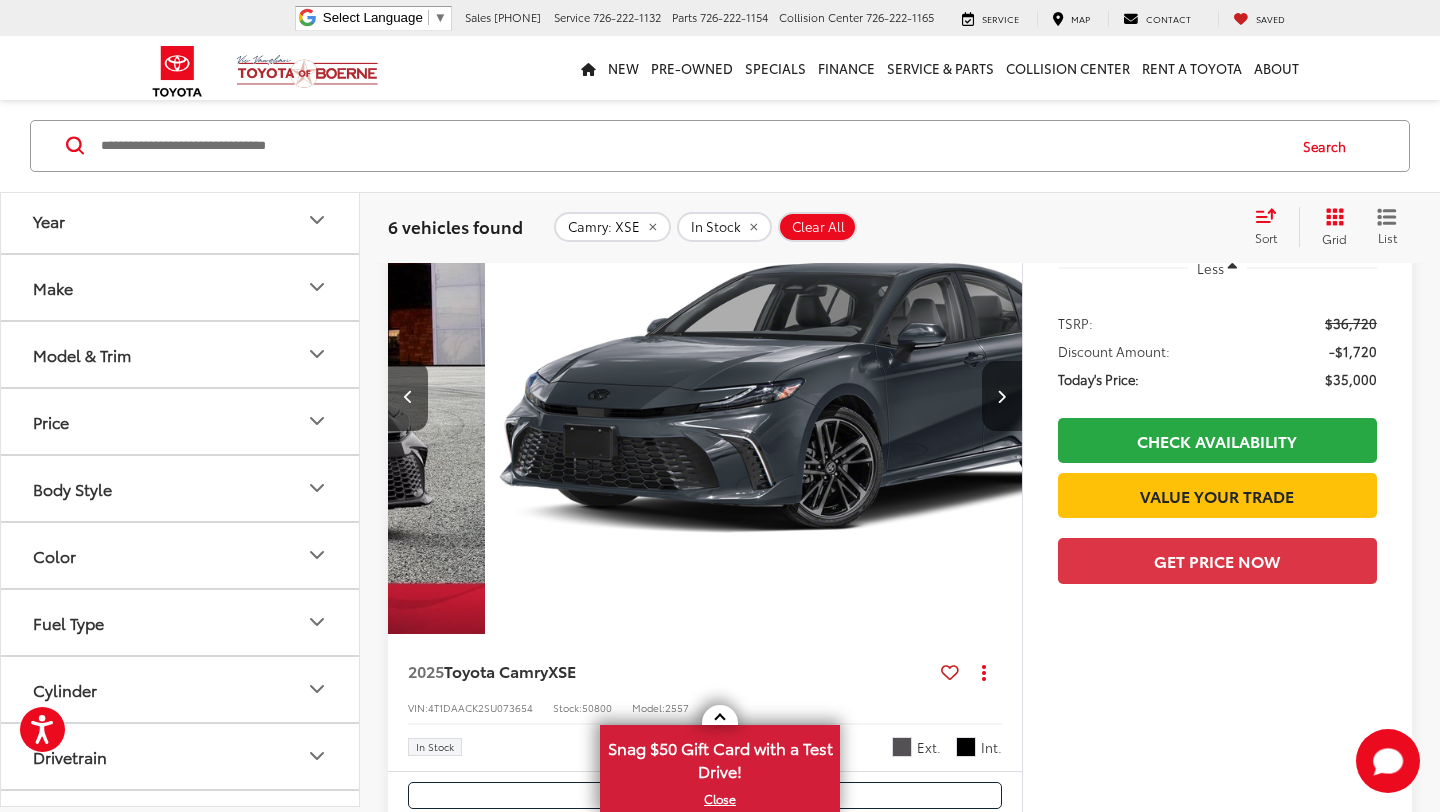 click at bounding box center (1002, 396) 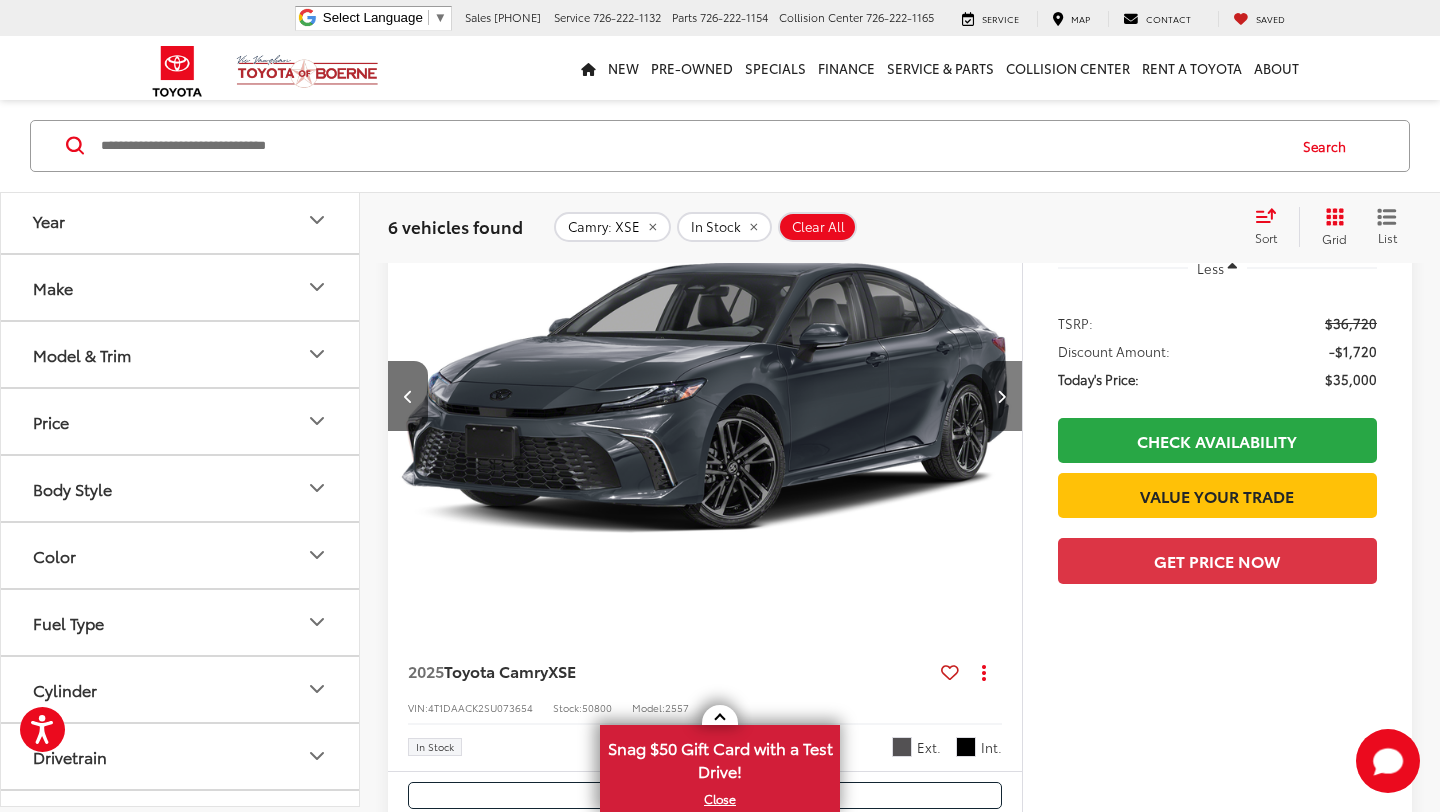 click at bounding box center (1002, 396) 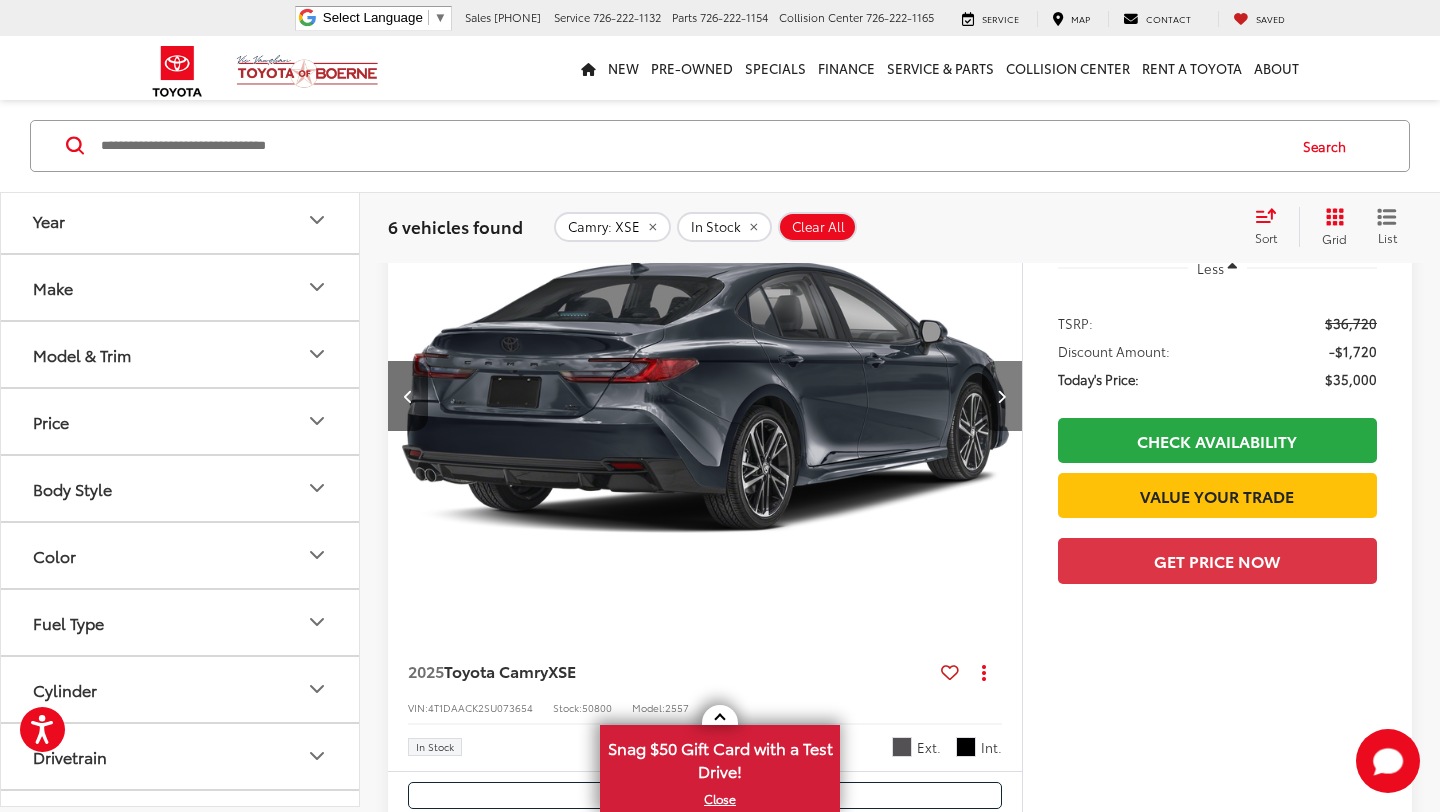 click at bounding box center (1002, 396) 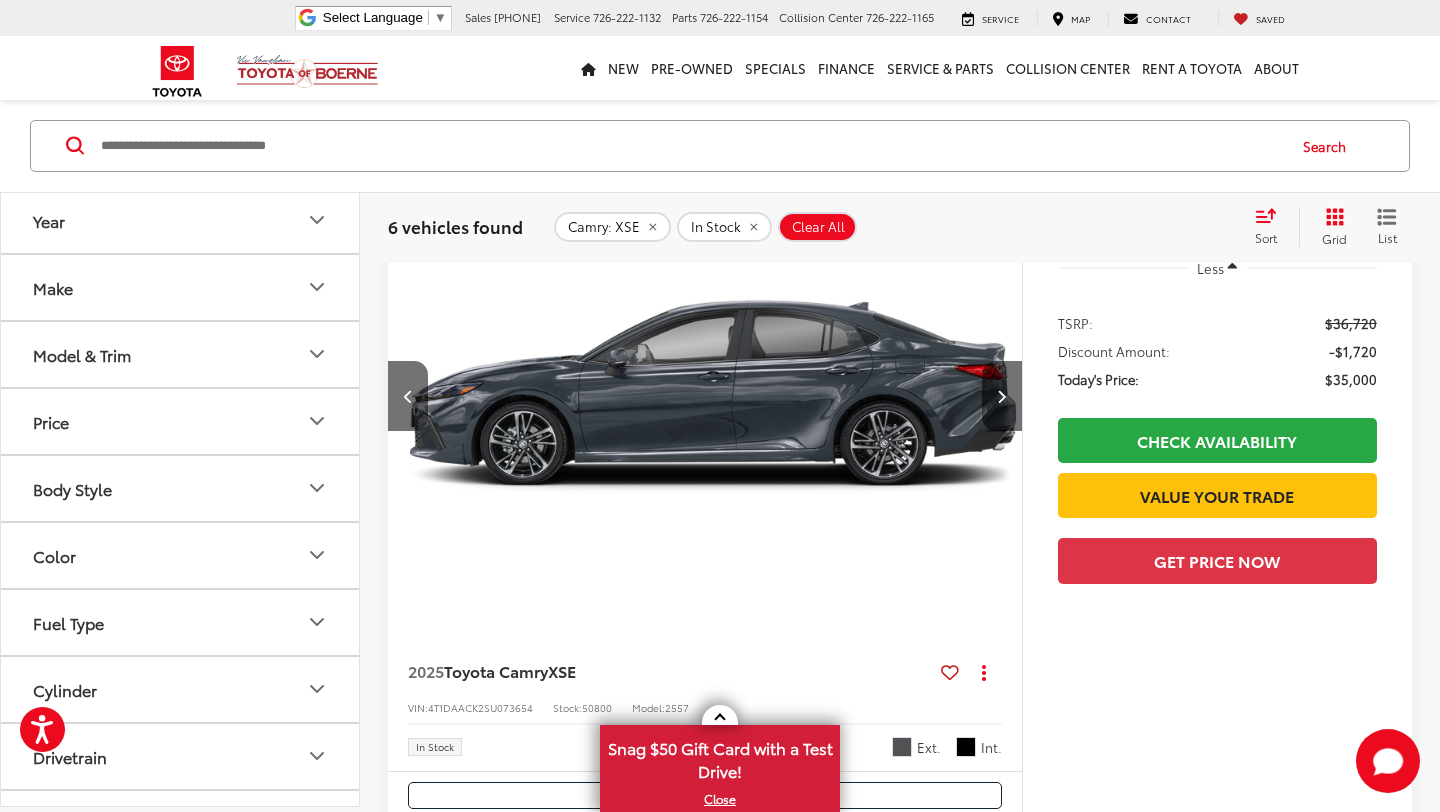 scroll, scrollTop: 0, scrollLeft: 1911, axis: horizontal 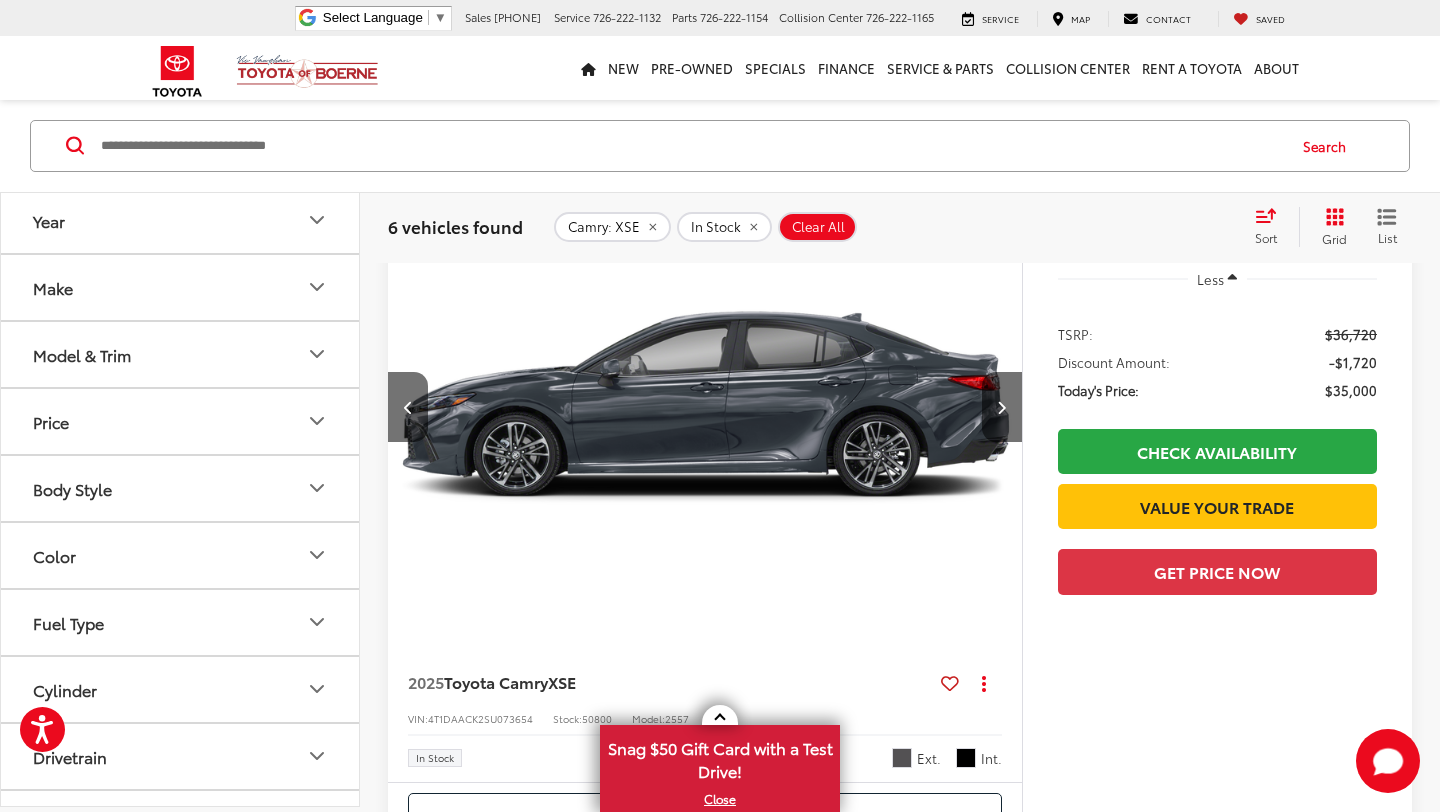 click at bounding box center [705, 408] 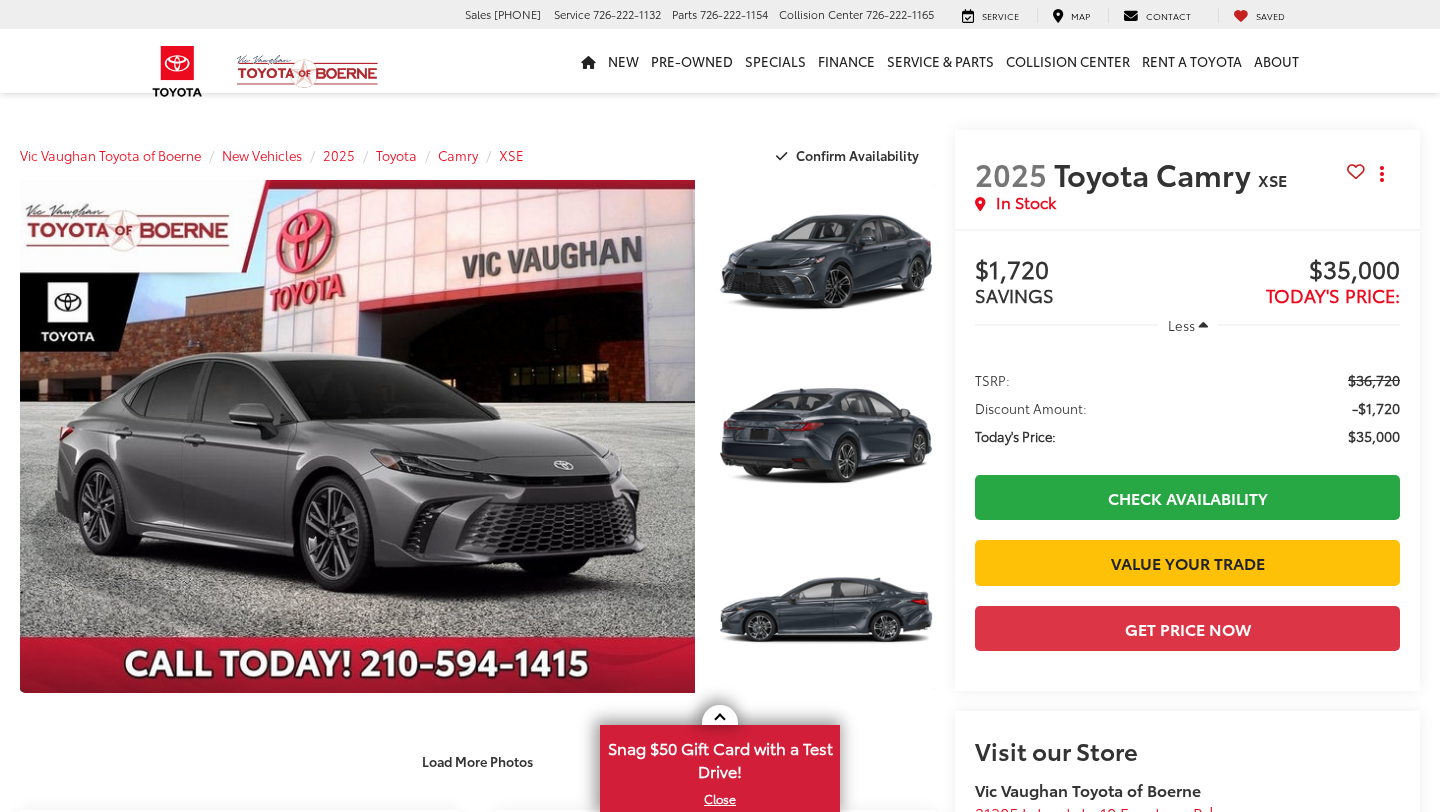 scroll, scrollTop: 325, scrollLeft: 0, axis: vertical 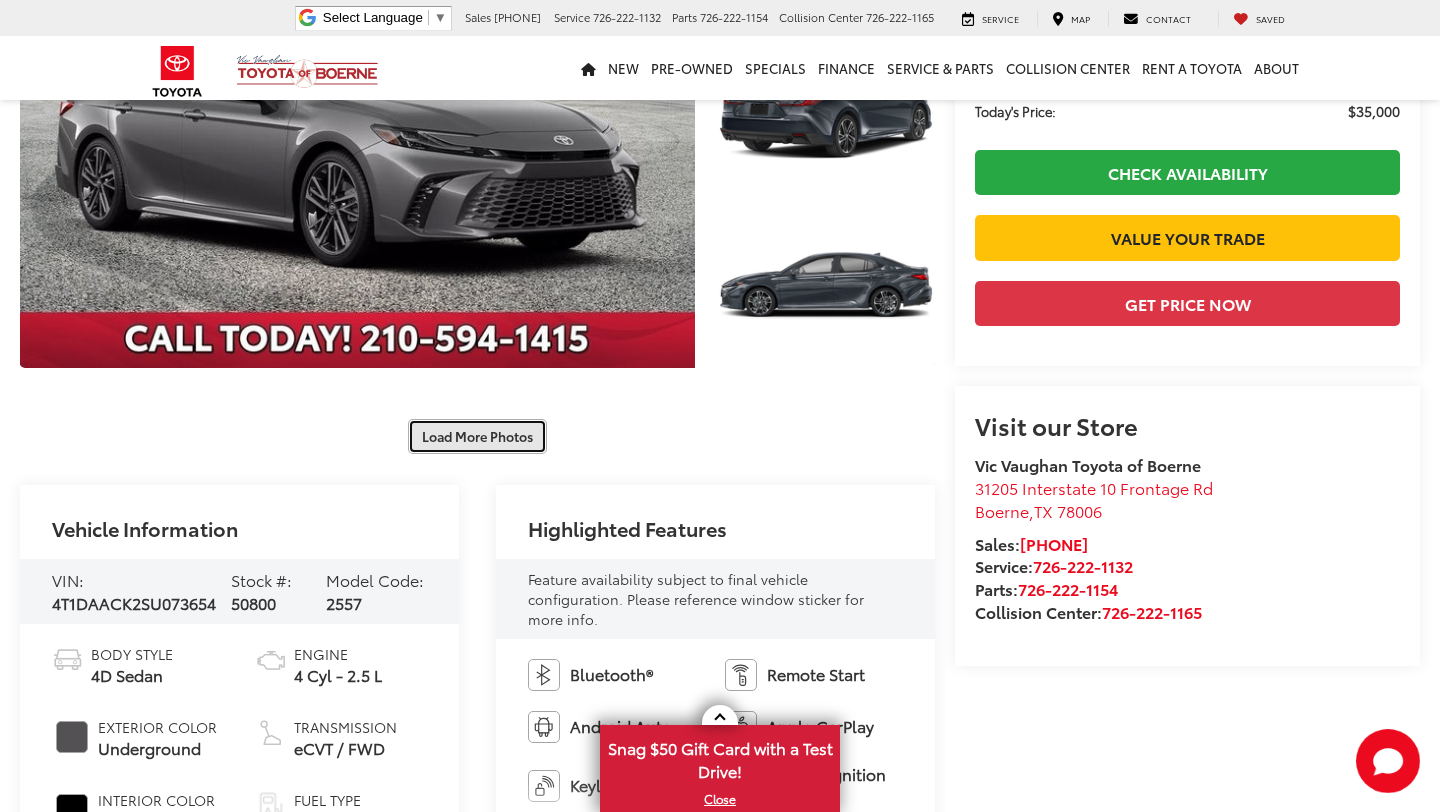 click on "Load More Photos" at bounding box center [477, 436] 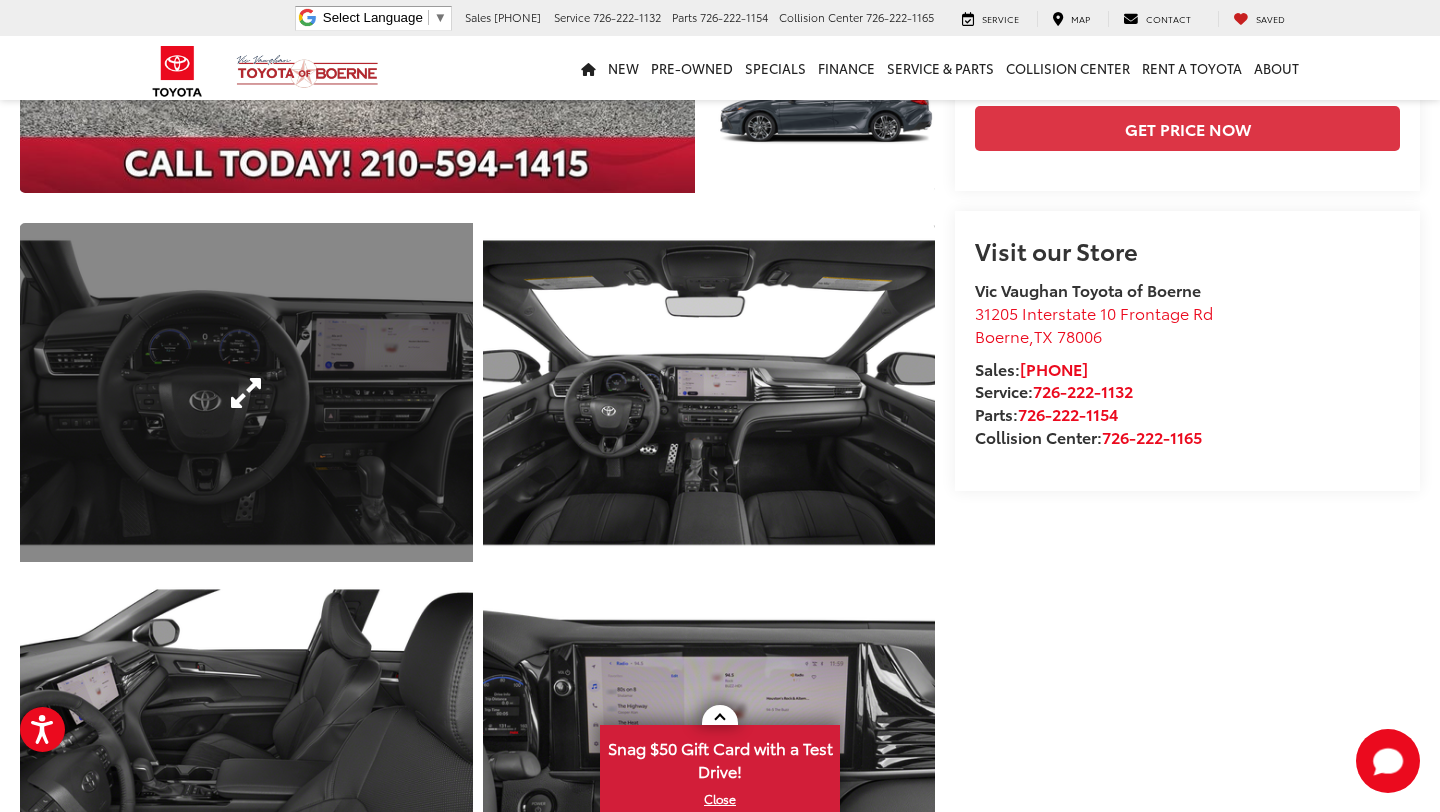 scroll, scrollTop: 731, scrollLeft: 0, axis: vertical 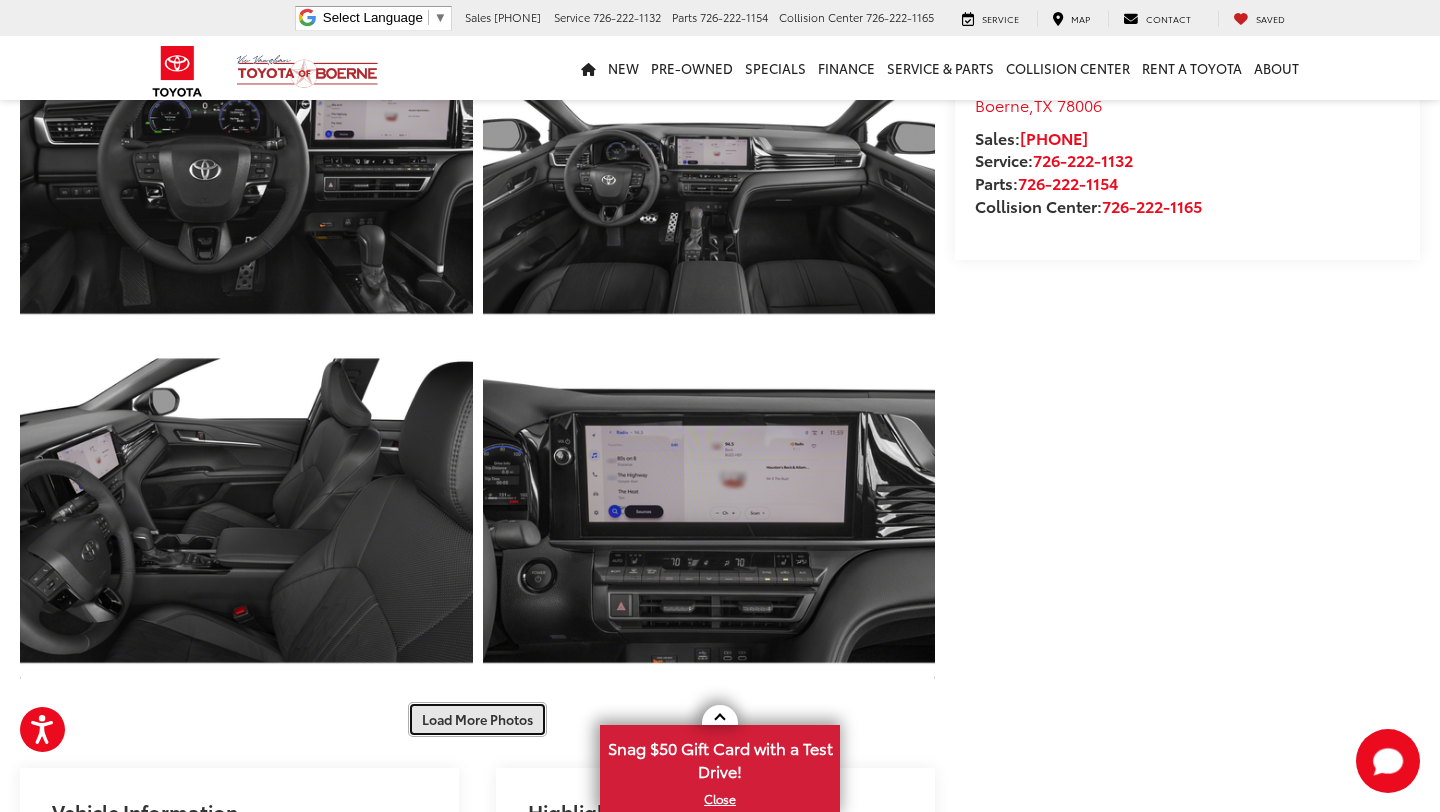 click on "Load More Photos" at bounding box center (477, 719) 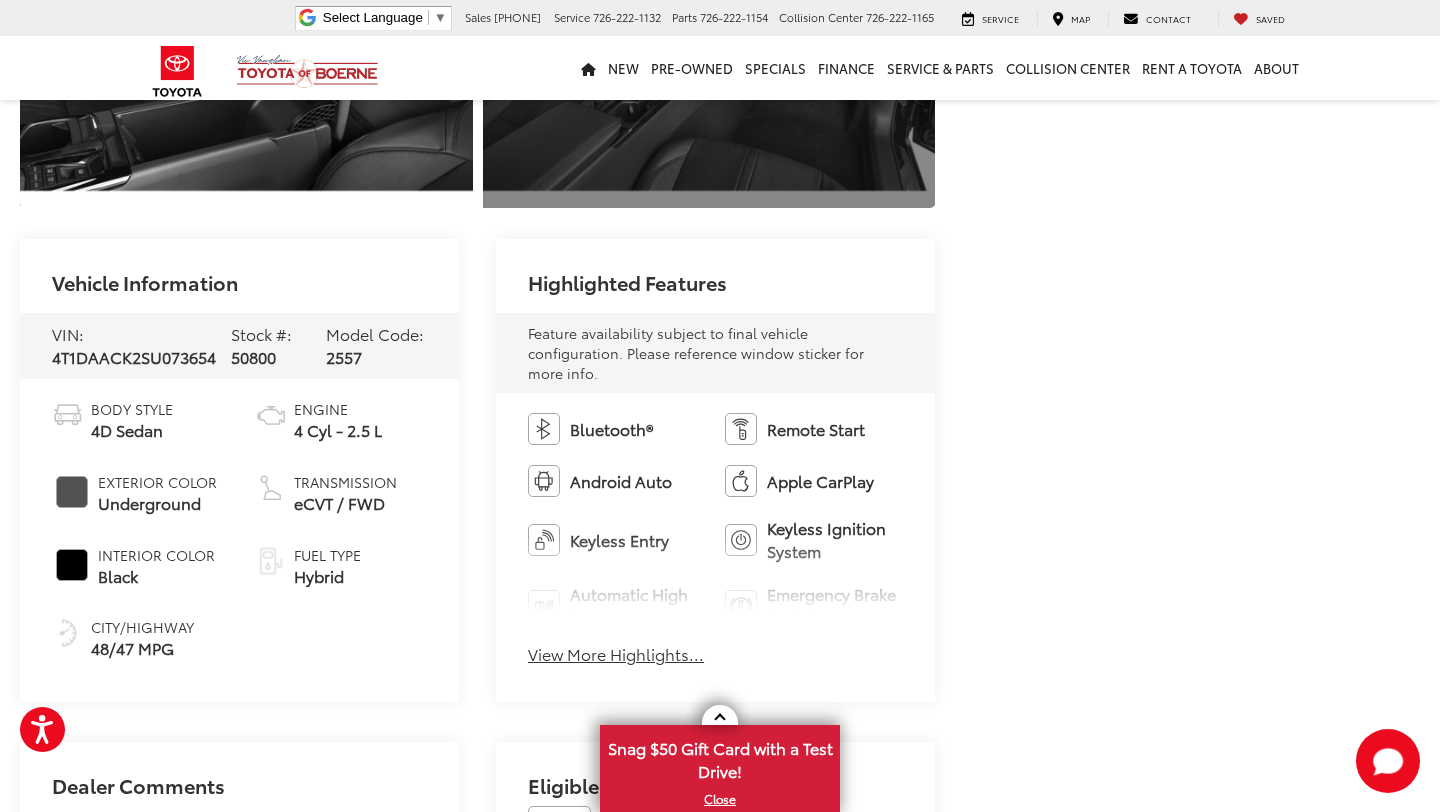 scroll, scrollTop: 1903, scrollLeft: 0, axis: vertical 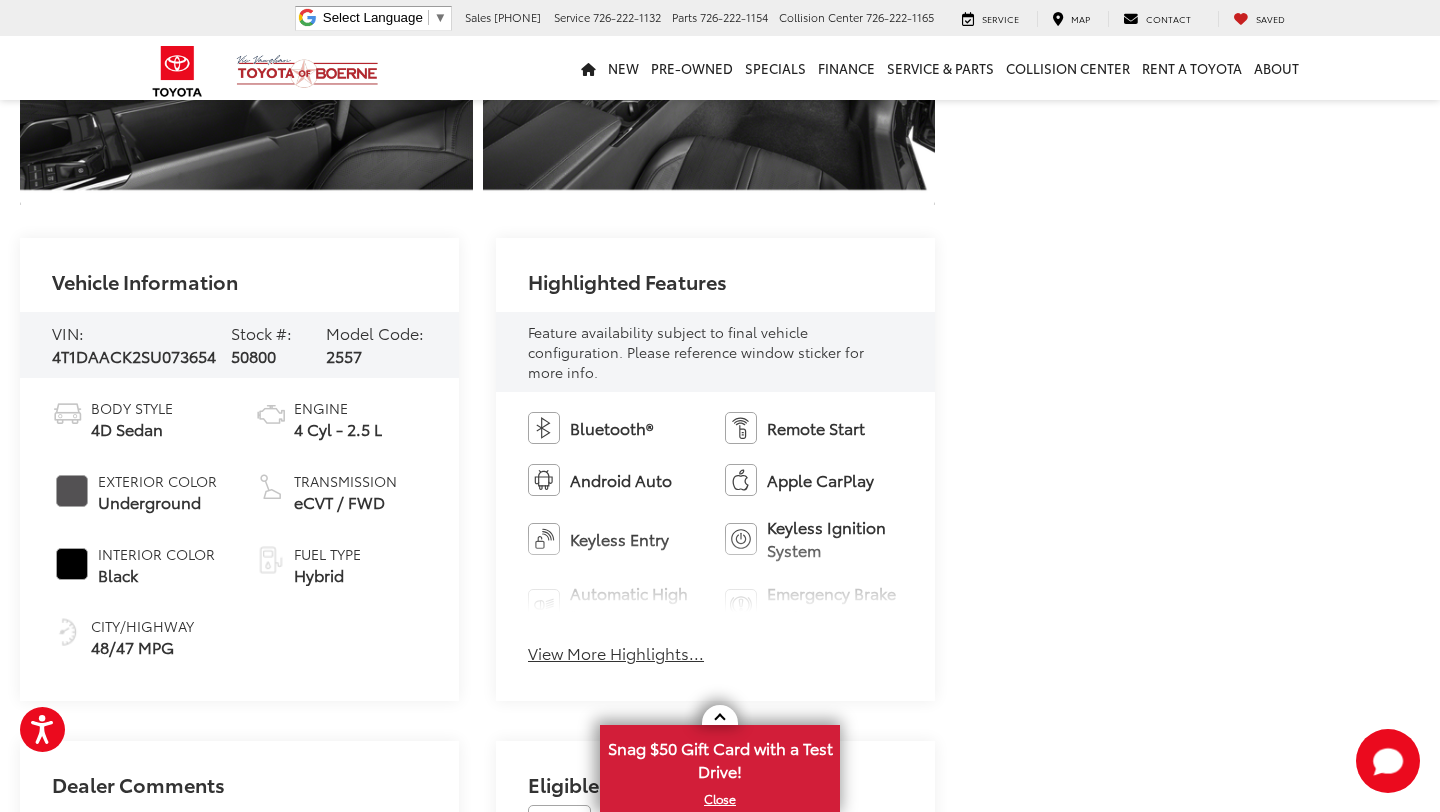 click on "View More Highlights..." at bounding box center [616, 653] 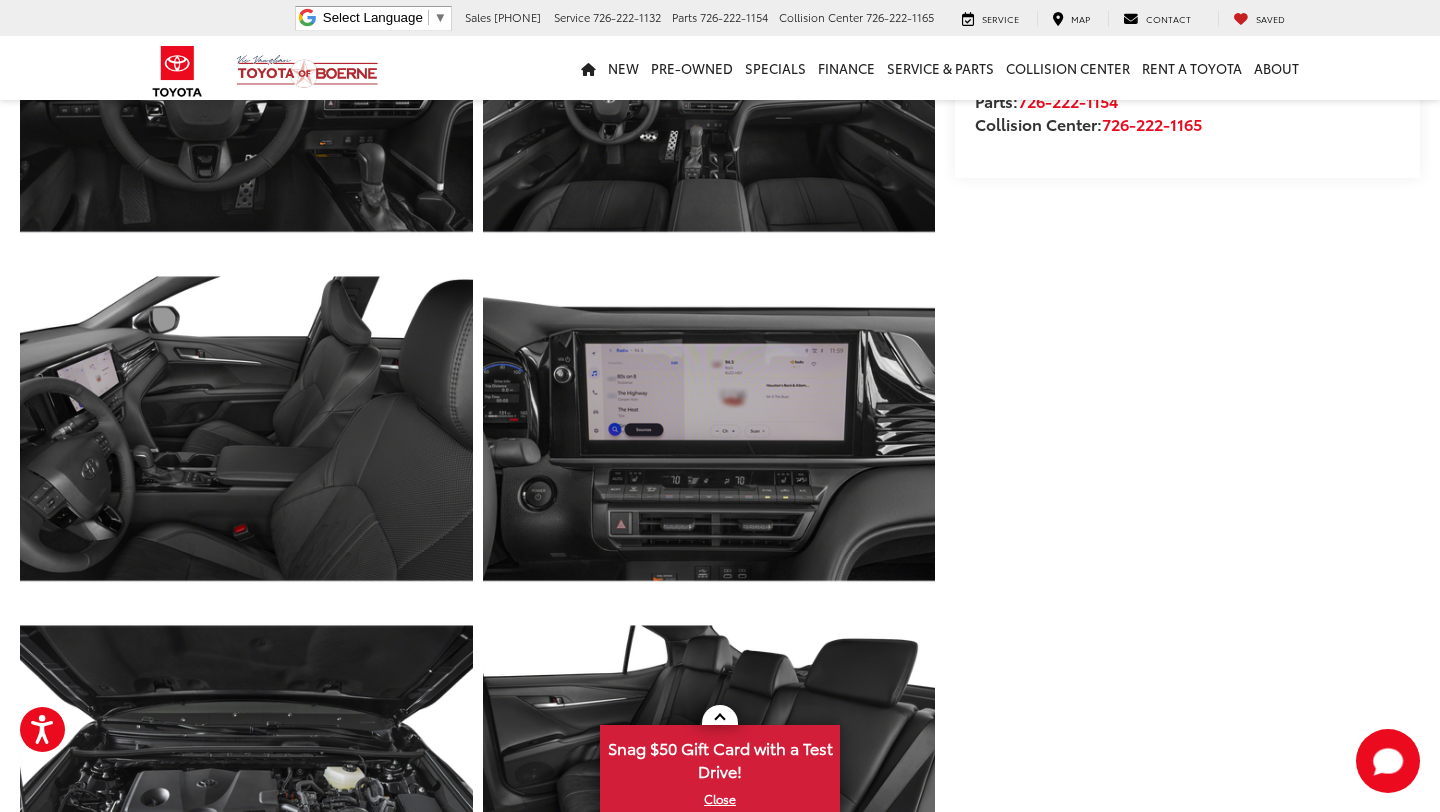 scroll, scrollTop: 810, scrollLeft: 0, axis: vertical 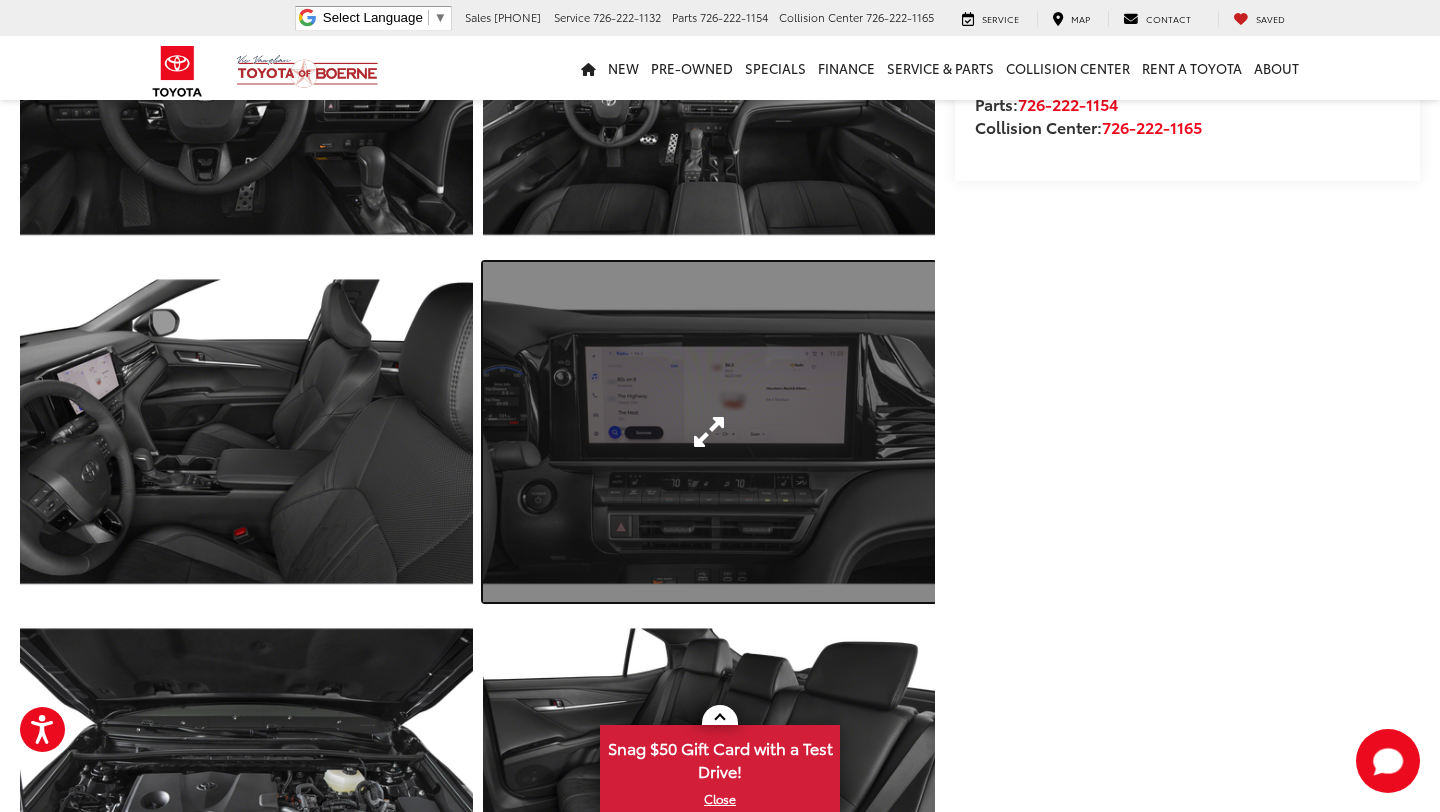 click at bounding box center [709, 431] 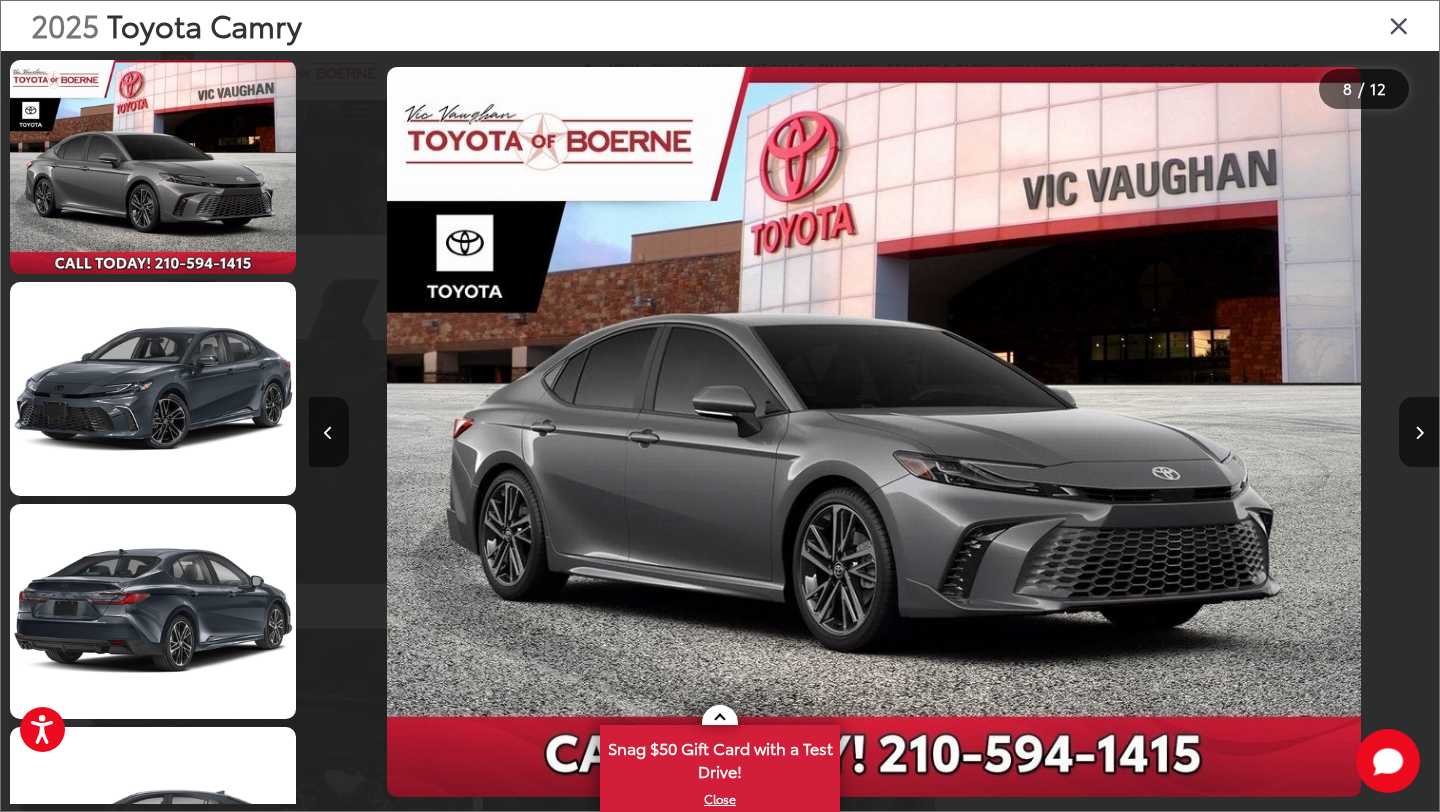 scroll, scrollTop: 1316, scrollLeft: 0, axis: vertical 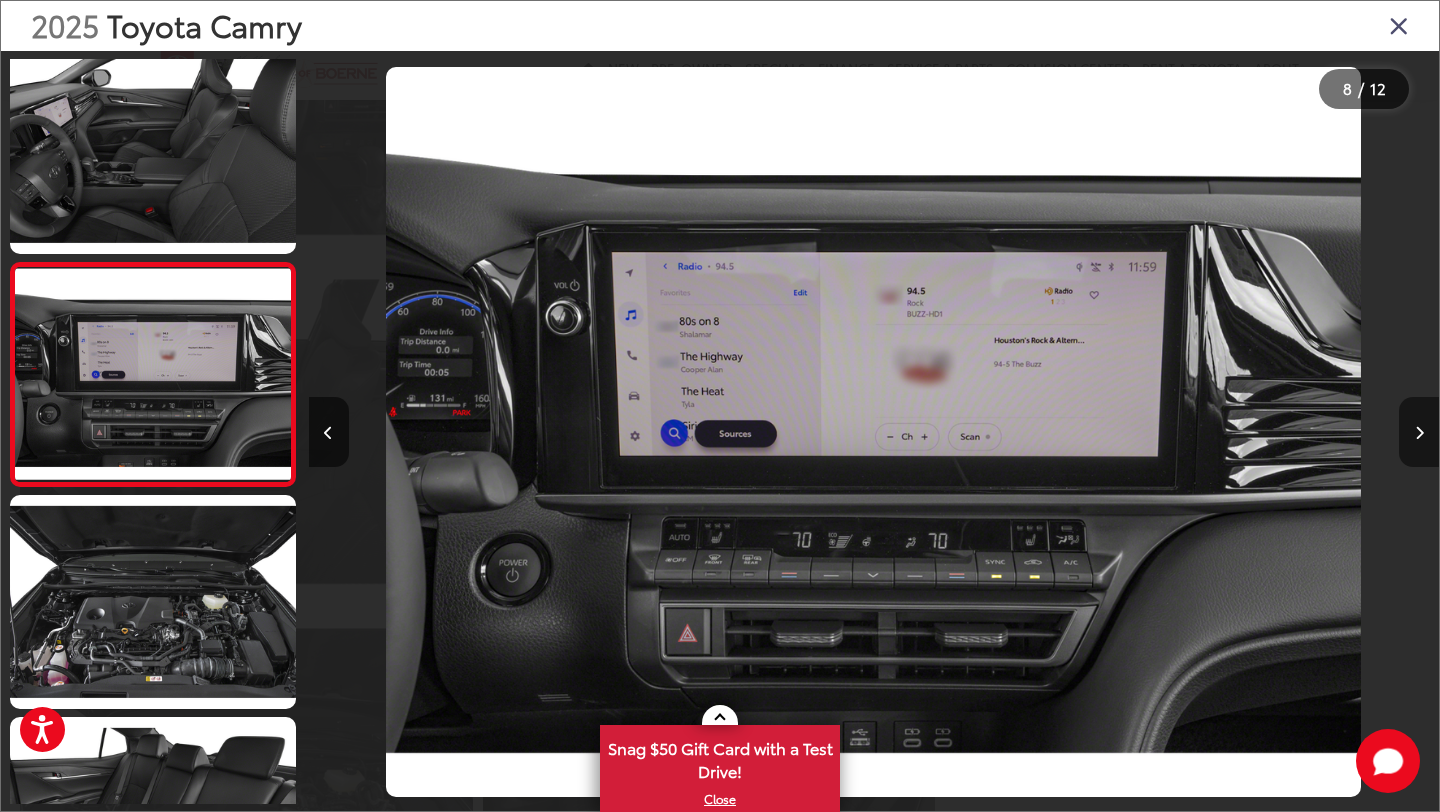 click at bounding box center (1419, 432) 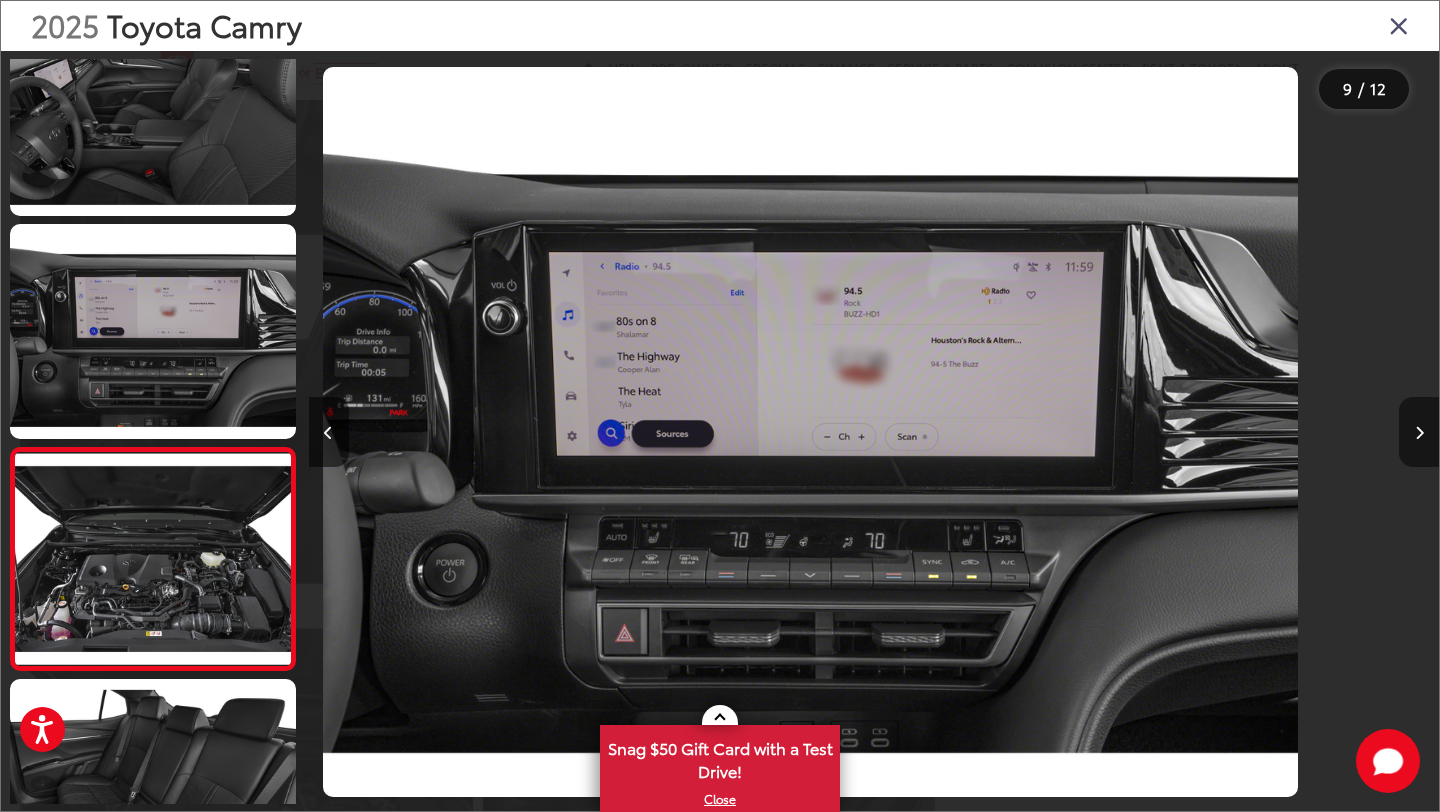 scroll, scrollTop: 1508, scrollLeft: 0, axis: vertical 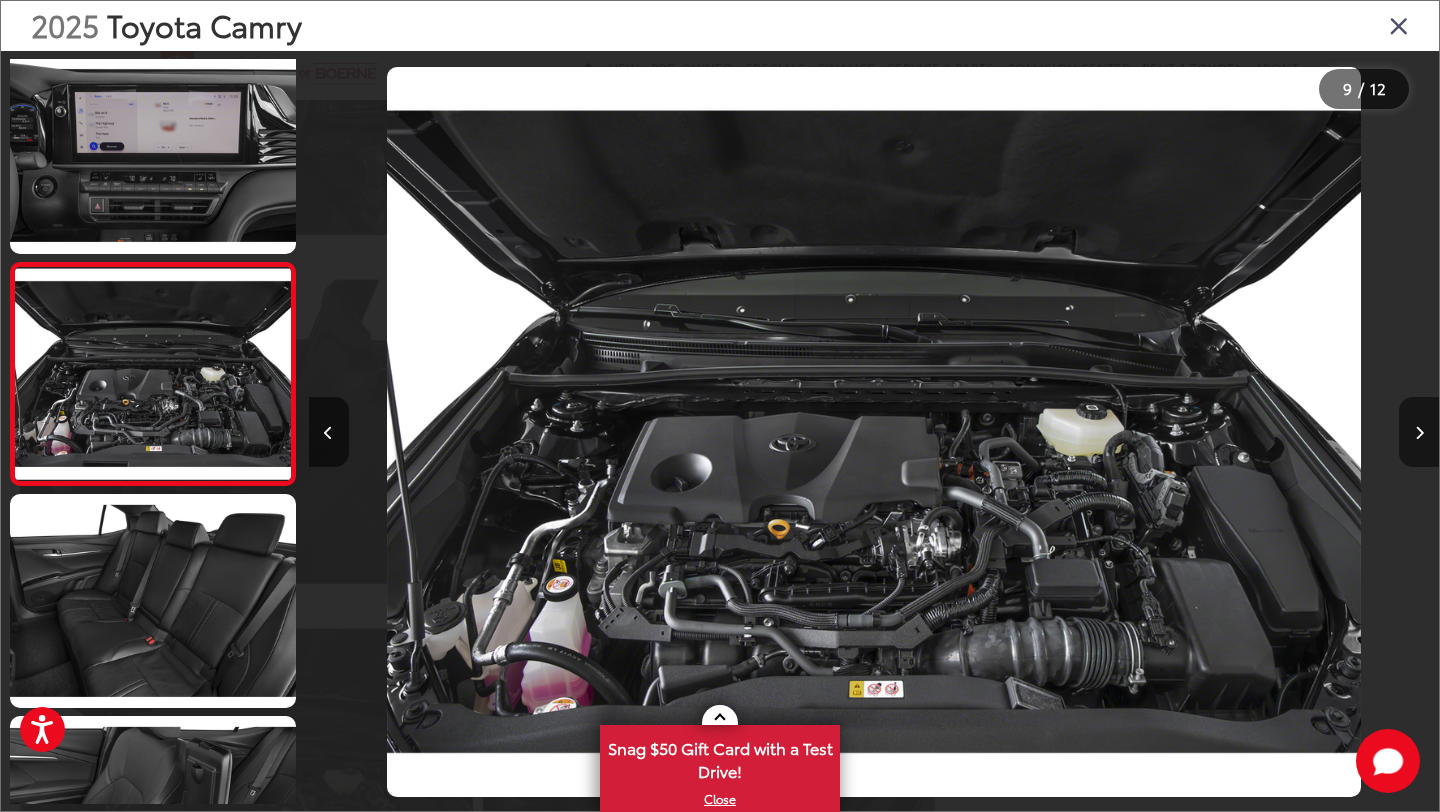 click at bounding box center (1419, 432) 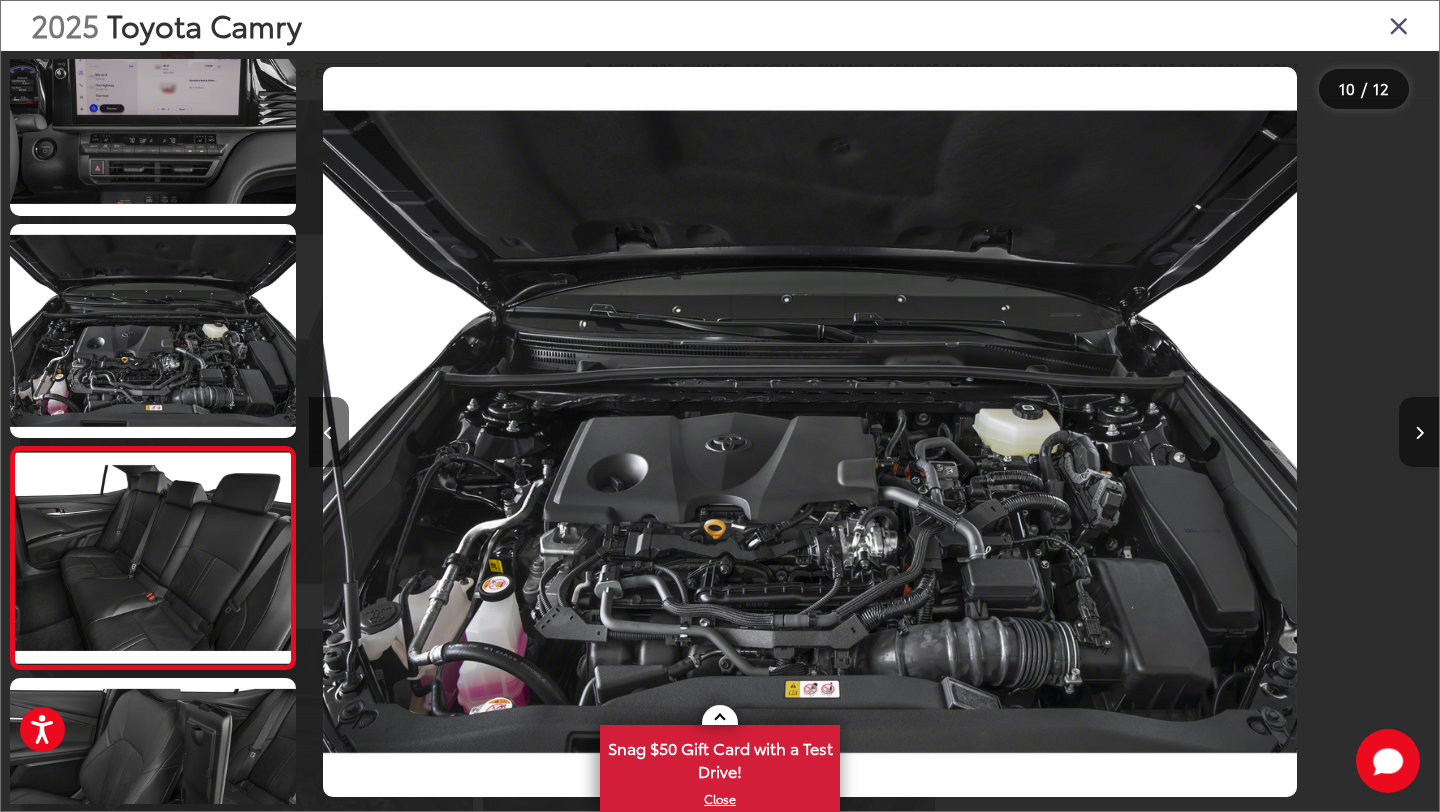 scroll, scrollTop: 1714, scrollLeft: 0, axis: vertical 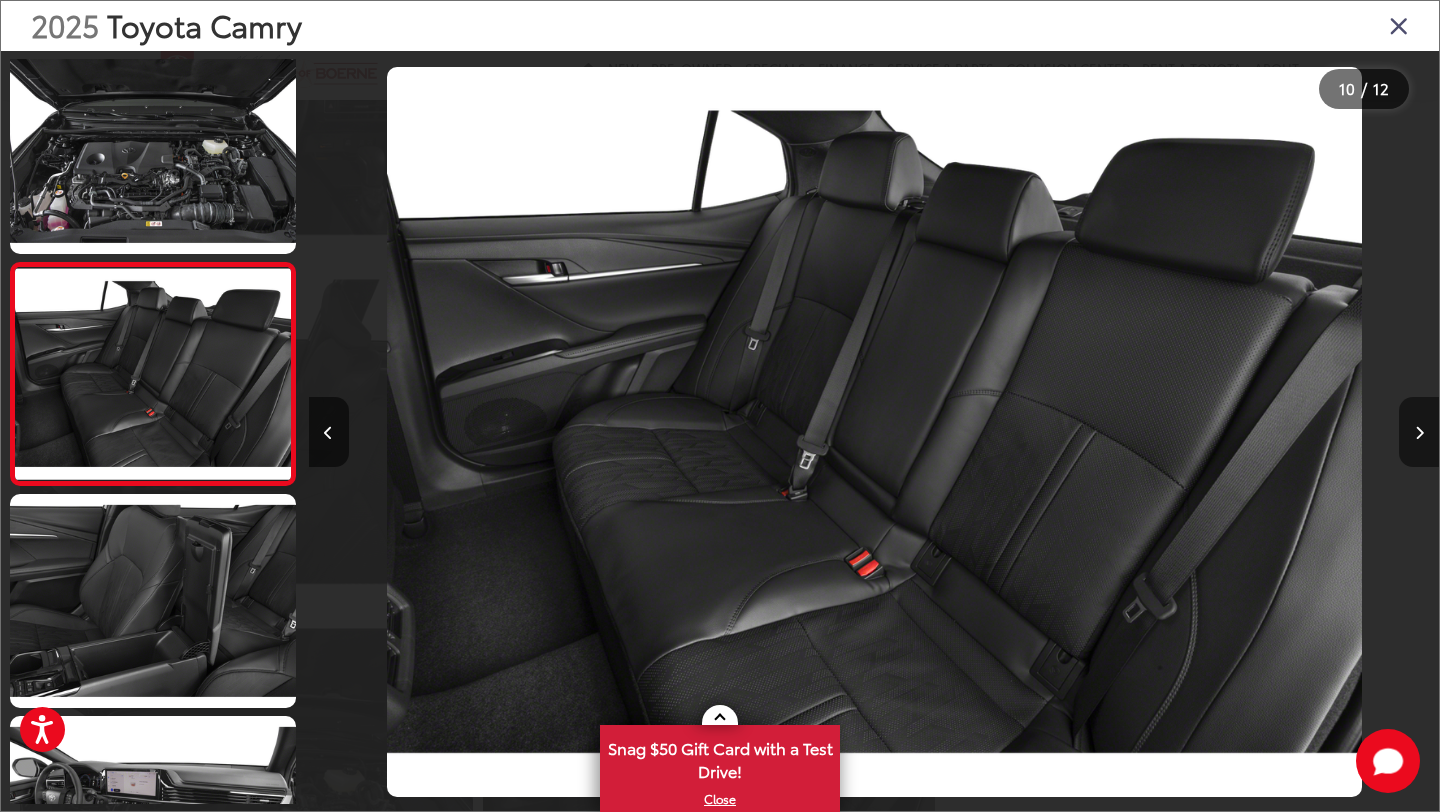 click at bounding box center [1419, 432] 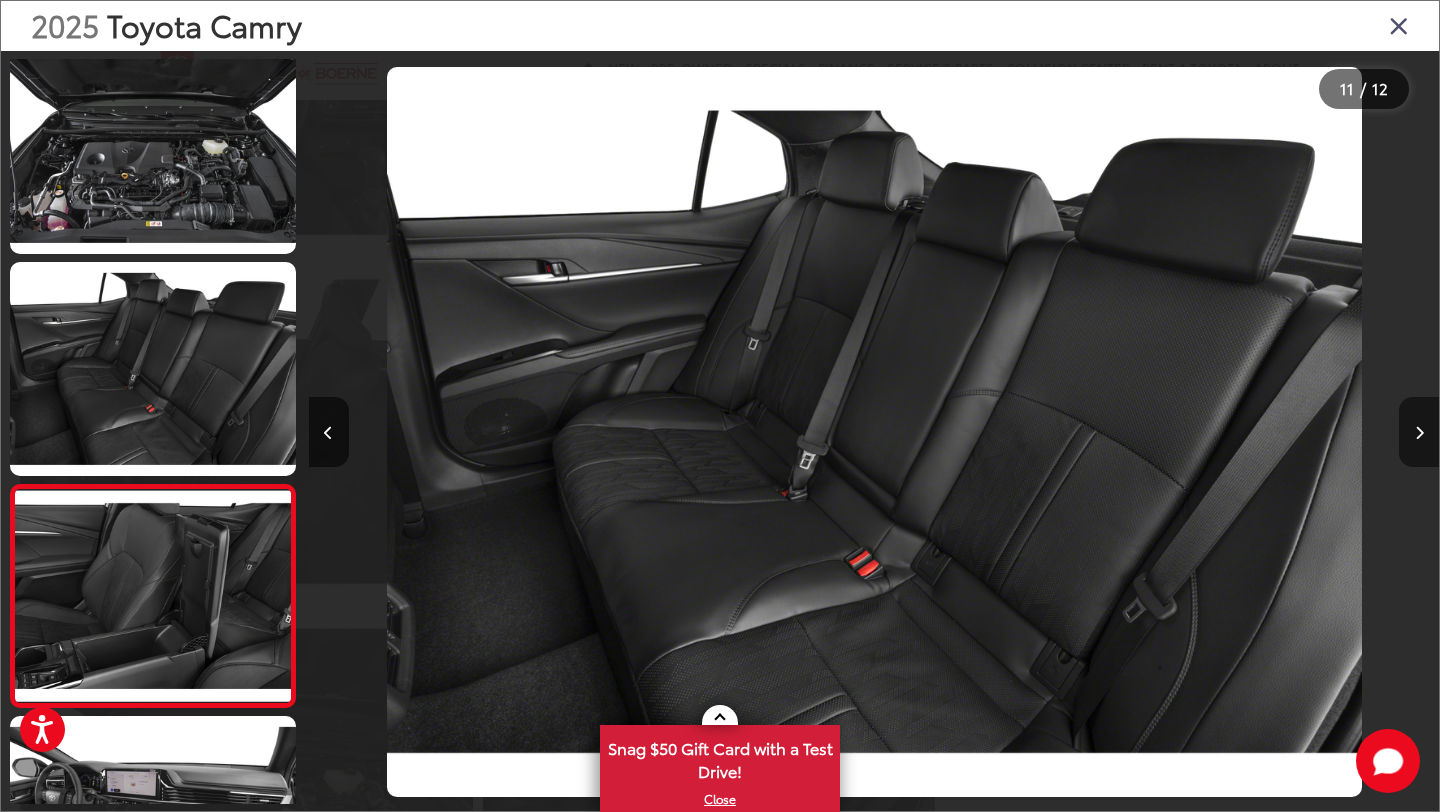 scroll, scrollTop: 0, scrollLeft: 10237, axis: horizontal 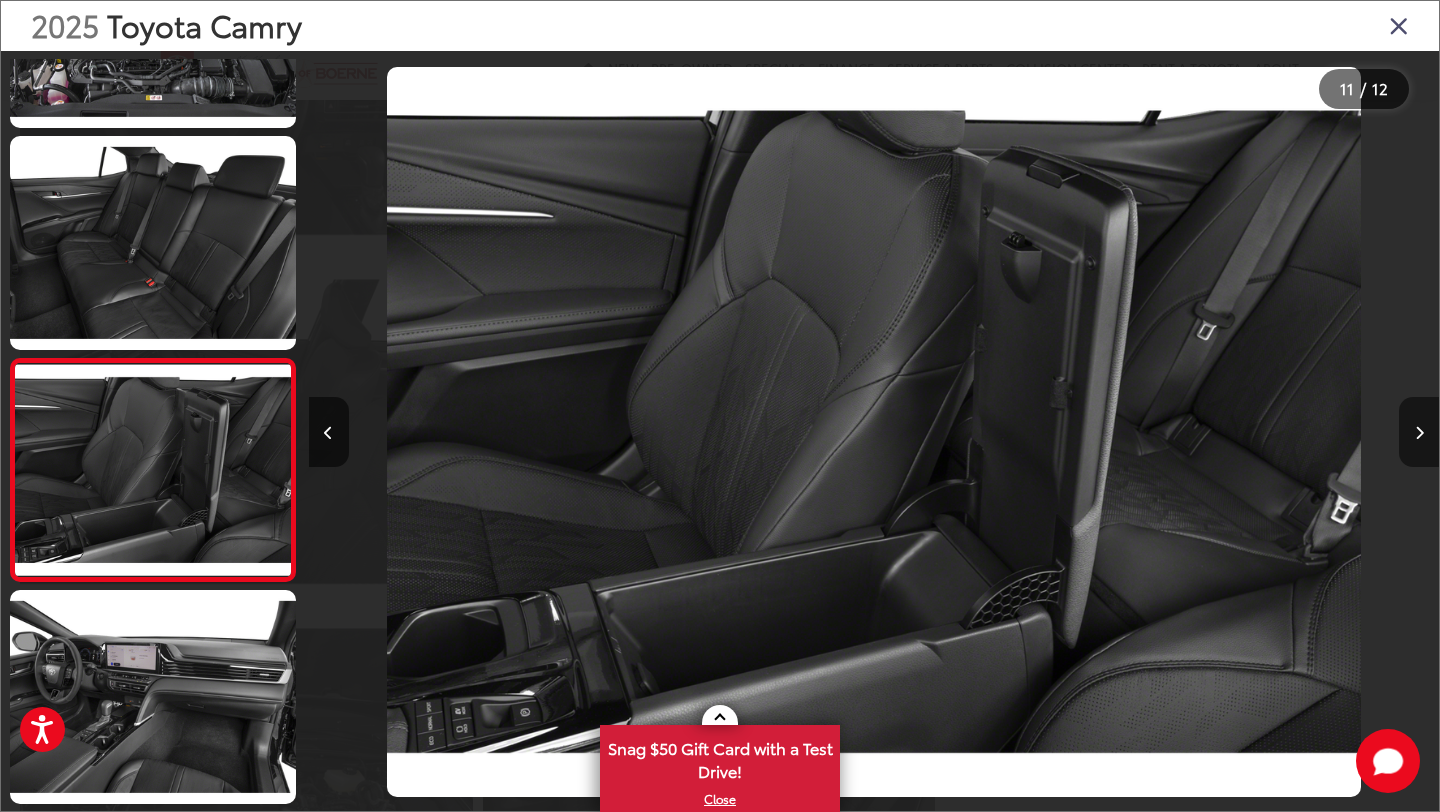 click at bounding box center [1419, 432] 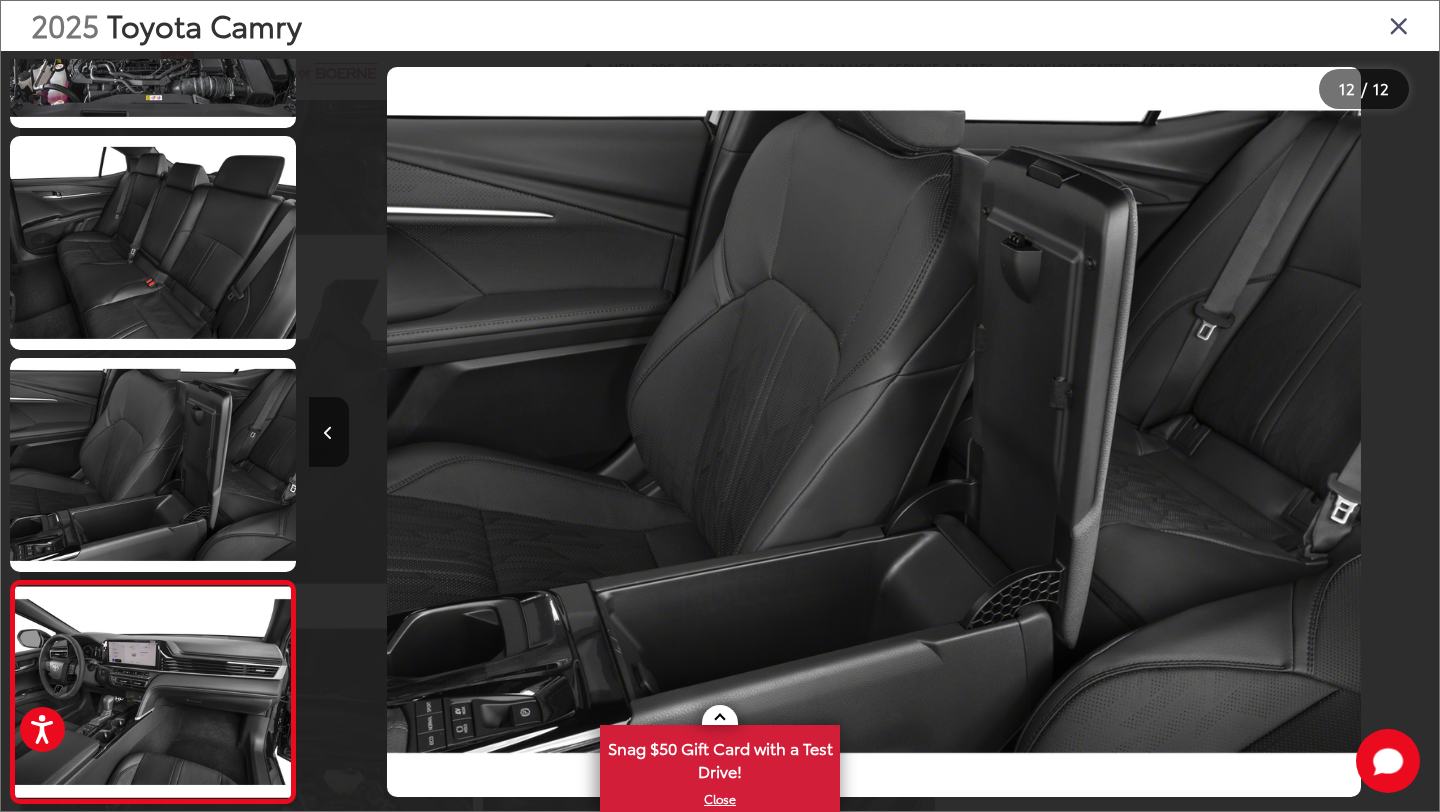 scroll, scrollTop: 1924, scrollLeft: 0, axis: vertical 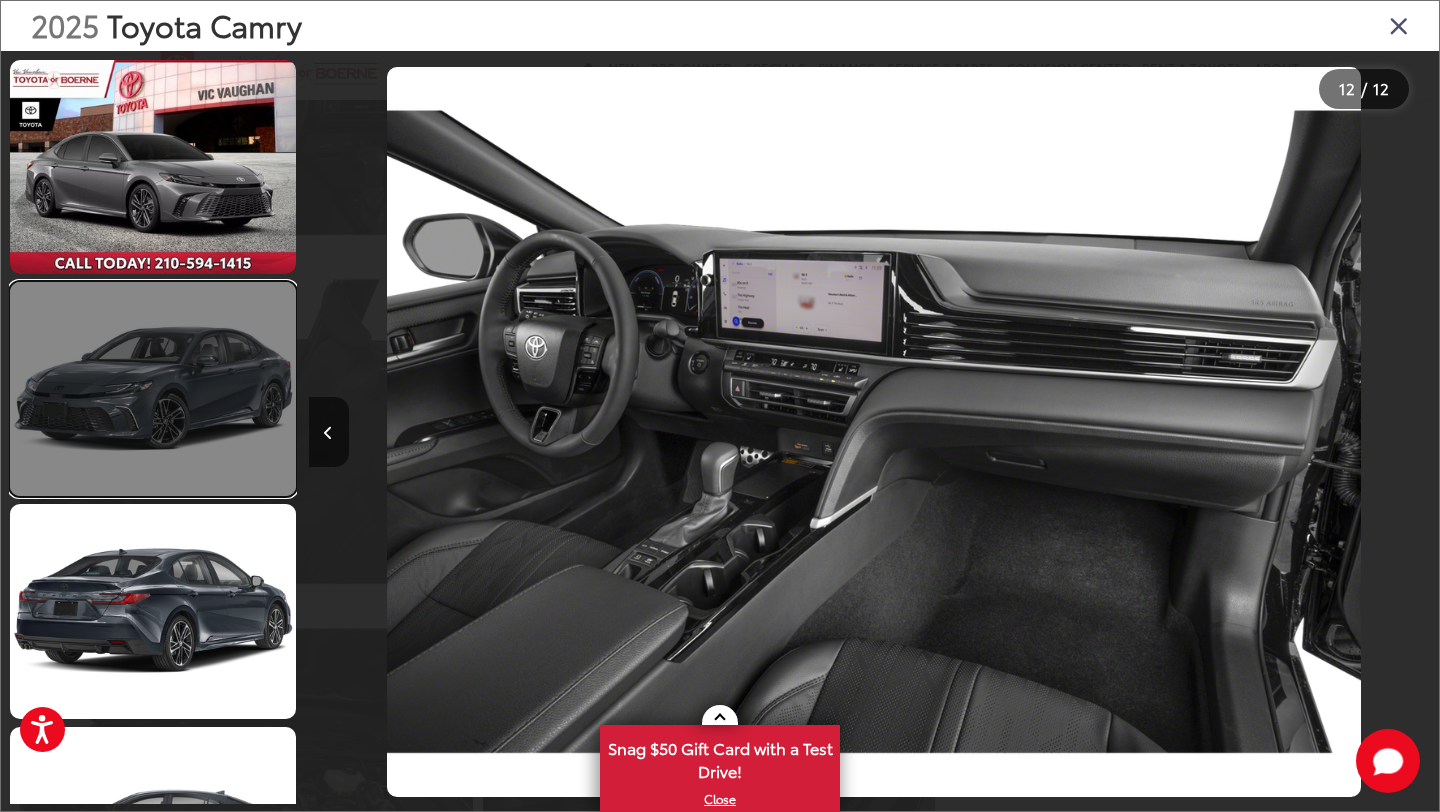 click at bounding box center [153, 389] 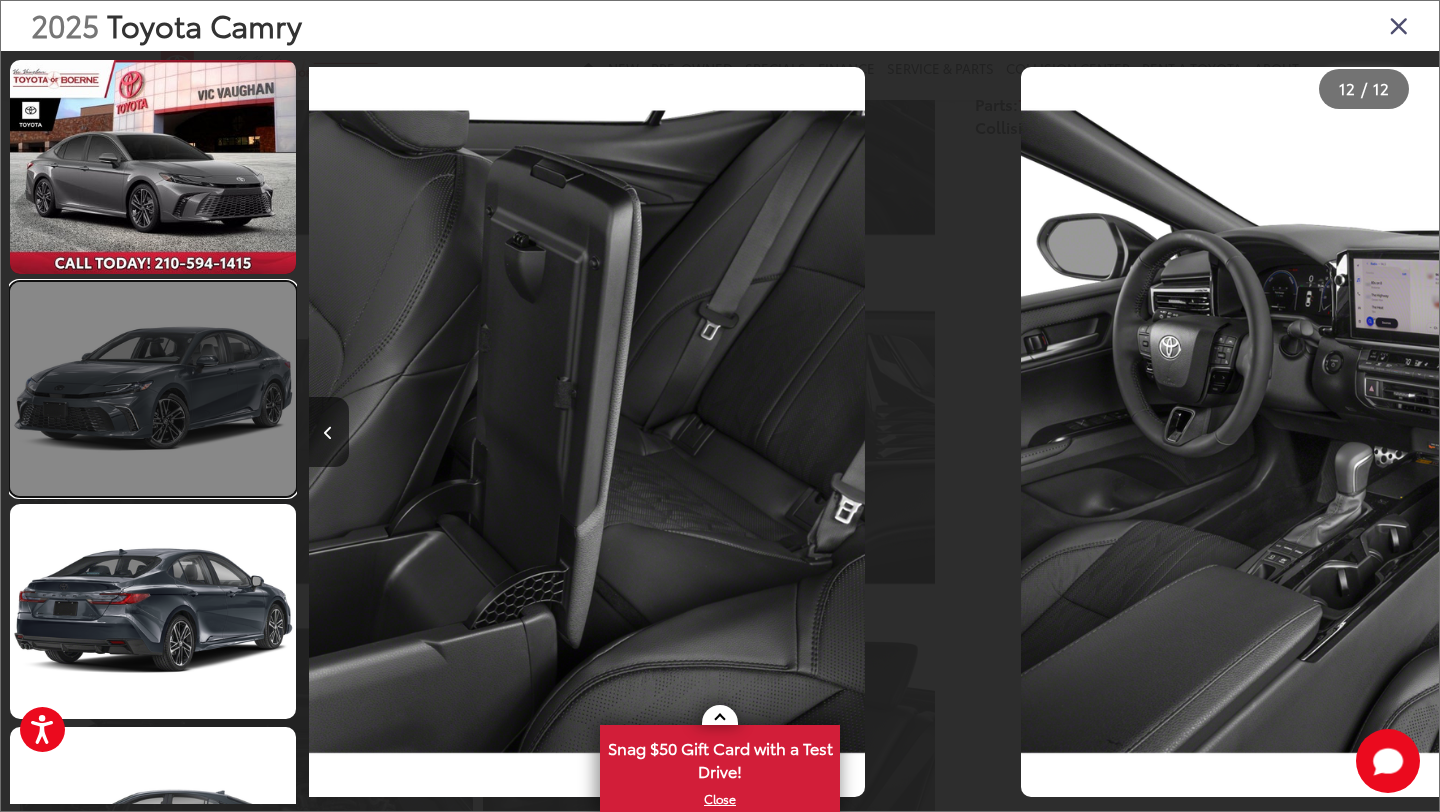 scroll, scrollTop: 20, scrollLeft: 0, axis: vertical 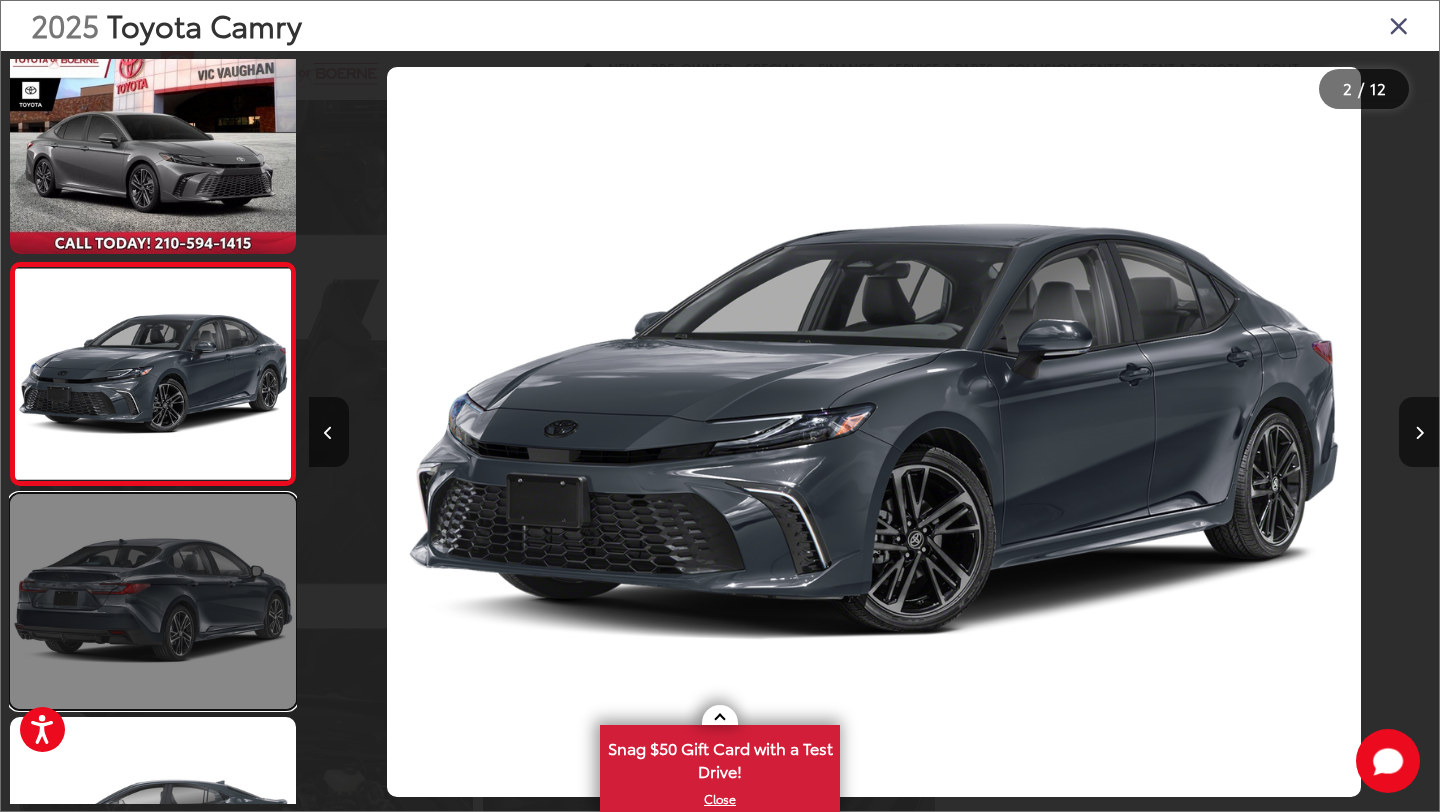 click at bounding box center (153, 601) 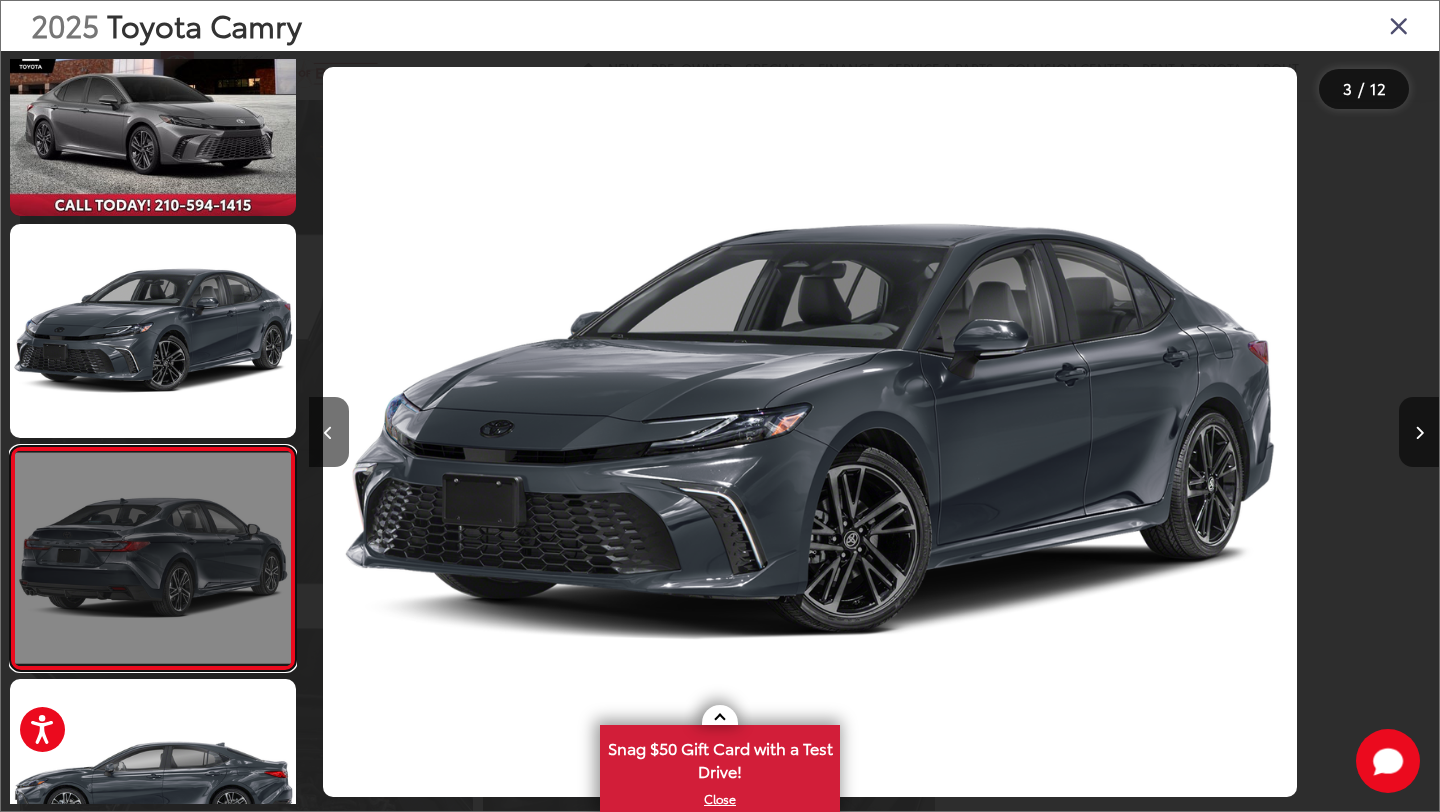 scroll, scrollTop: 140, scrollLeft: 0, axis: vertical 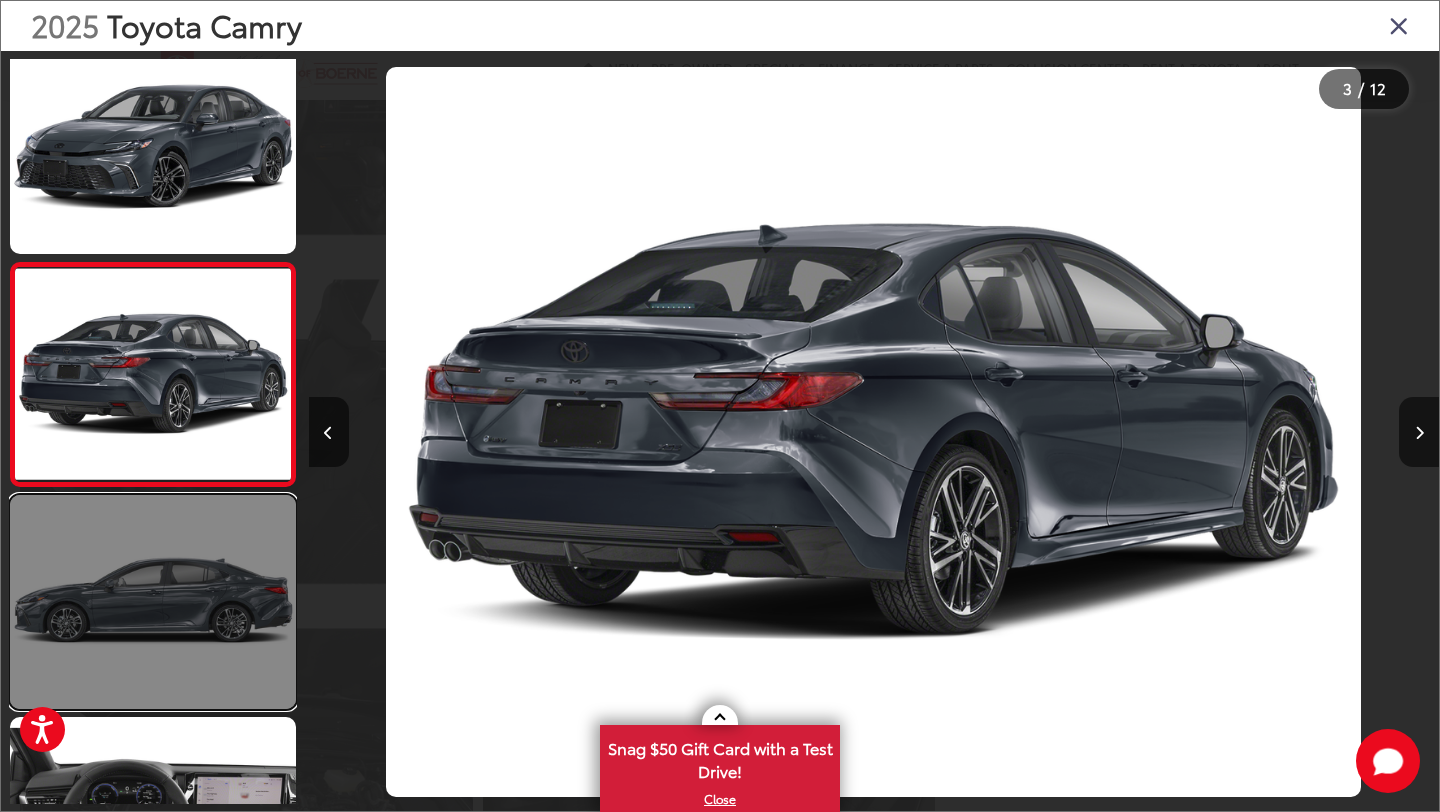 click at bounding box center [153, 602] 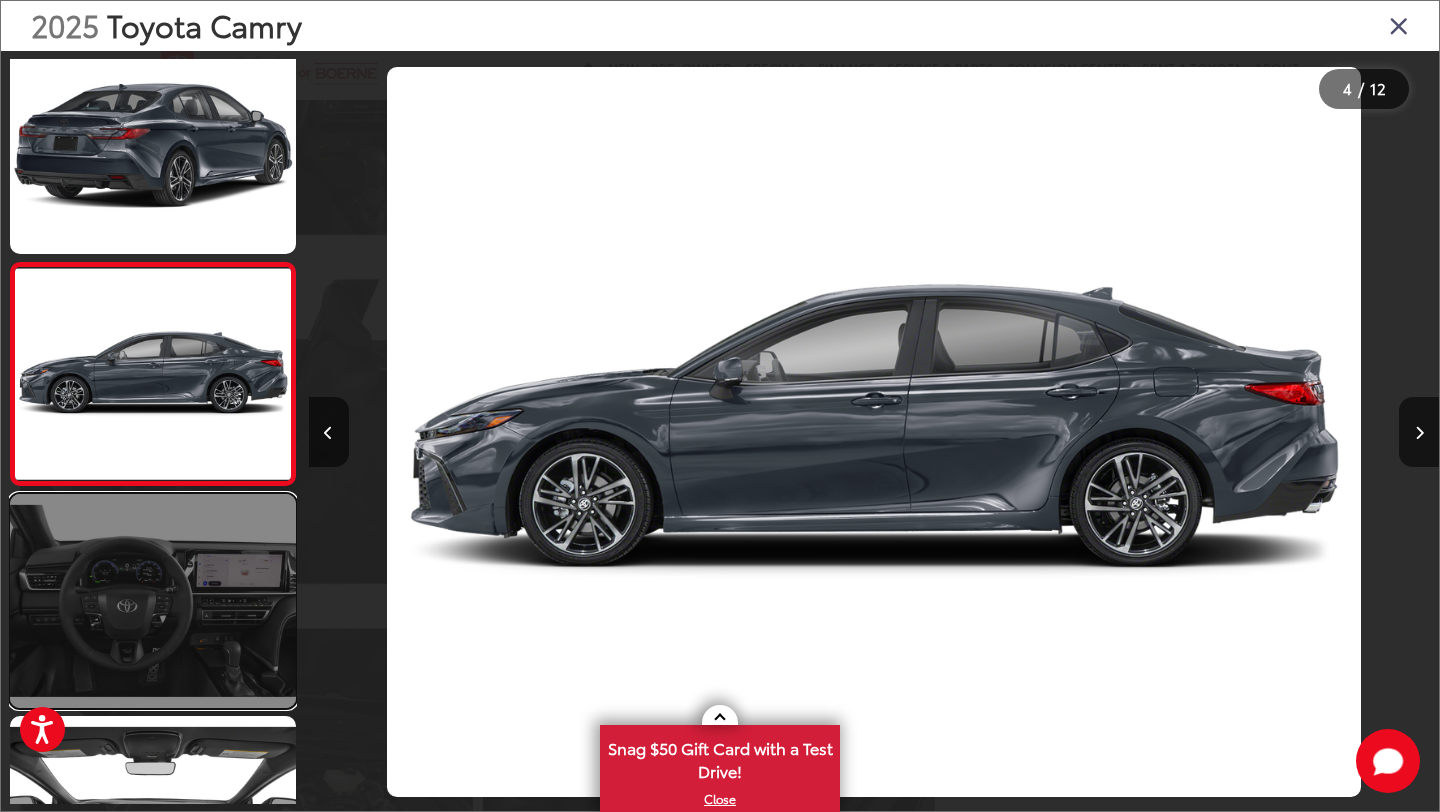 click at bounding box center (153, 601) 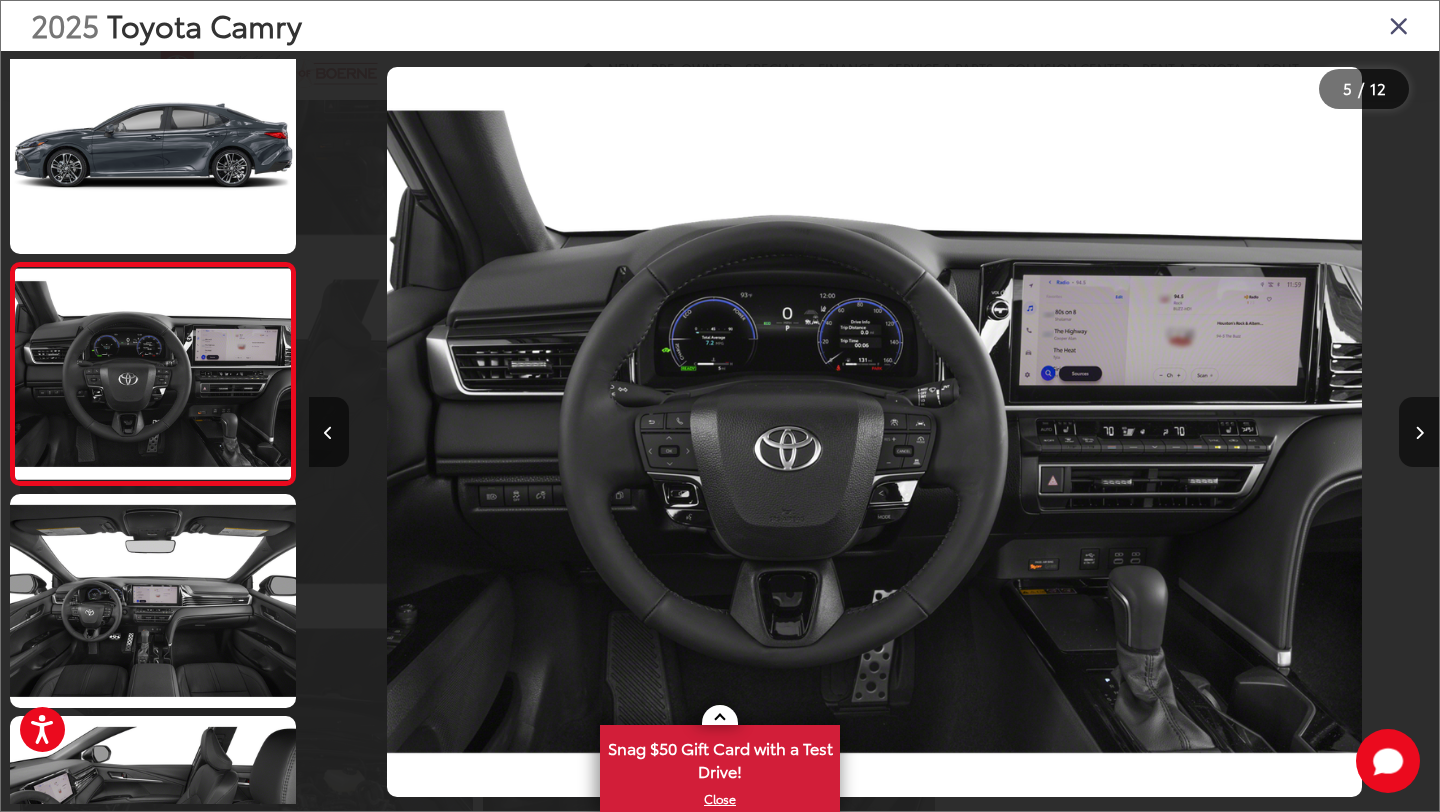 click at bounding box center (1399, 25) 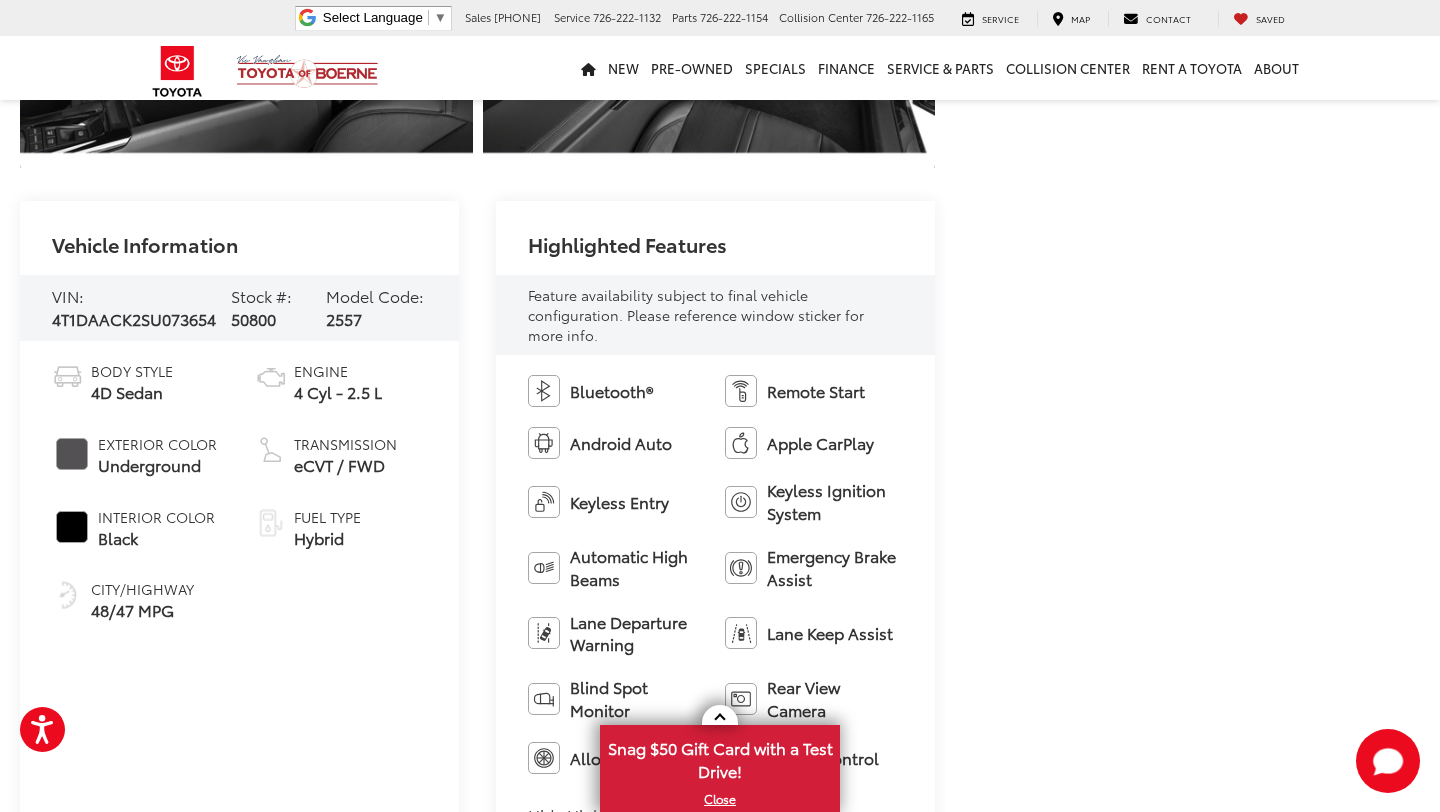 scroll, scrollTop: 1937, scrollLeft: 0, axis: vertical 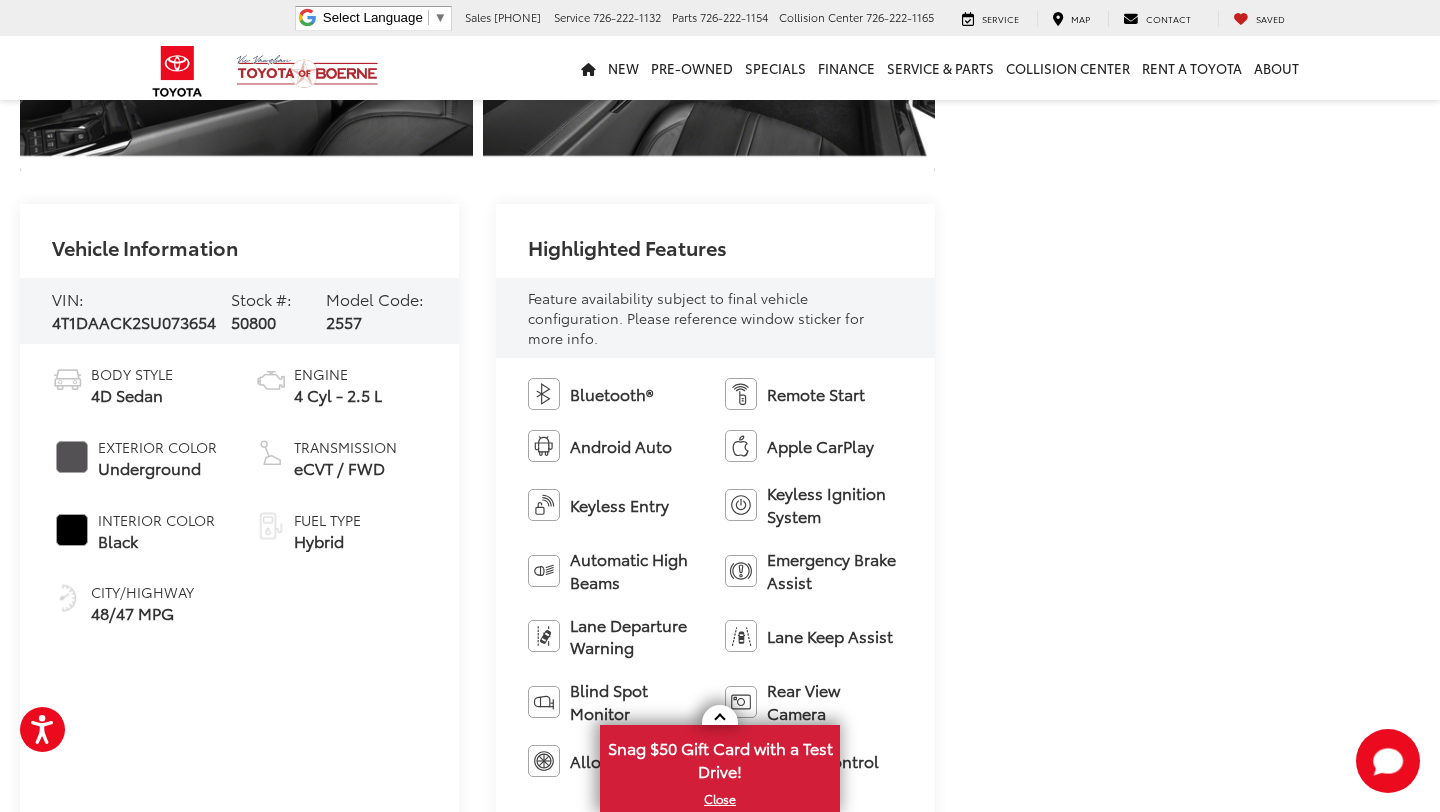 click on "4T1DAACK2SU073654" at bounding box center [134, 321] 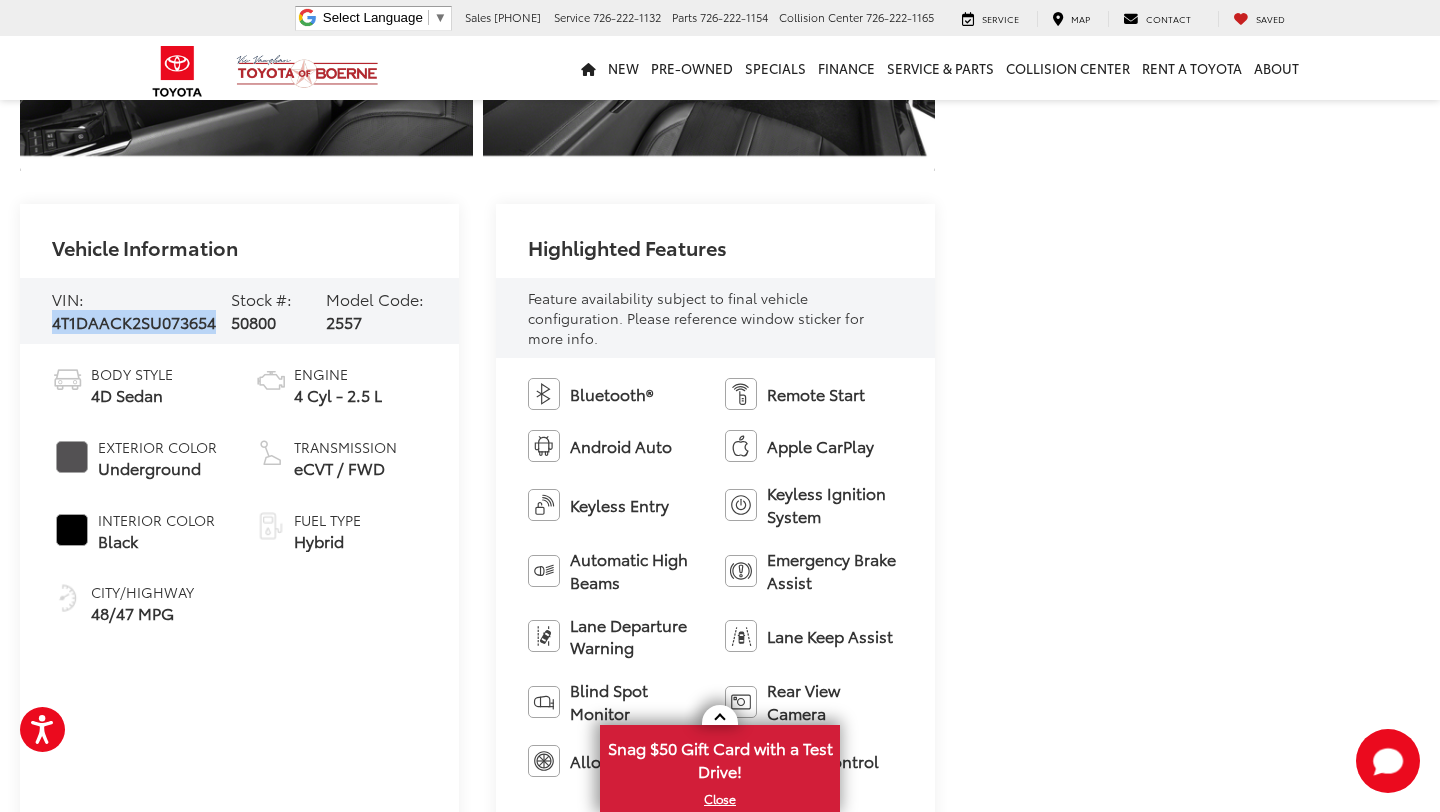 click on "4T1DAACK2SU073654" at bounding box center (134, 321) 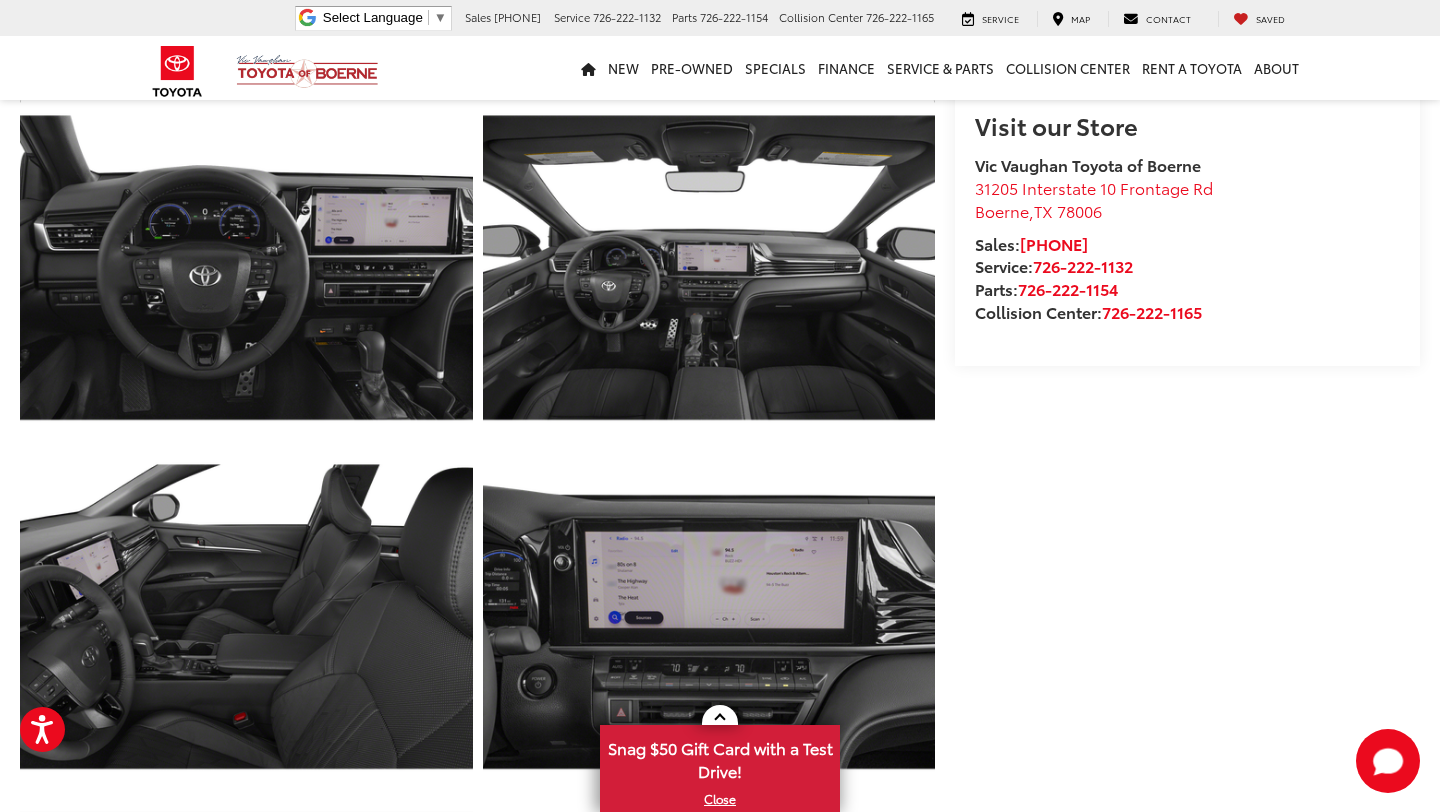 scroll, scrollTop: 619, scrollLeft: 0, axis: vertical 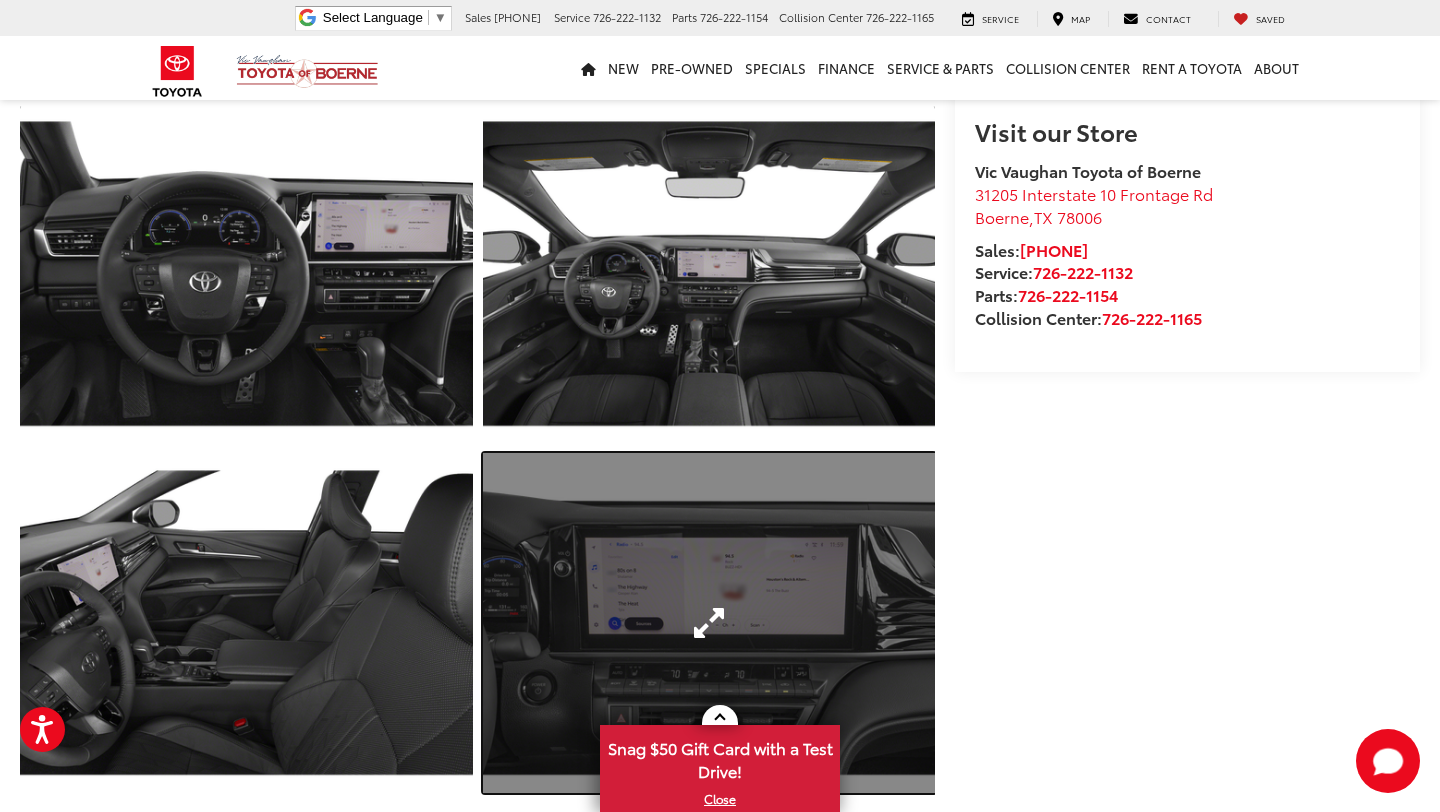 click at bounding box center (709, 622) 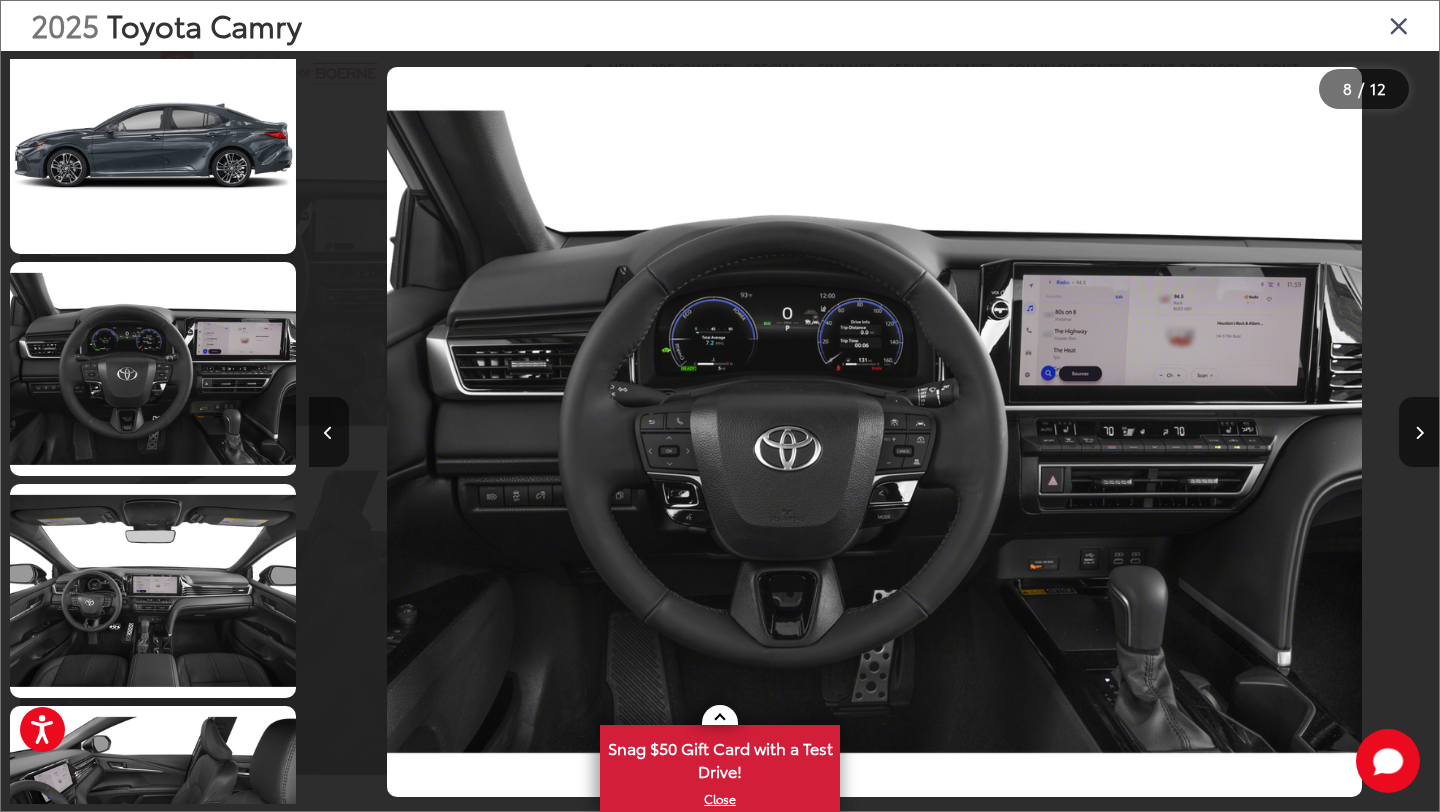 scroll, scrollTop: 1352, scrollLeft: 0, axis: vertical 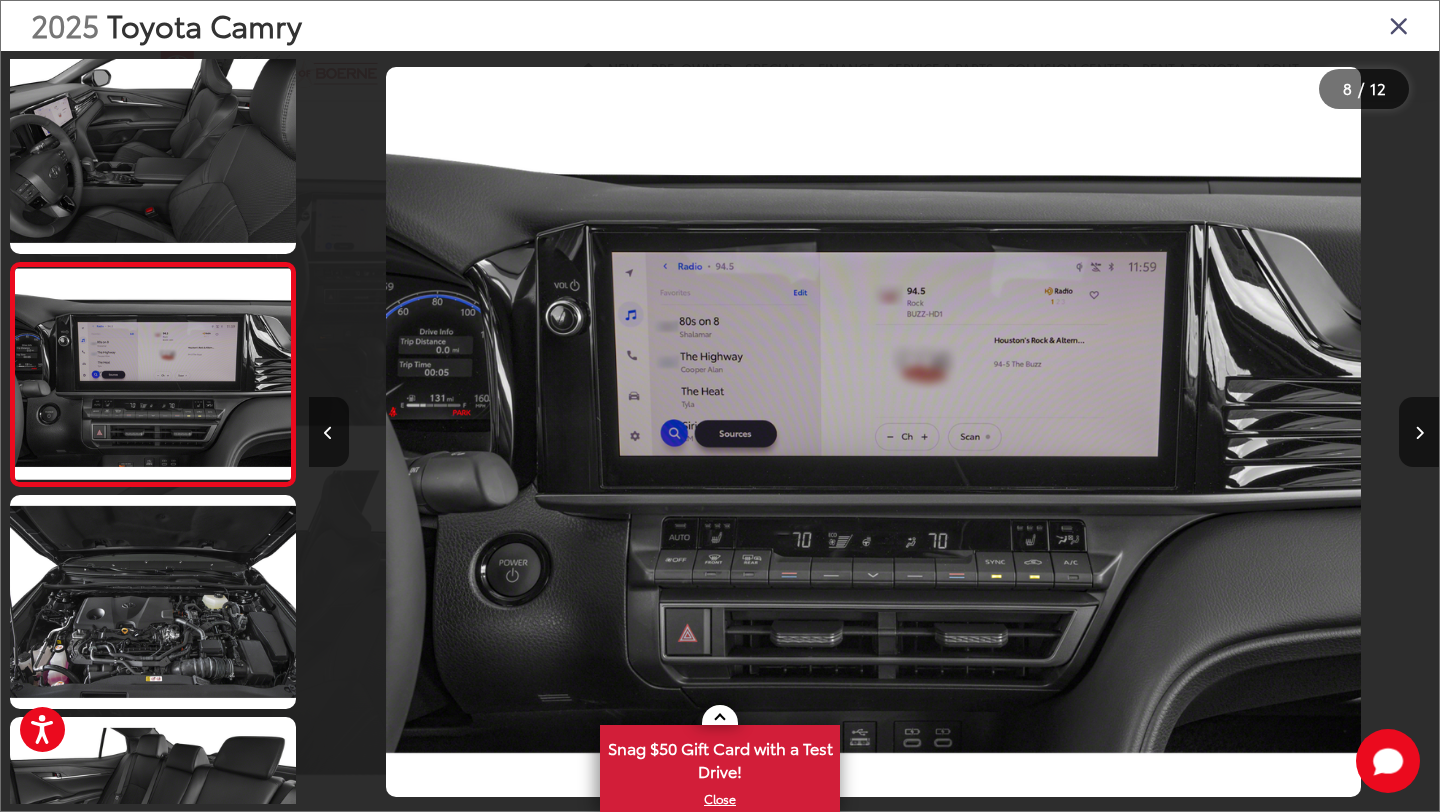click at bounding box center (1399, 25) 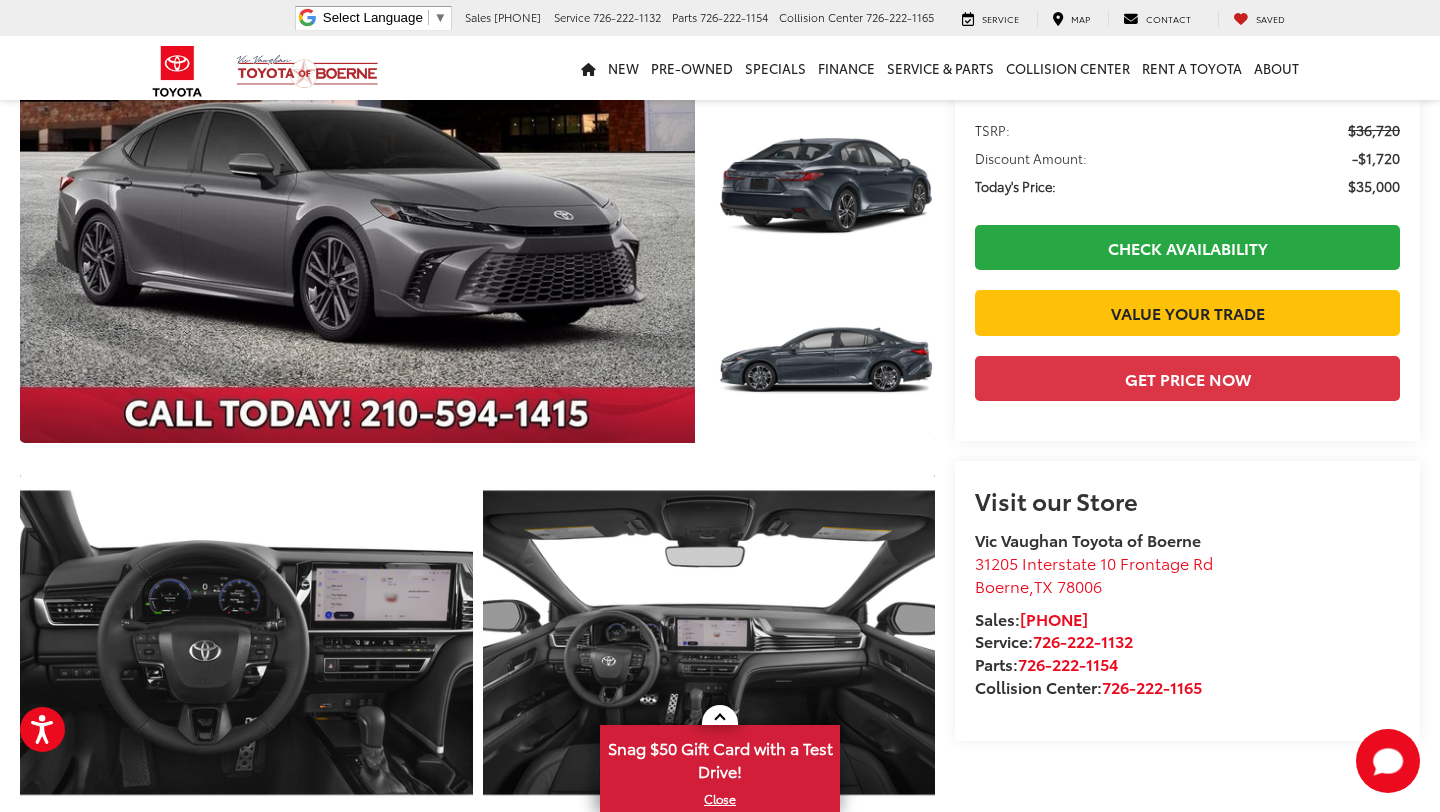 scroll, scrollTop: 0, scrollLeft: 0, axis: both 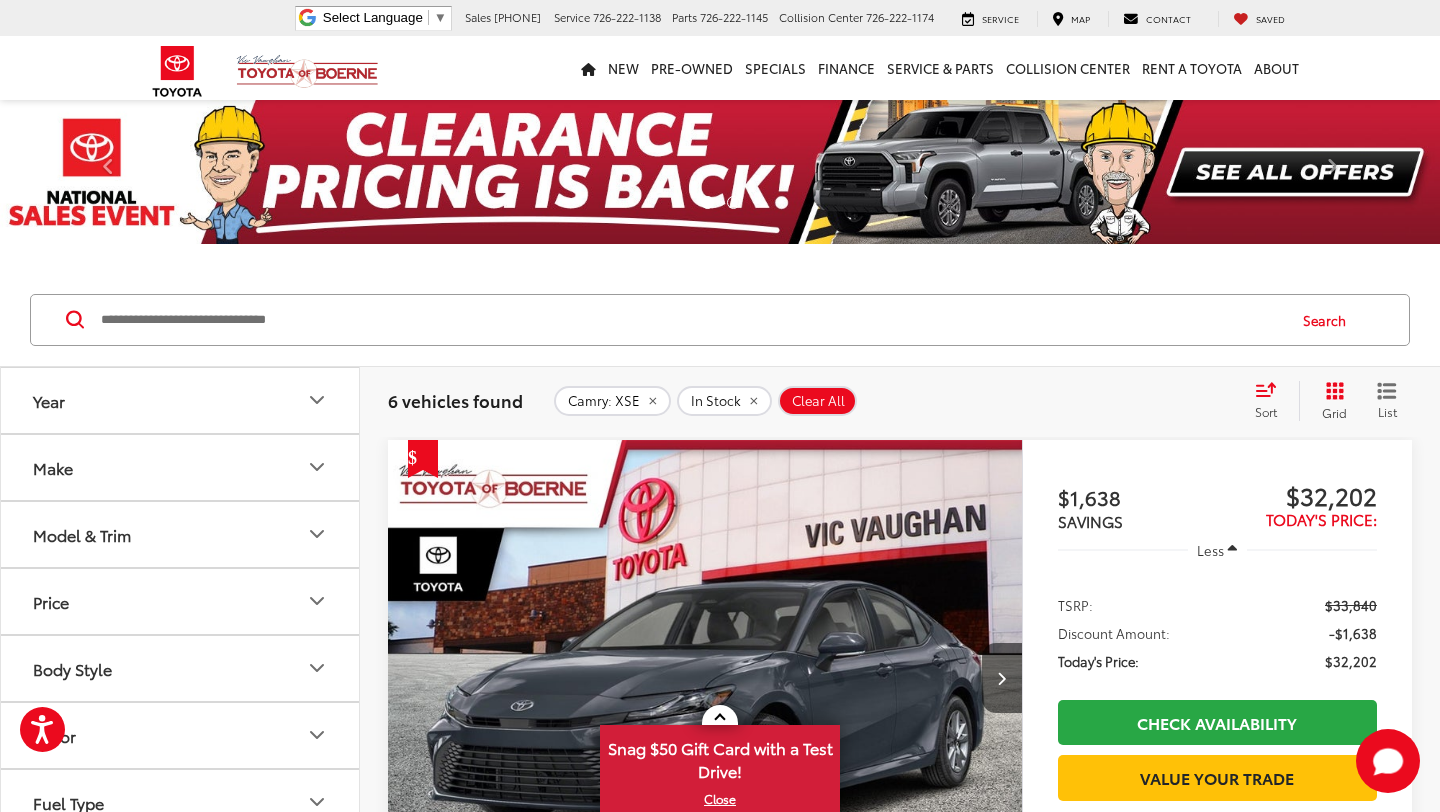 click on "Make" at bounding box center [181, 467] 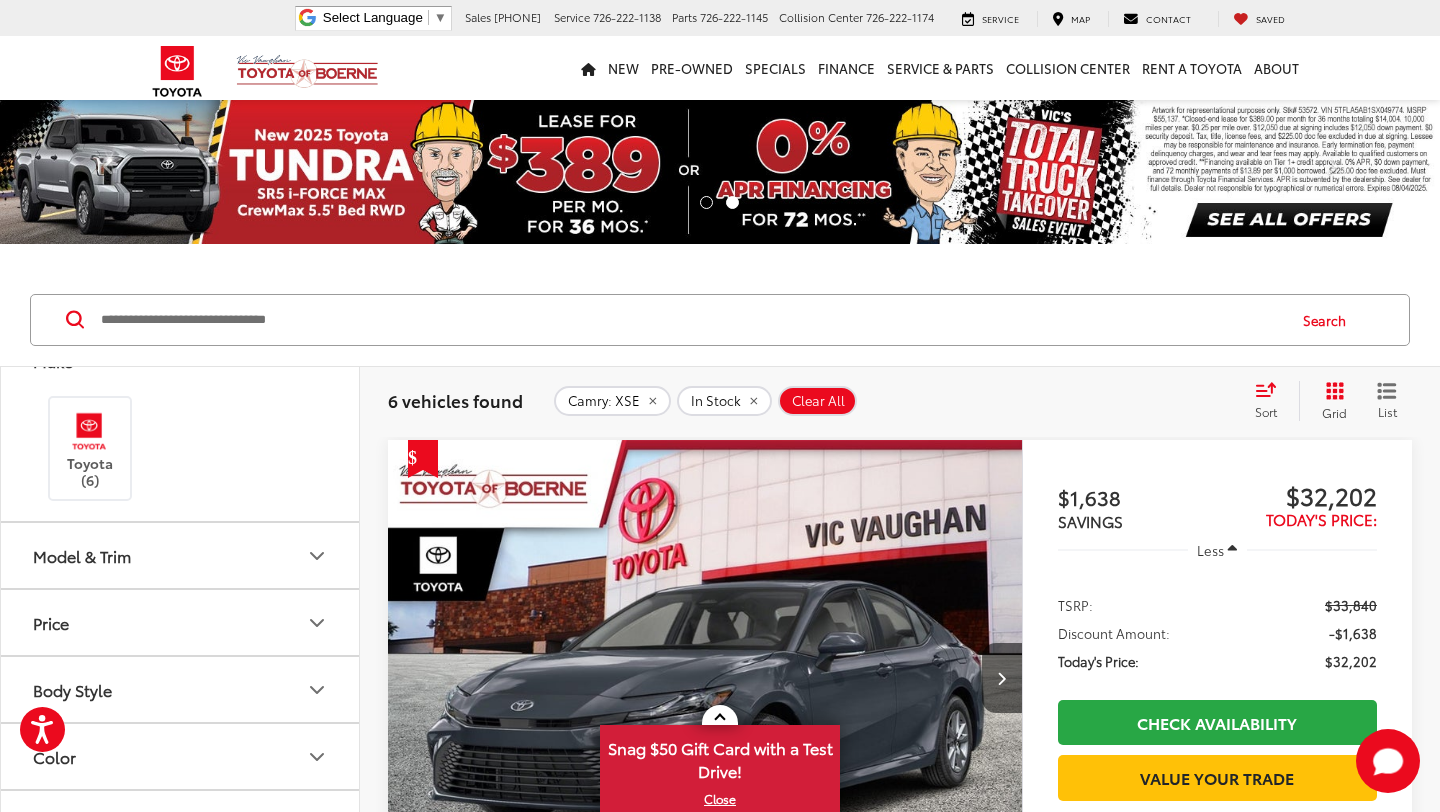 scroll, scrollTop: 0, scrollLeft: 0, axis: both 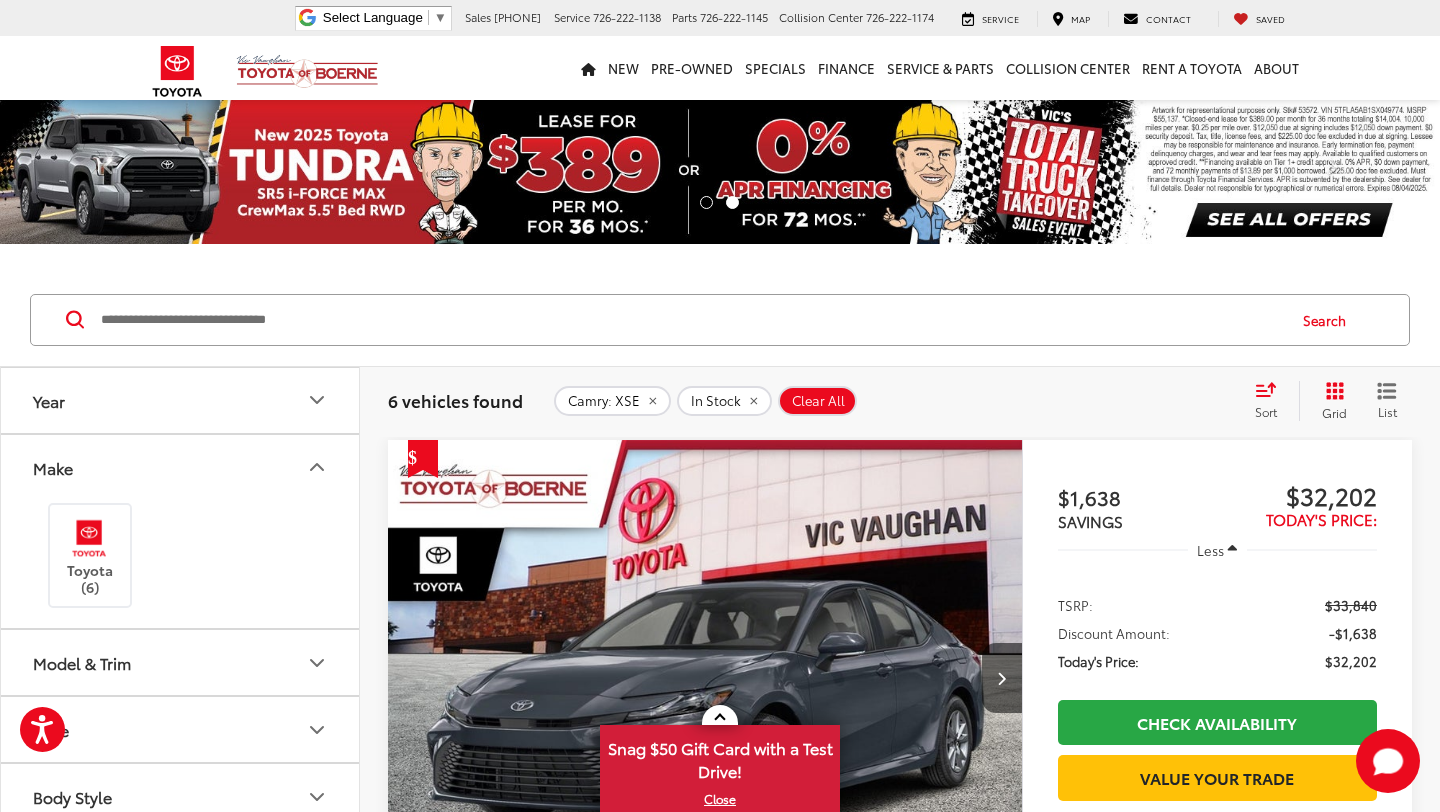 click on "Model & Trim" at bounding box center (181, 662) 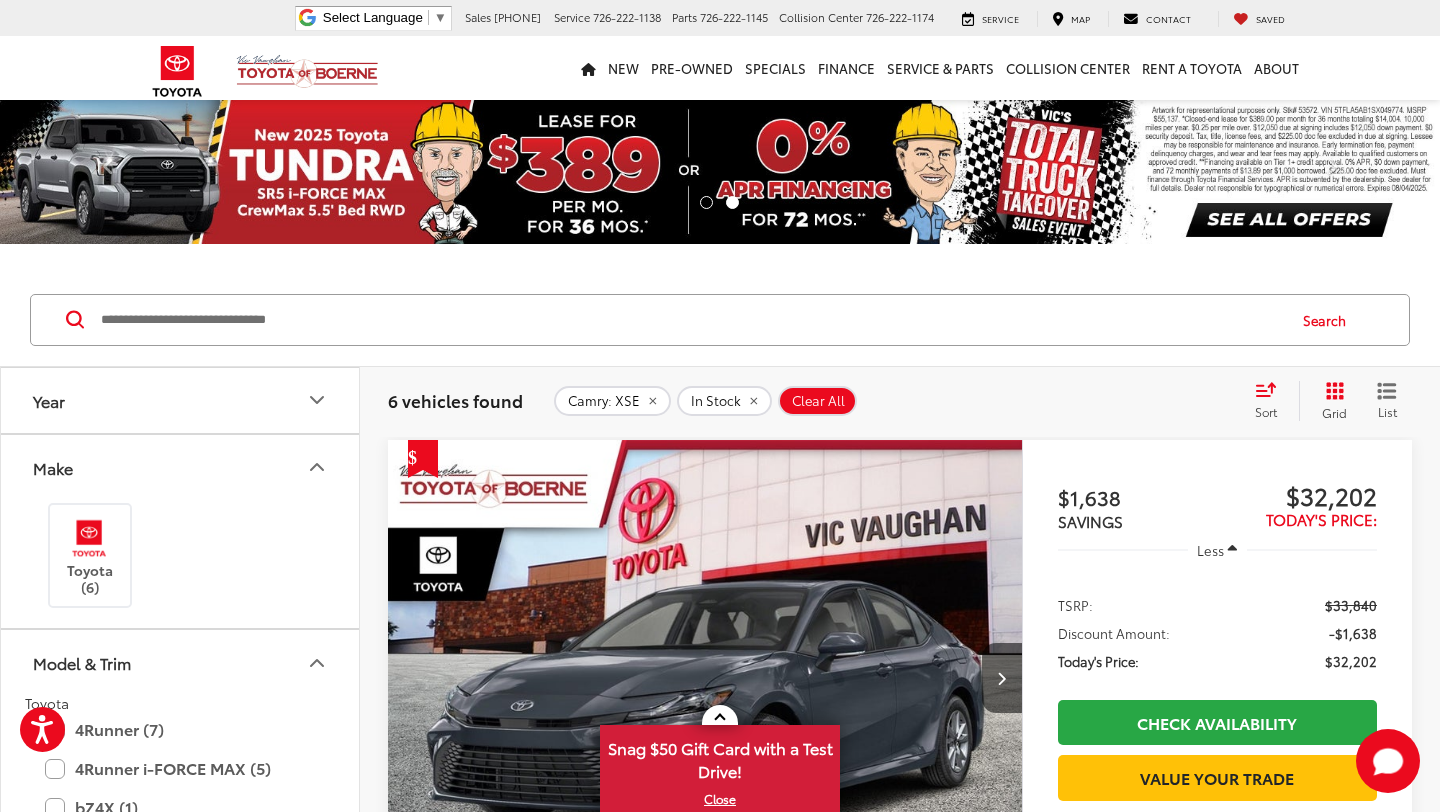 scroll, scrollTop: 150, scrollLeft: 0, axis: vertical 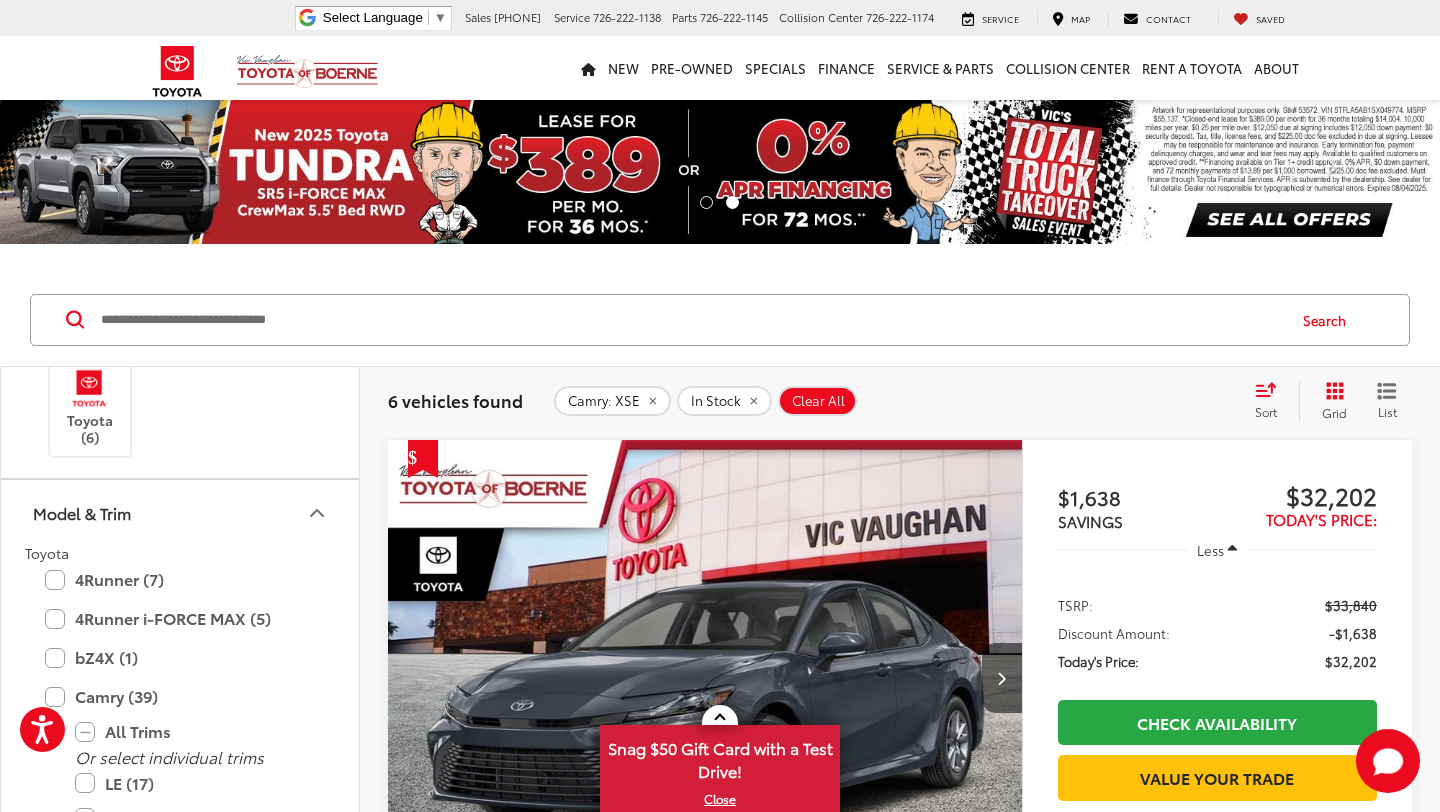 click on "Model & Trim" at bounding box center (181, 512) 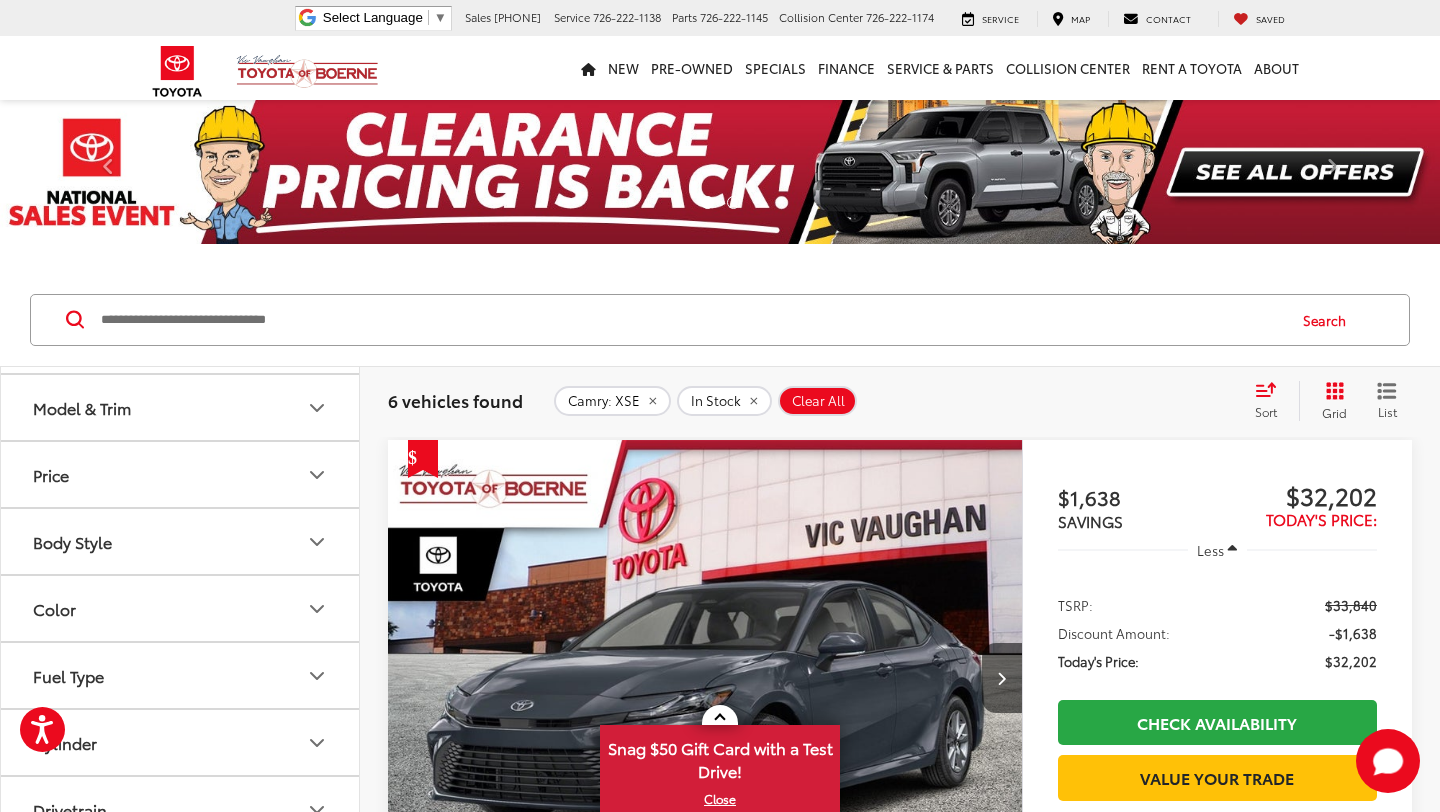 scroll, scrollTop: 270, scrollLeft: 0, axis: vertical 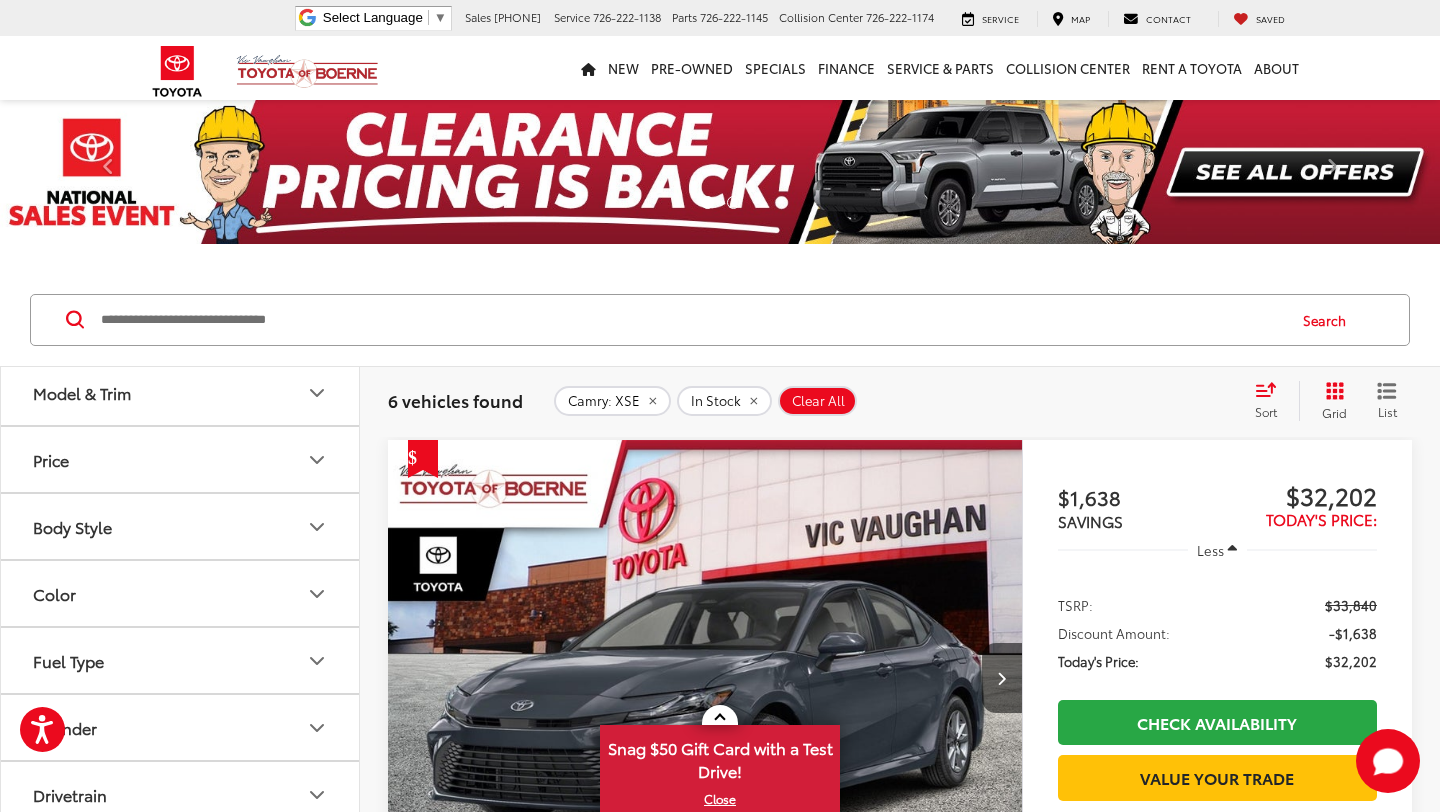 click on "Price" at bounding box center (181, 459) 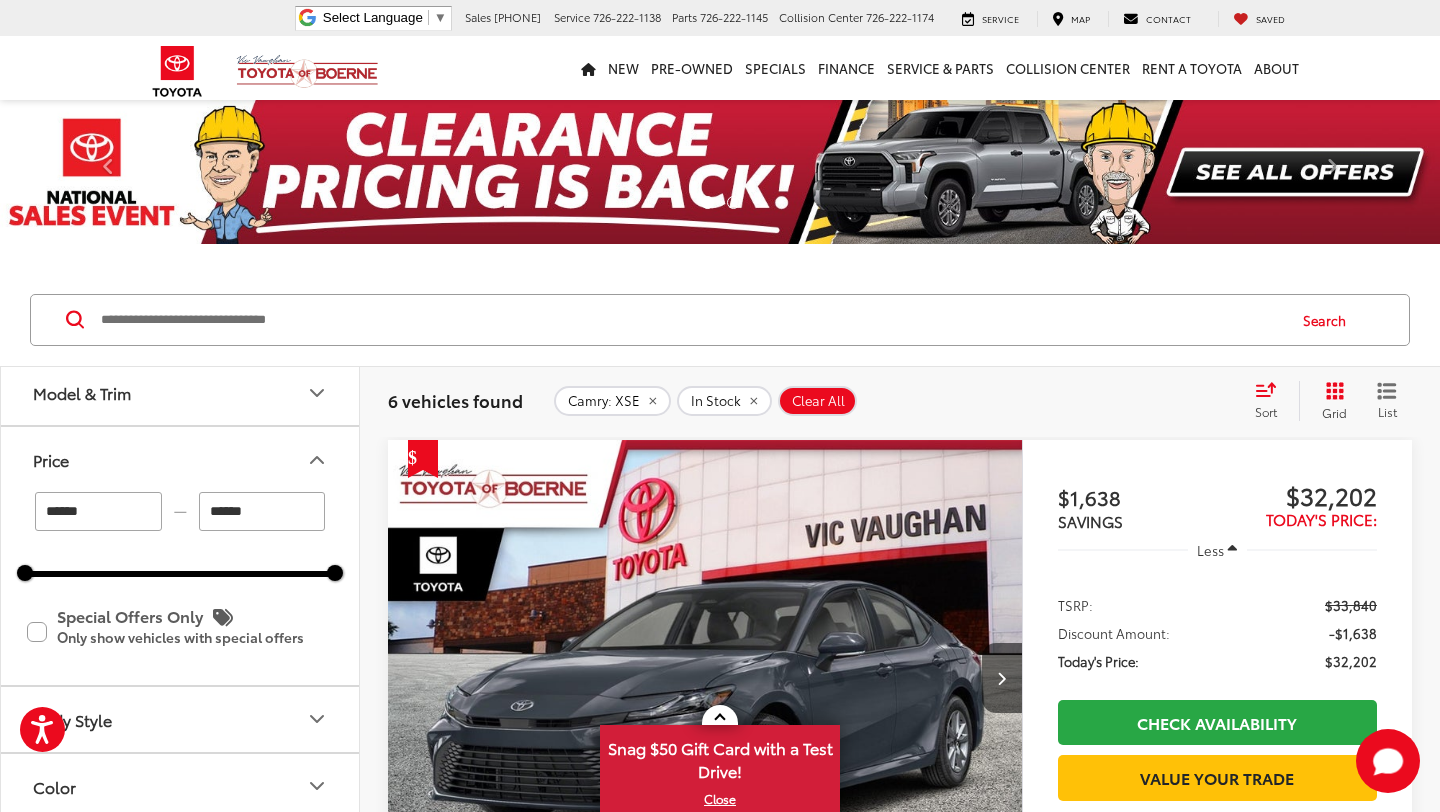 click on "Price" at bounding box center (181, 459) 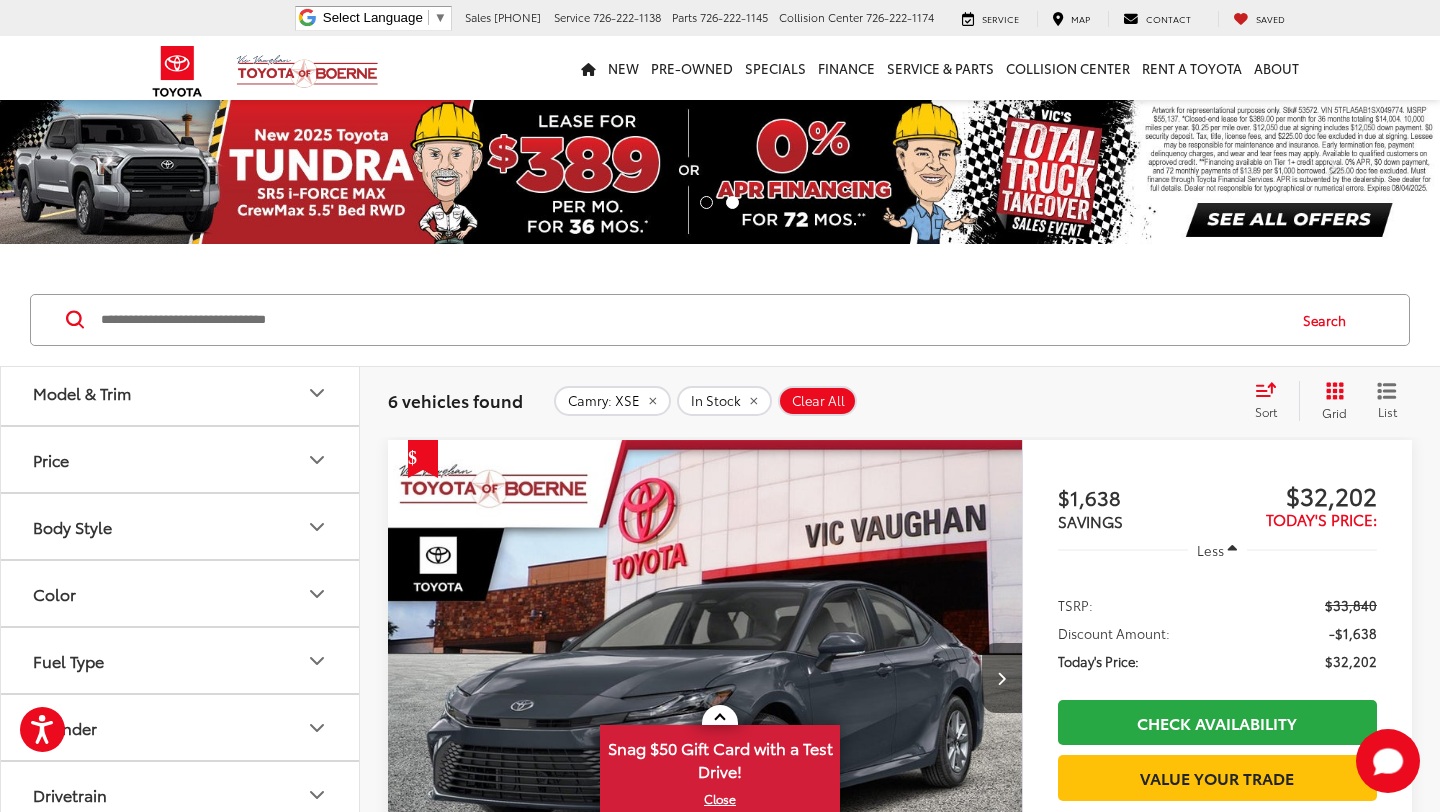 click on "Body Style" at bounding box center [181, 526] 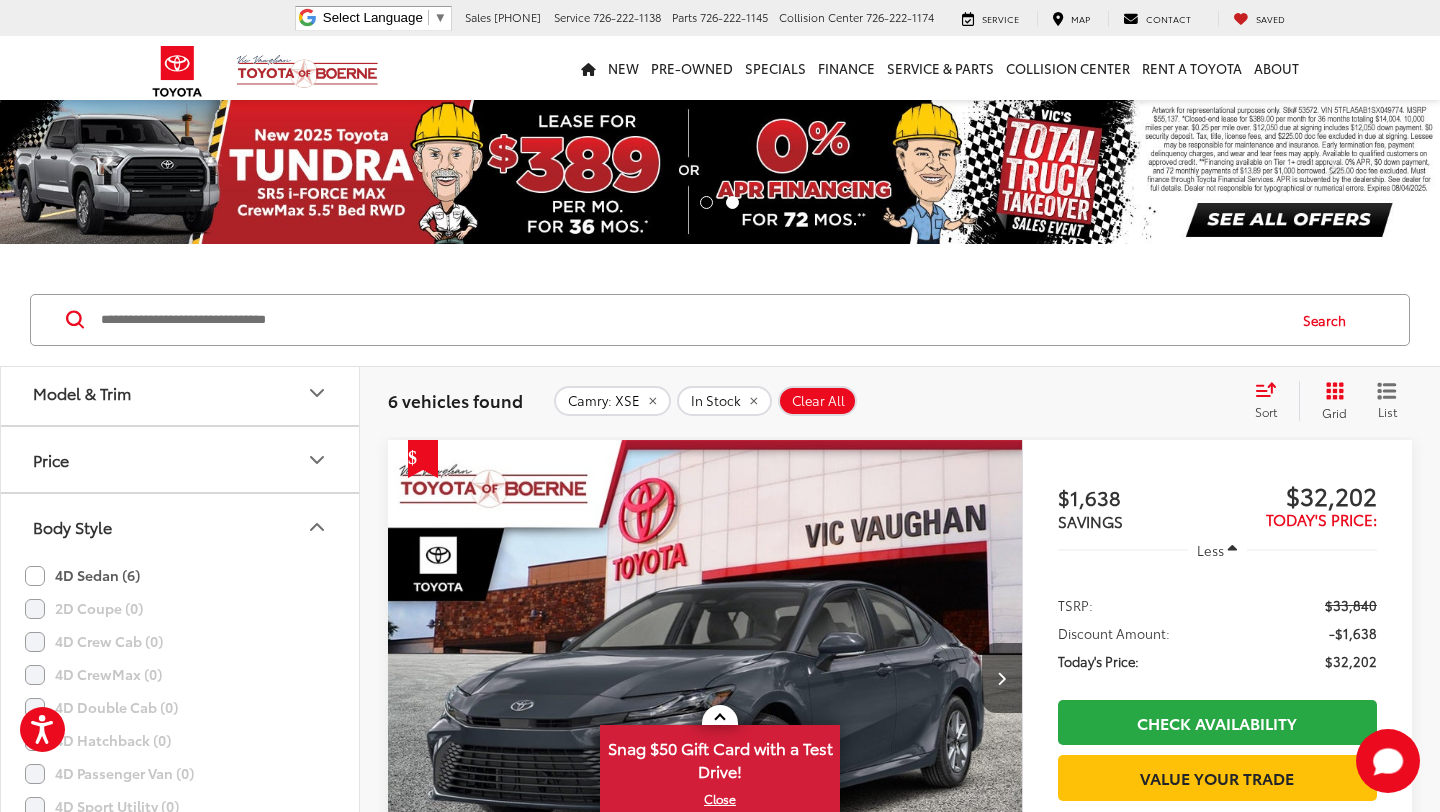 click on "Body Style" at bounding box center [181, 526] 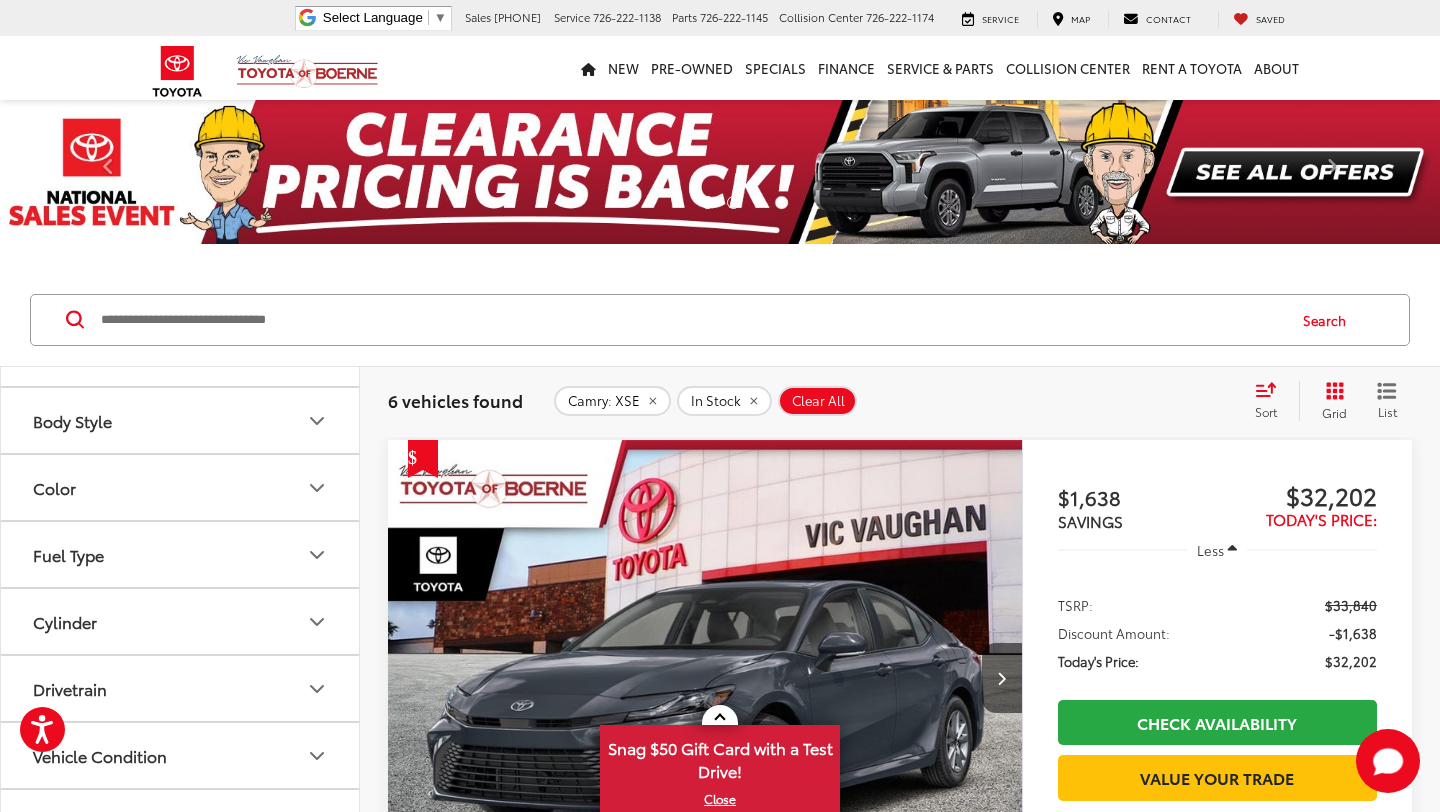 scroll, scrollTop: 604, scrollLeft: 0, axis: vertical 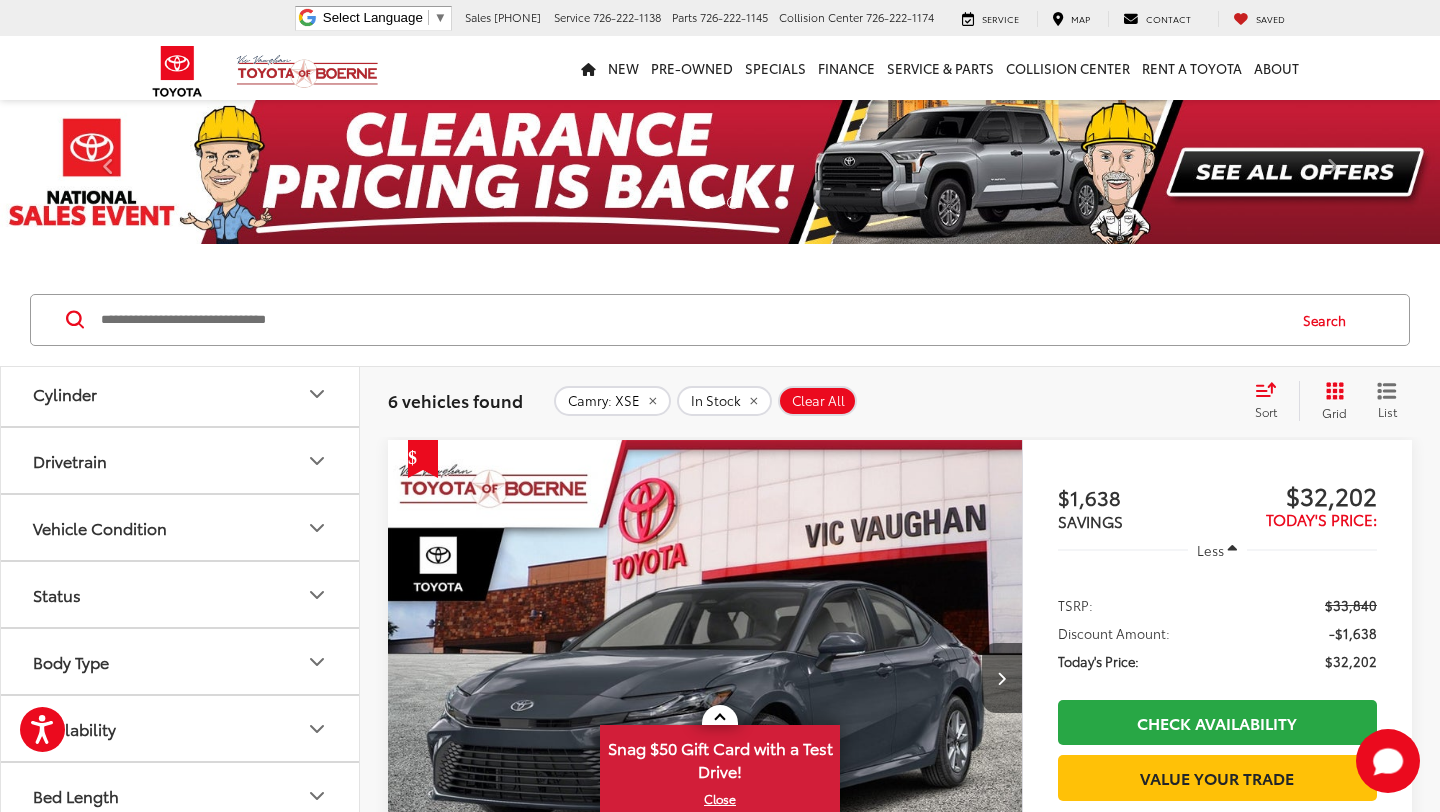 click on "Status" at bounding box center [181, 594] 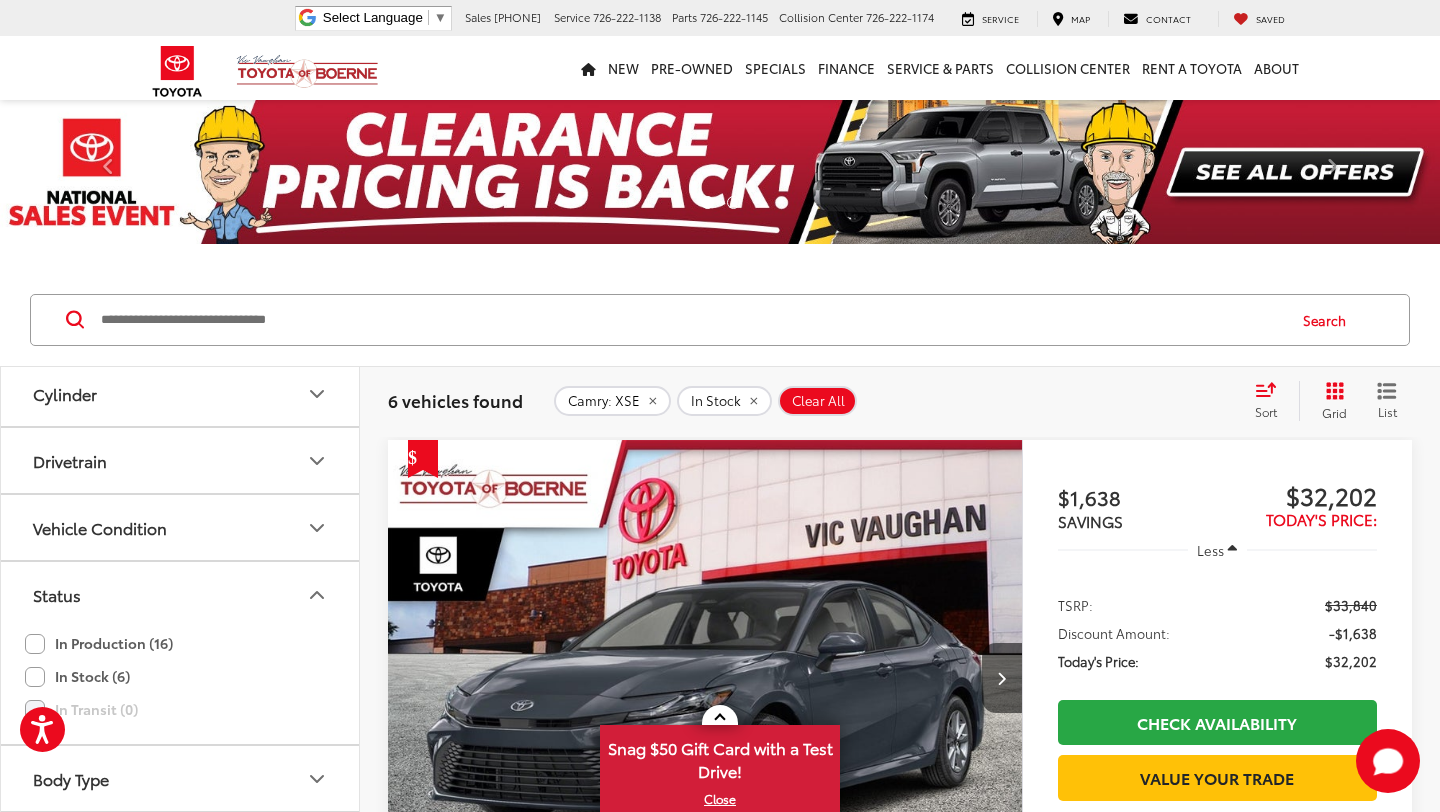 click on "Status" at bounding box center (181, 594) 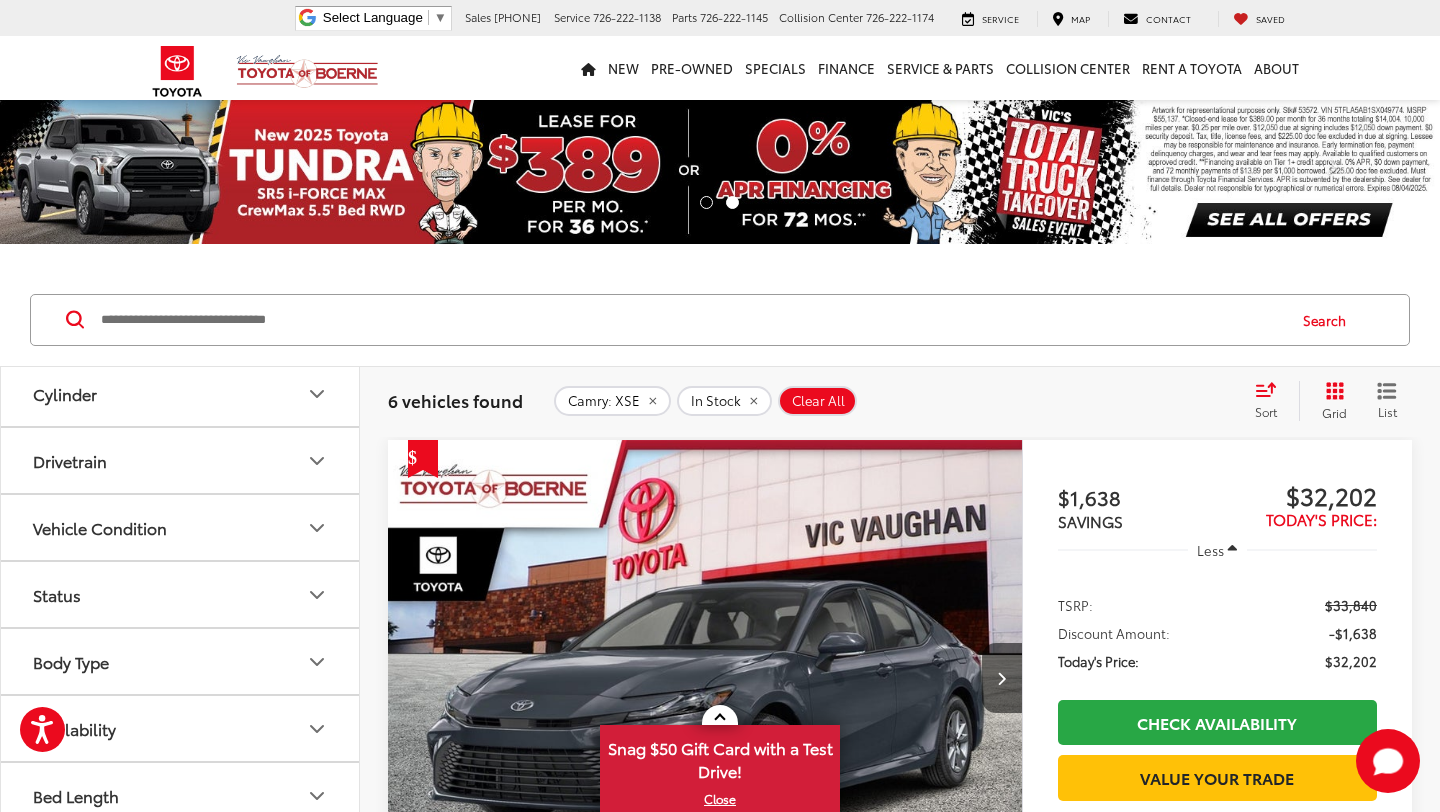 click on "Status" at bounding box center [181, 594] 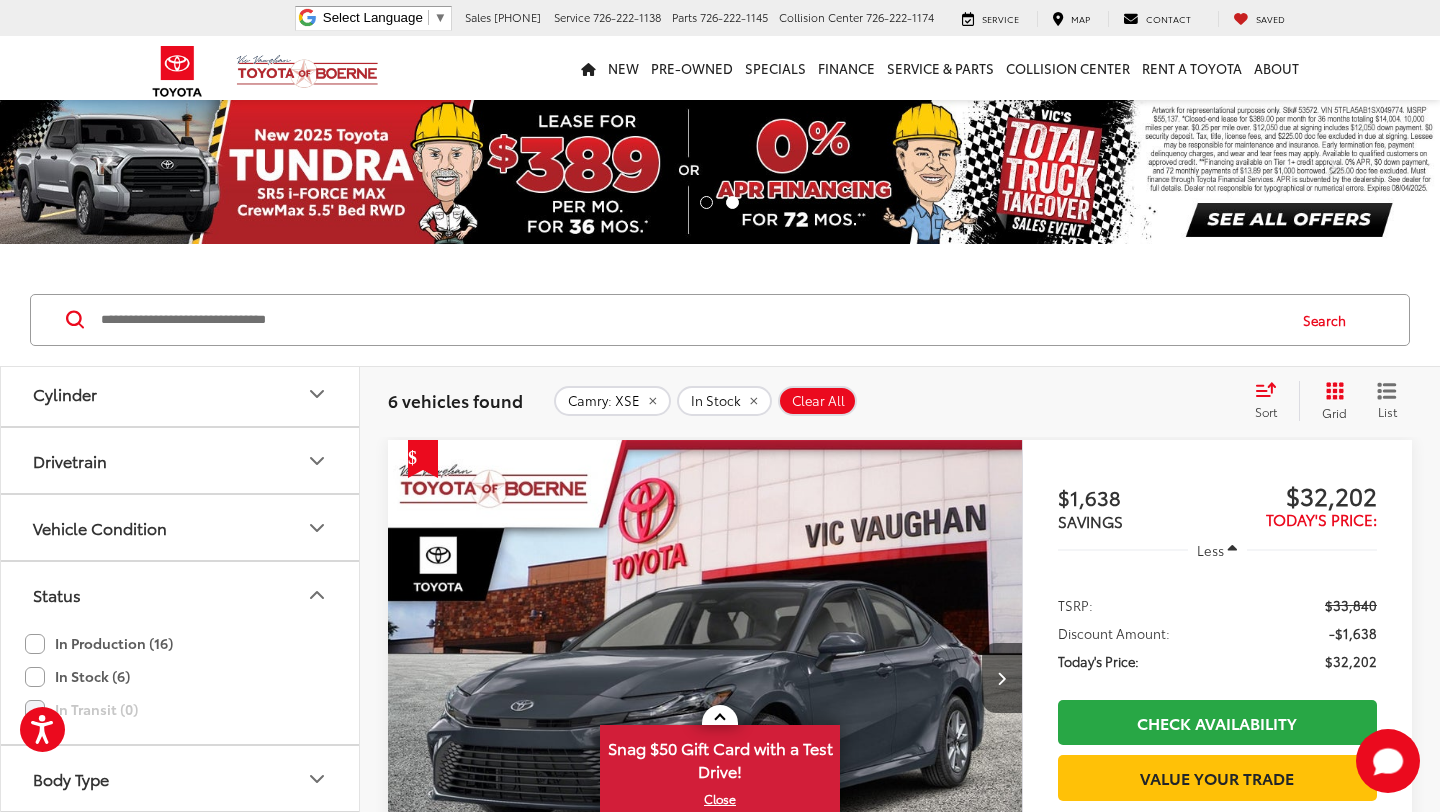 click on "In Production (16)" 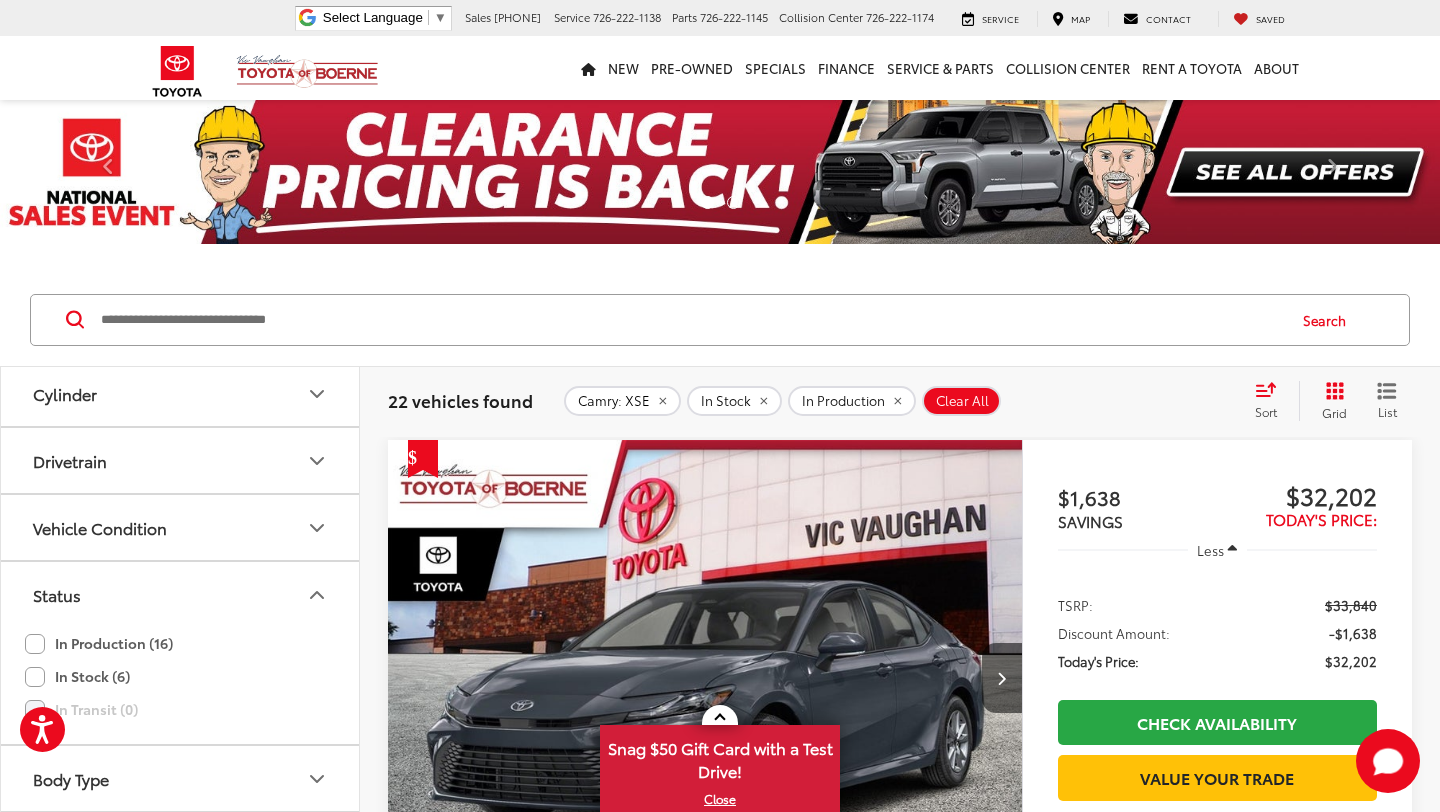 scroll, scrollTop: 143, scrollLeft: 0, axis: vertical 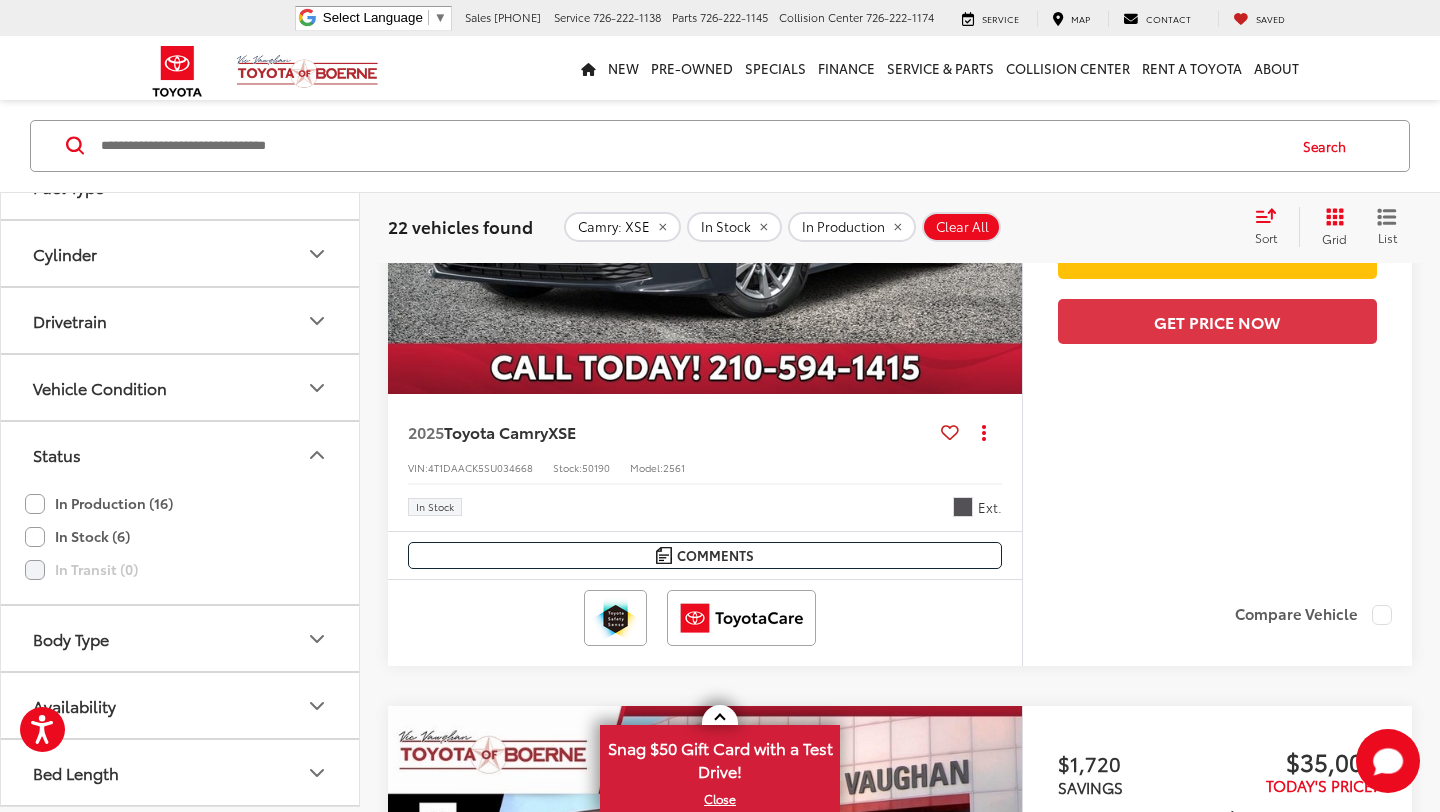 click on "In Stock (6)" 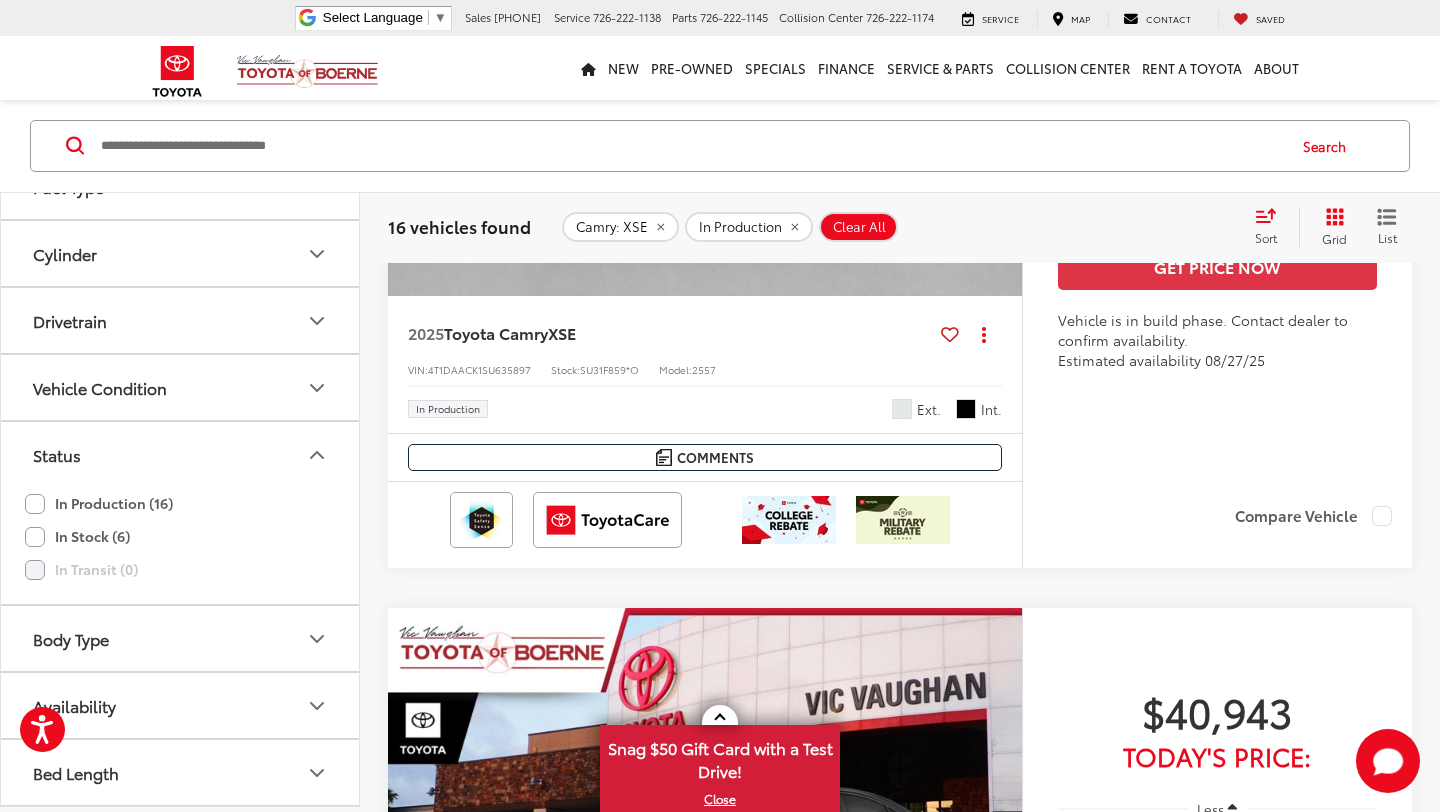 scroll, scrollTop: 5244, scrollLeft: 0, axis: vertical 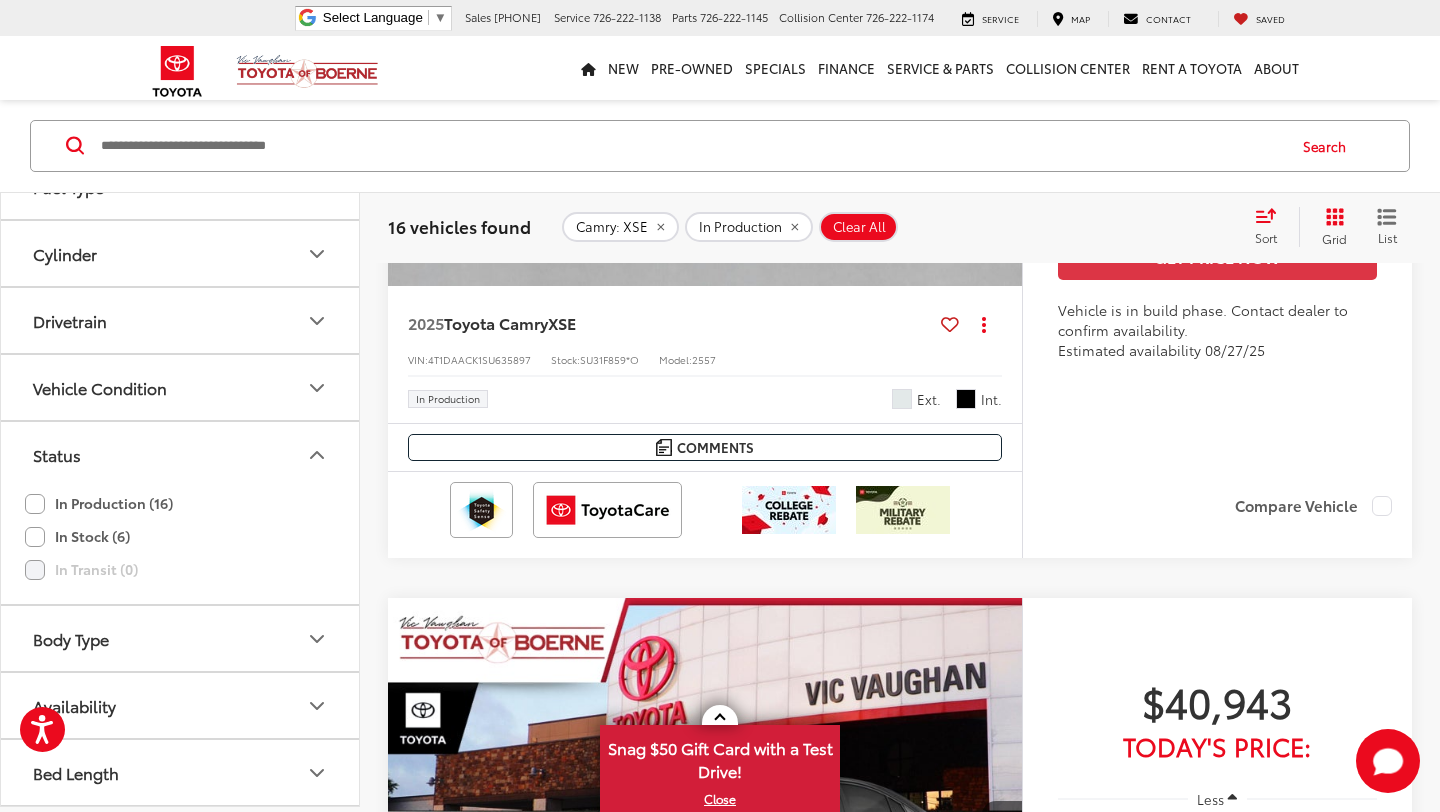 click at bounding box center (705, 49) 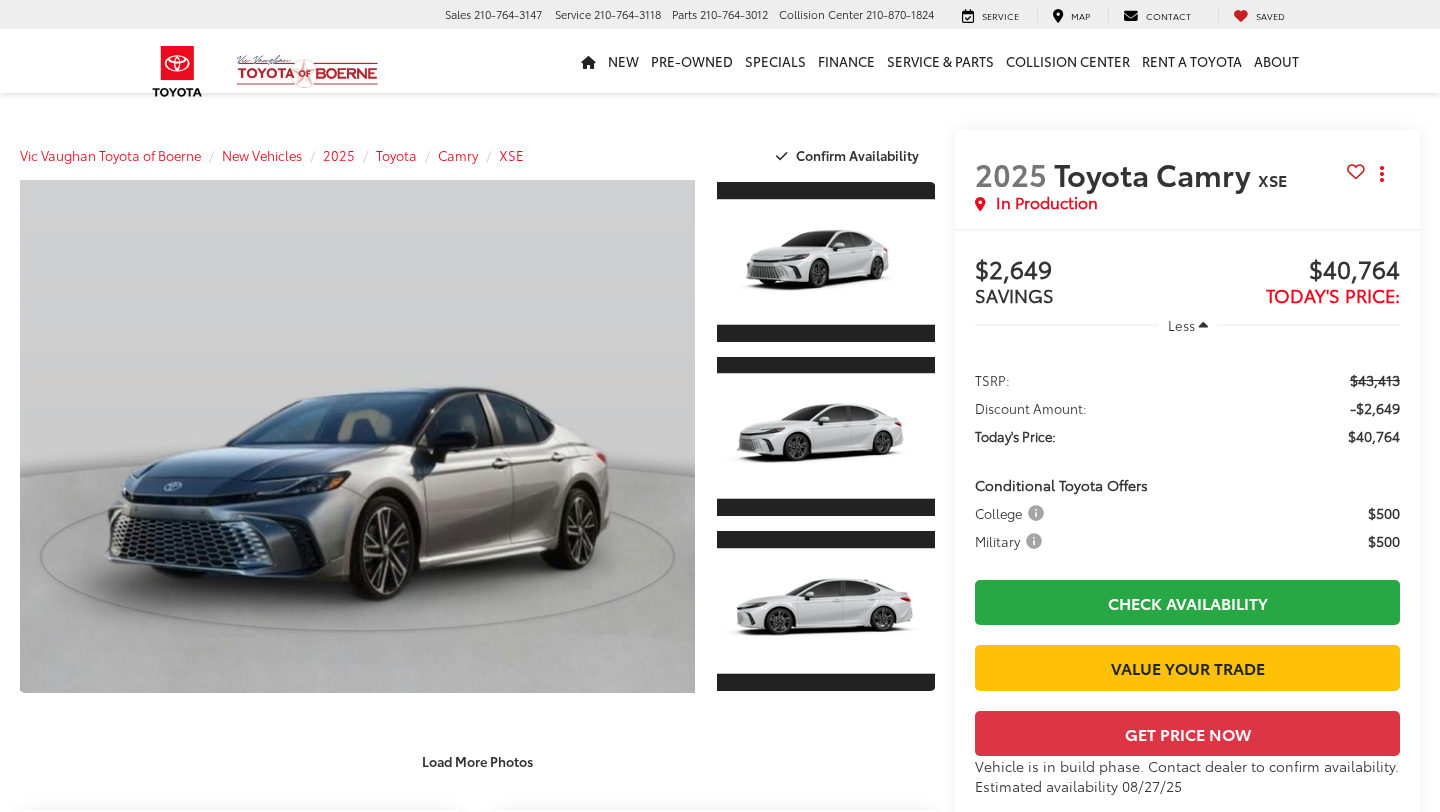 scroll, scrollTop: 0, scrollLeft: 0, axis: both 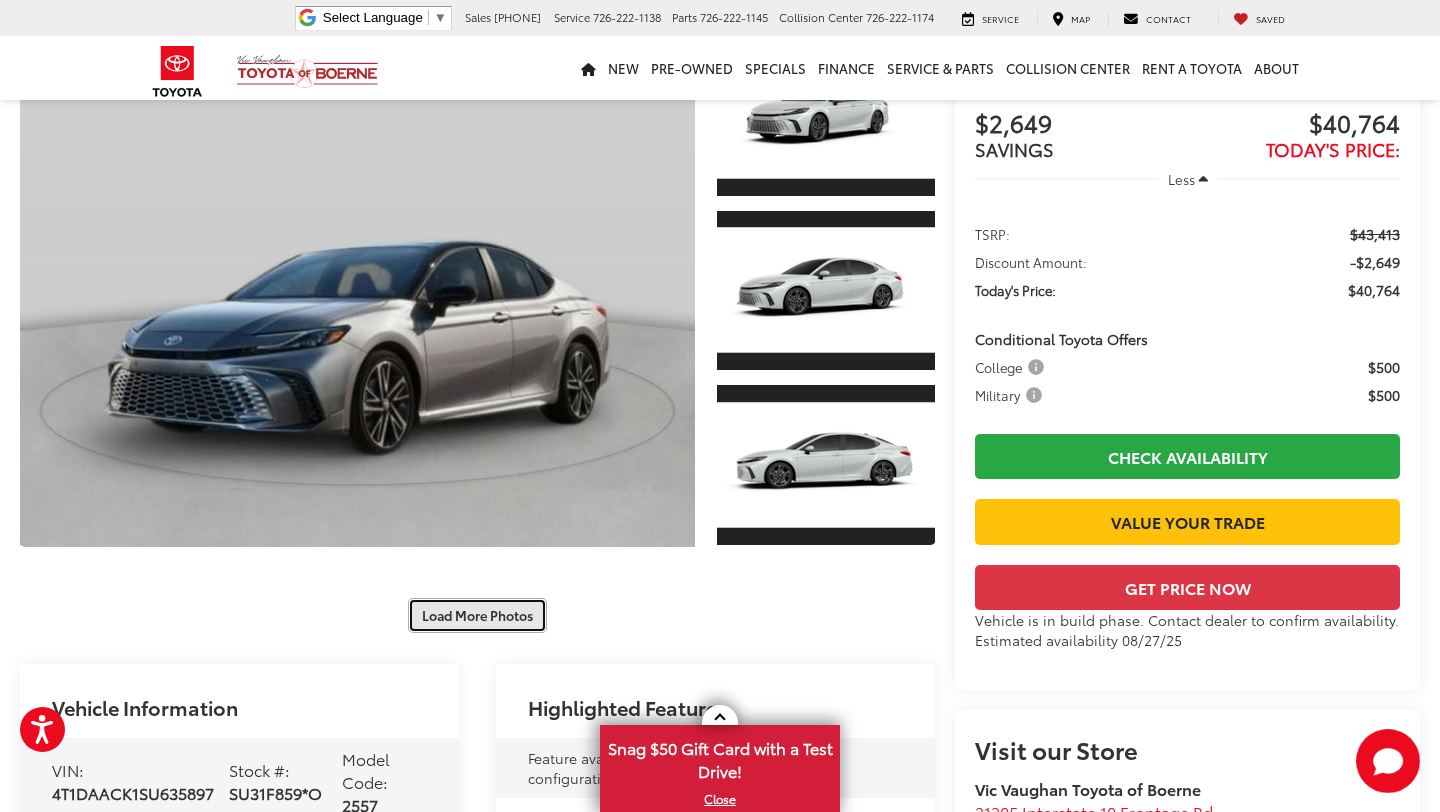 click on "Load More Photos" at bounding box center [477, 615] 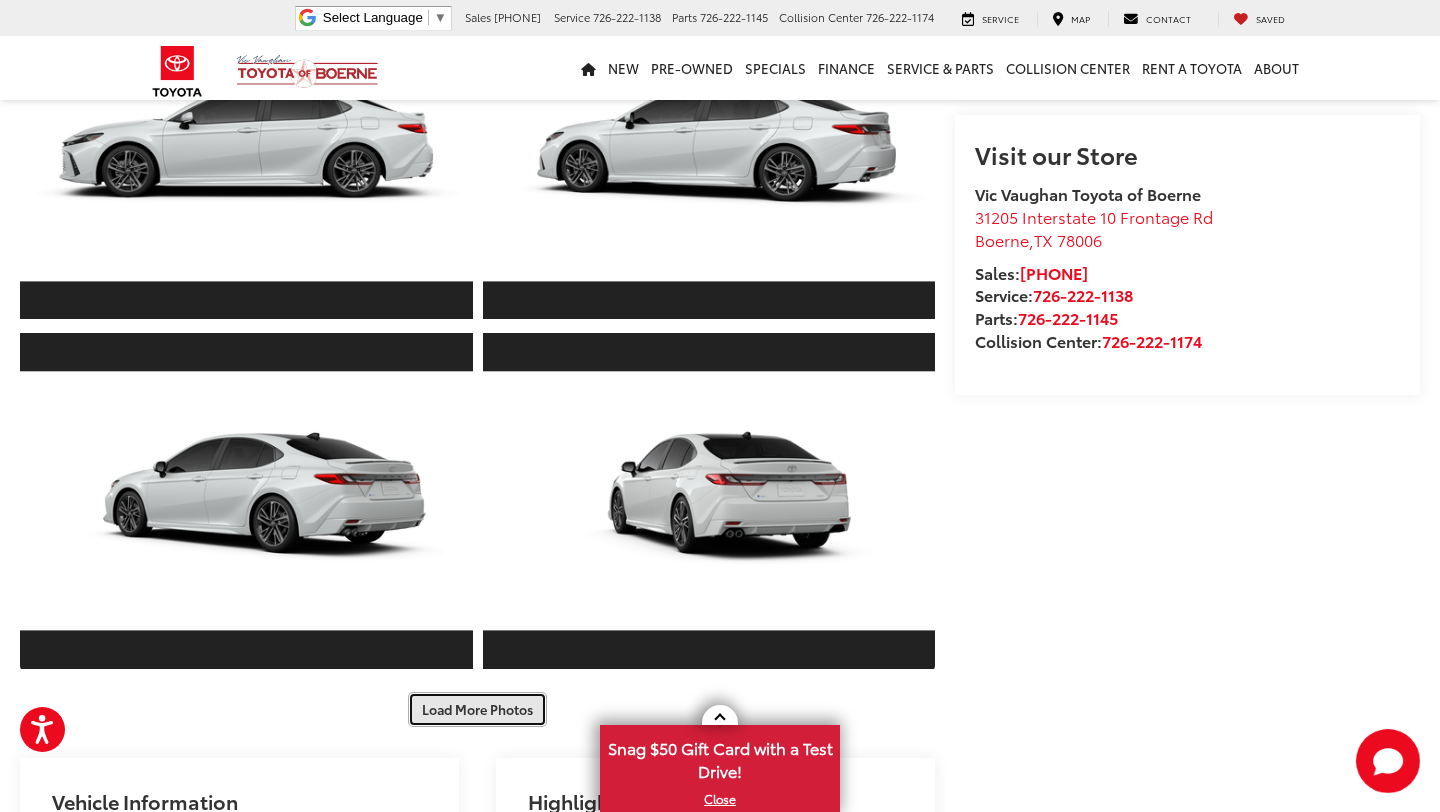 scroll, scrollTop: 848, scrollLeft: 0, axis: vertical 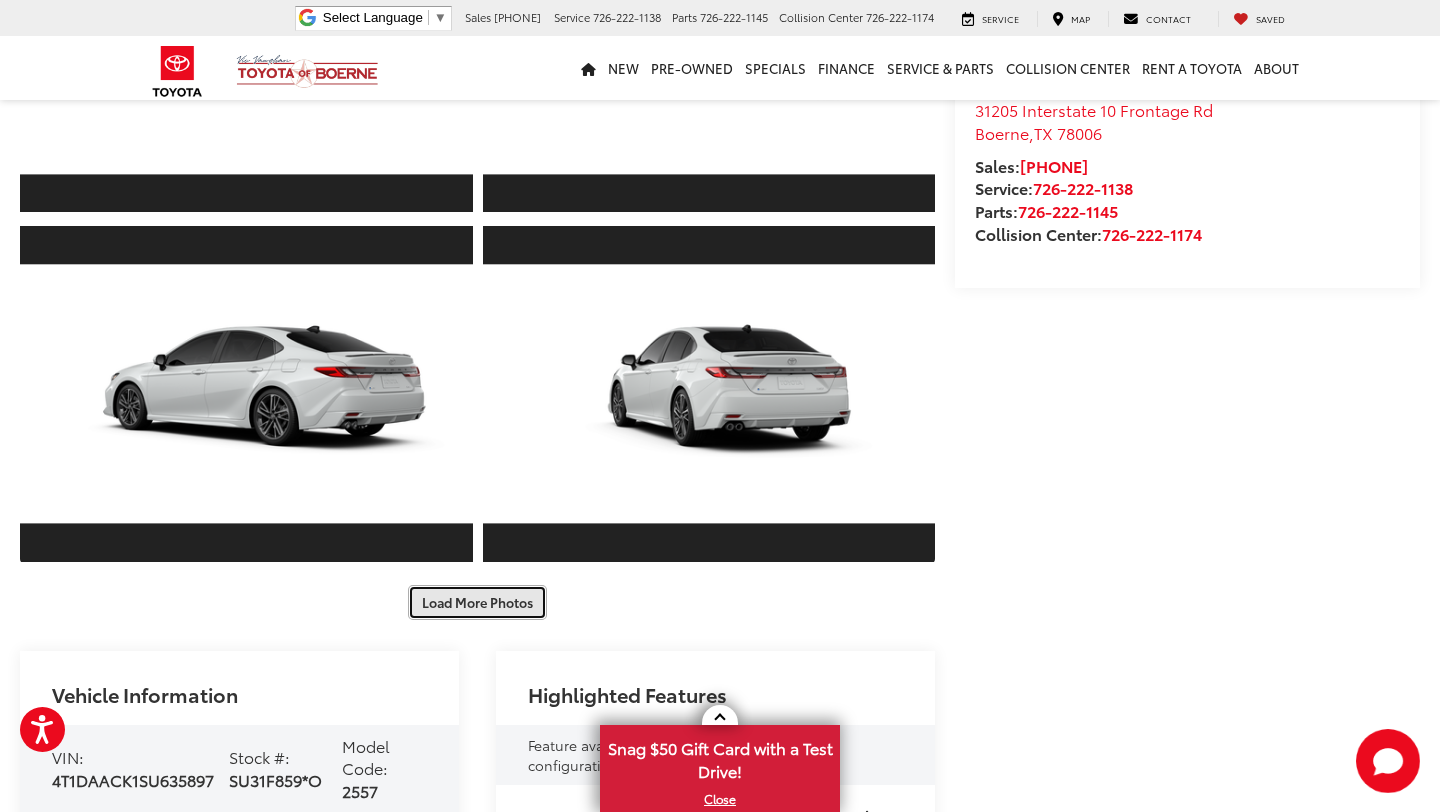 click on "Load More Photos" at bounding box center (477, 602) 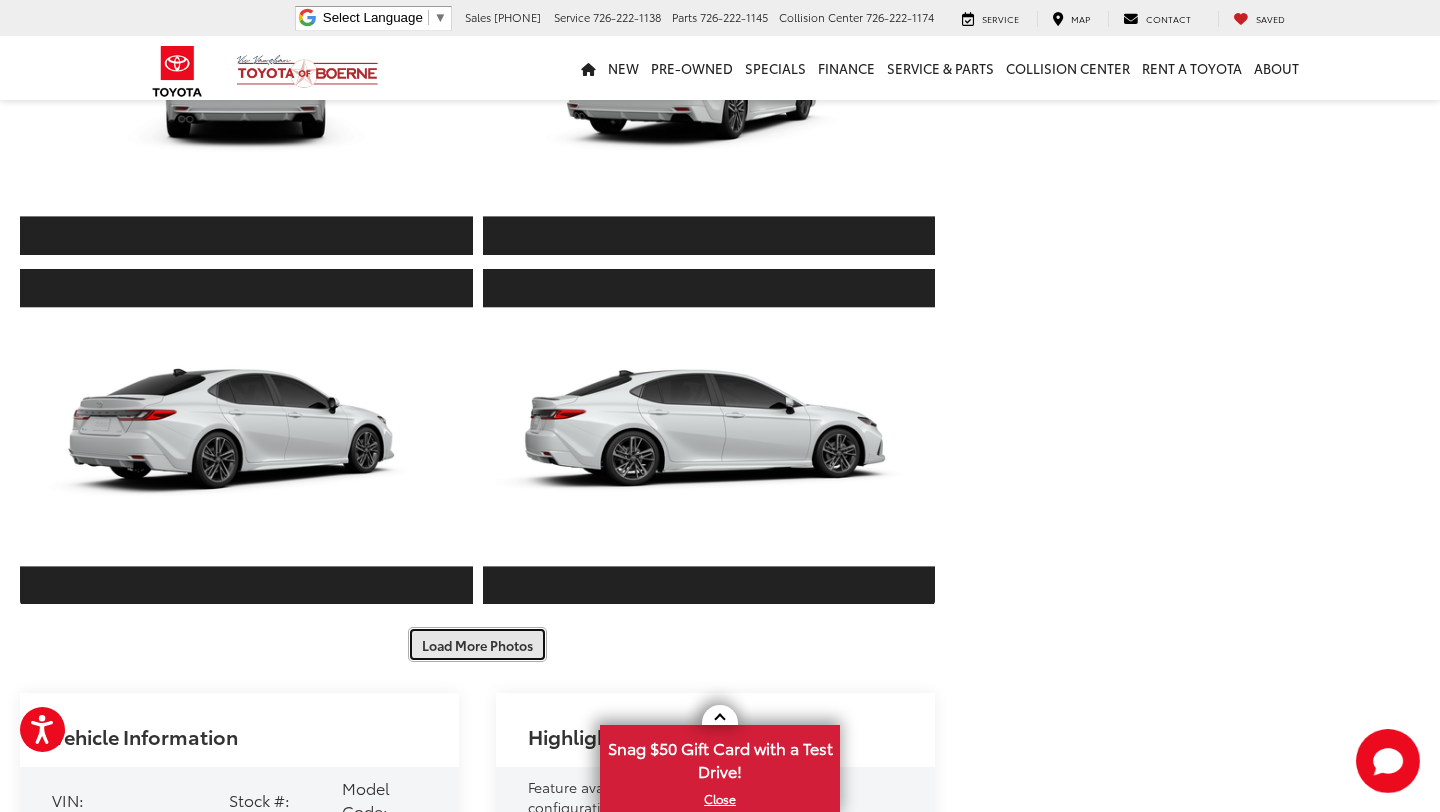 scroll, scrollTop: 1447, scrollLeft: 0, axis: vertical 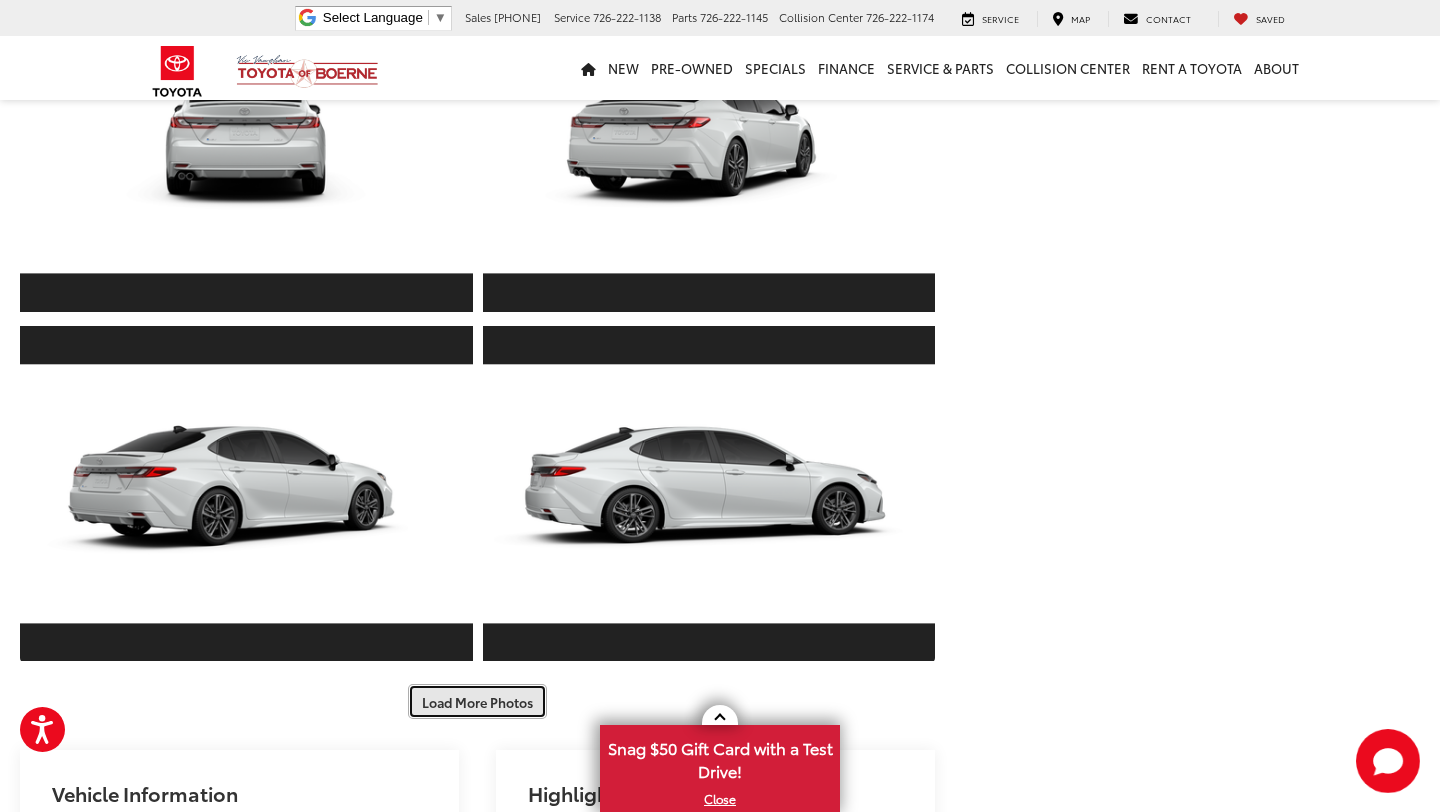 click on "Load More Photos" at bounding box center [477, 701] 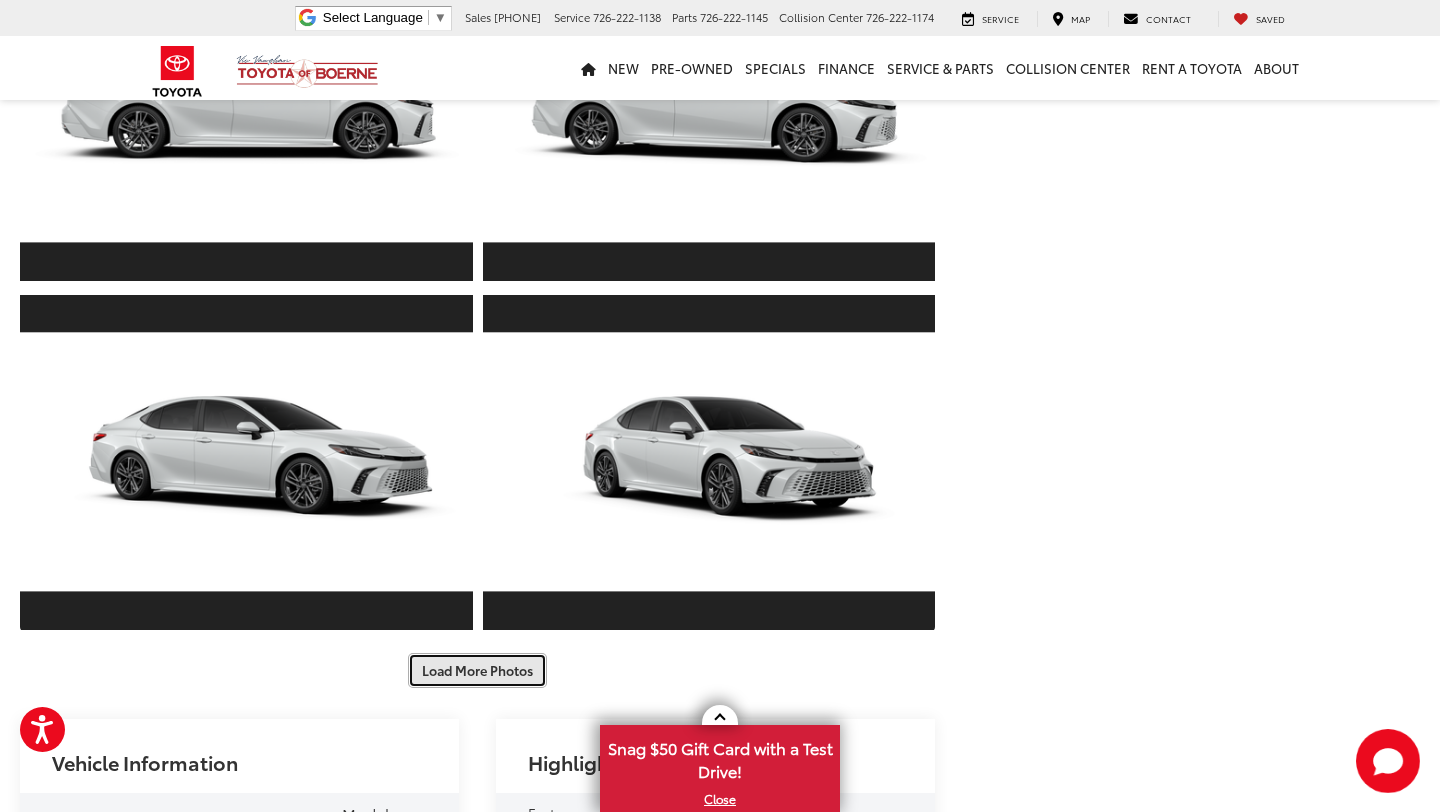 scroll, scrollTop: 2344, scrollLeft: 0, axis: vertical 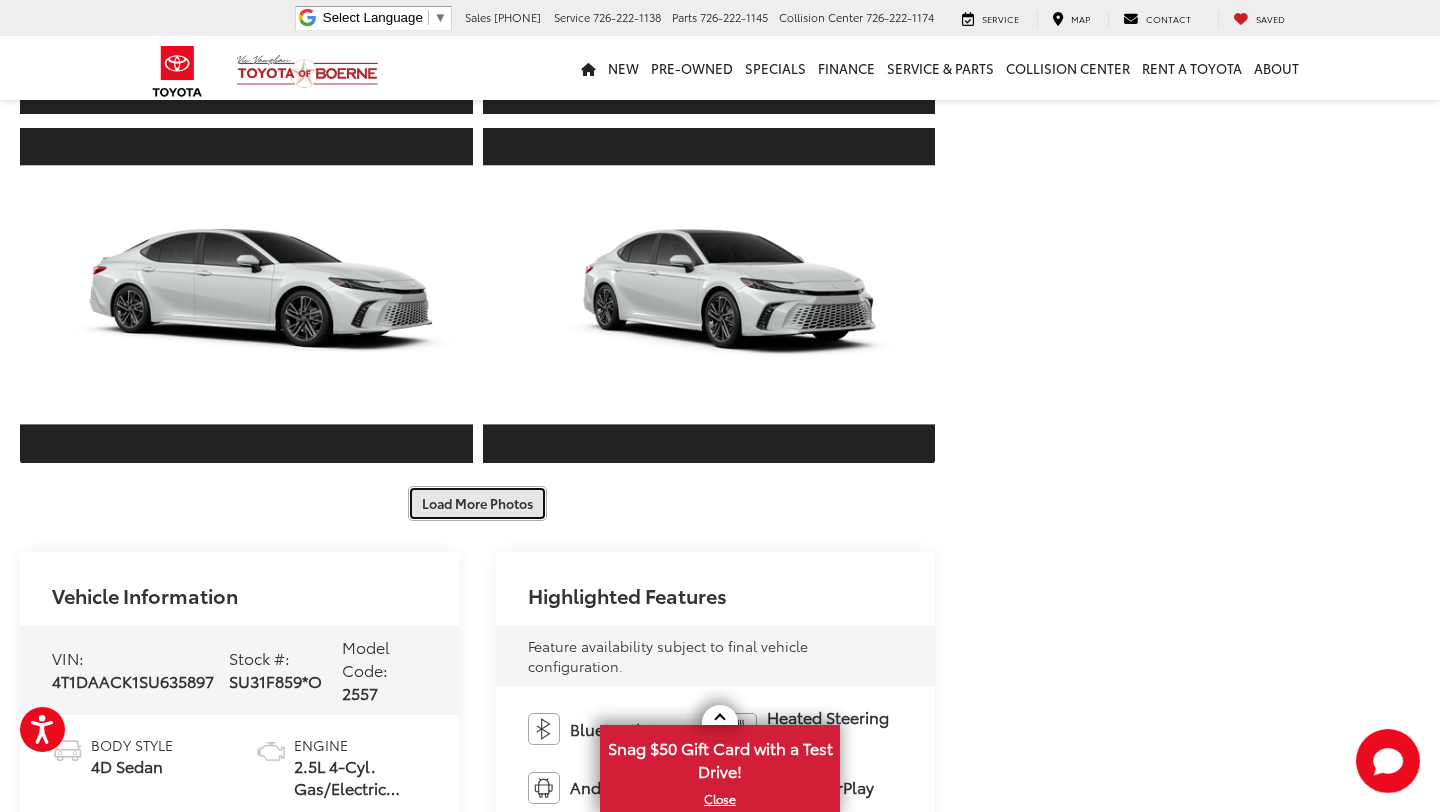 click on "Load More Photos" at bounding box center [477, 503] 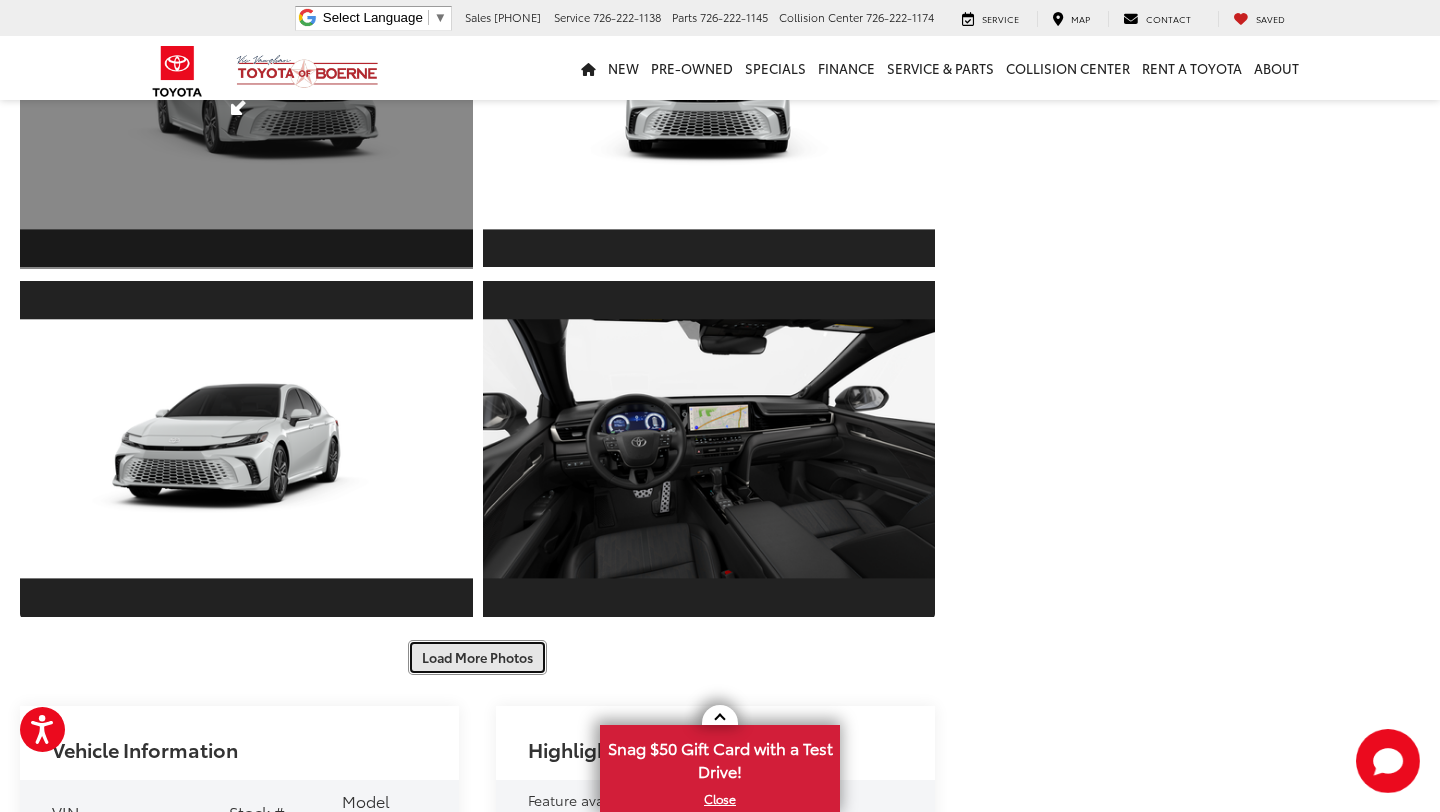 scroll, scrollTop: 2917, scrollLeft: 0, axis: vertical 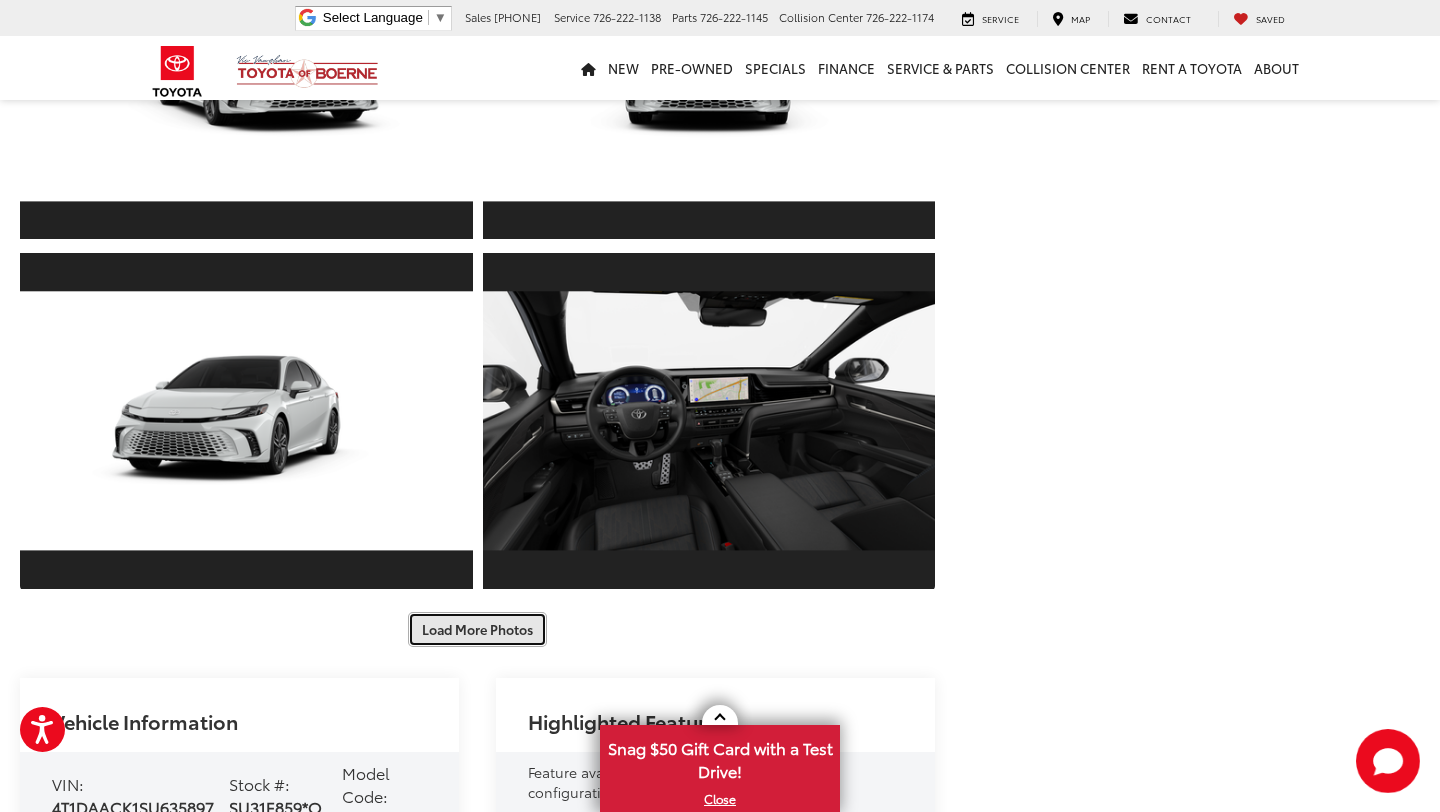 click on "Load More Photos" at bounding box center [477, 629] 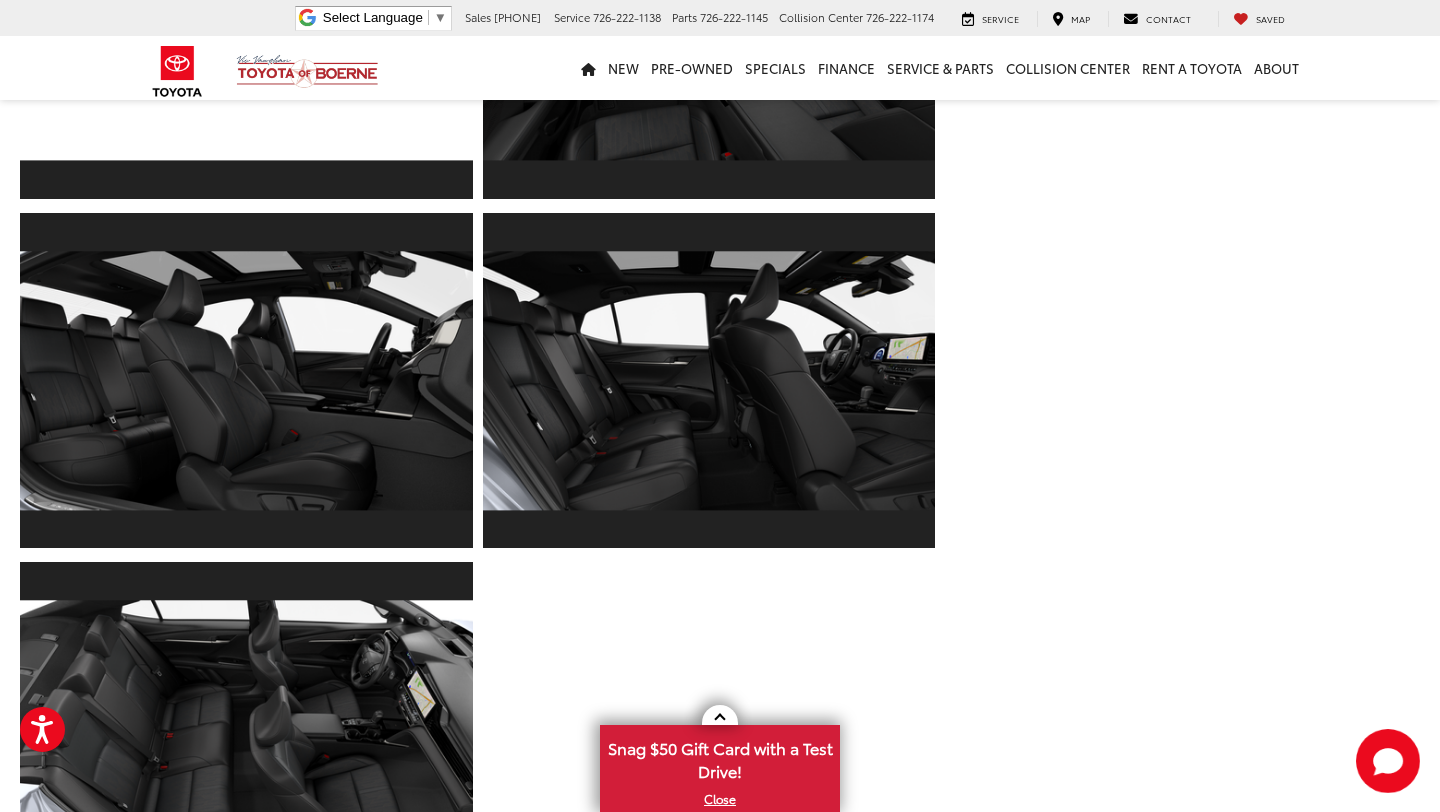scroll, scrollTop: 3519, scrollLeft: 0, axis: vertical 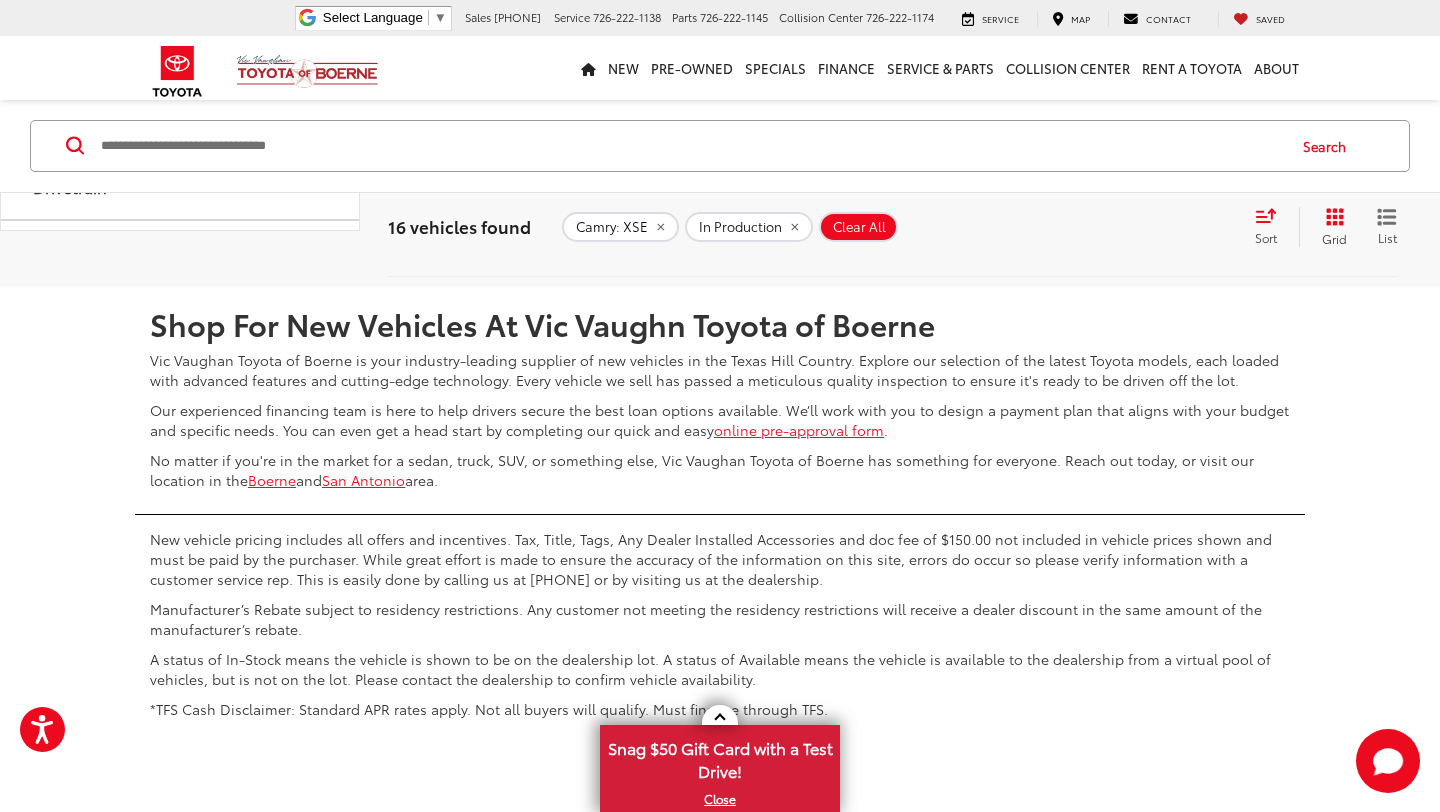 click on "2" at bounding box center (1144, 228) 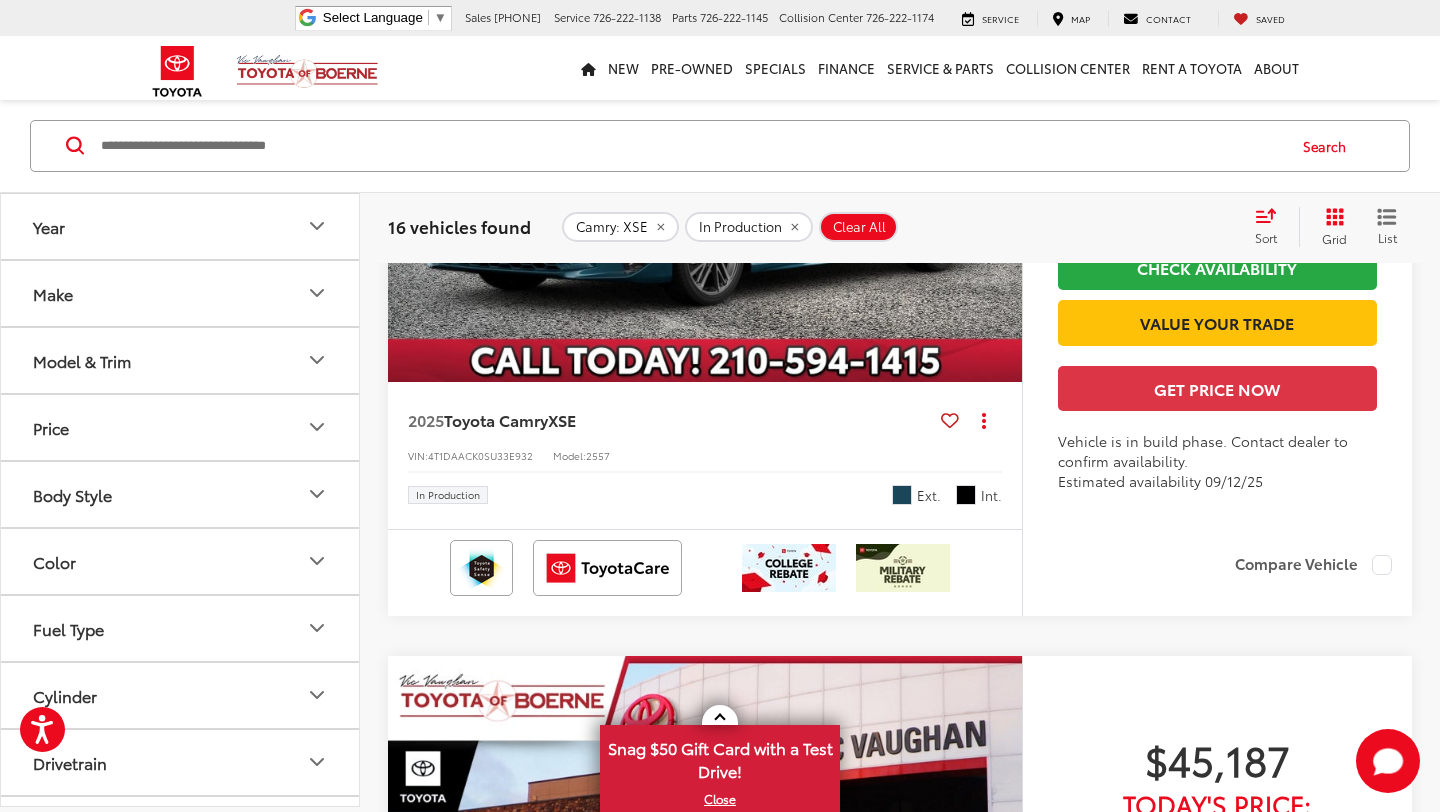 scroll, scrollTop: 0, scrollLeft: 0, axis: both 